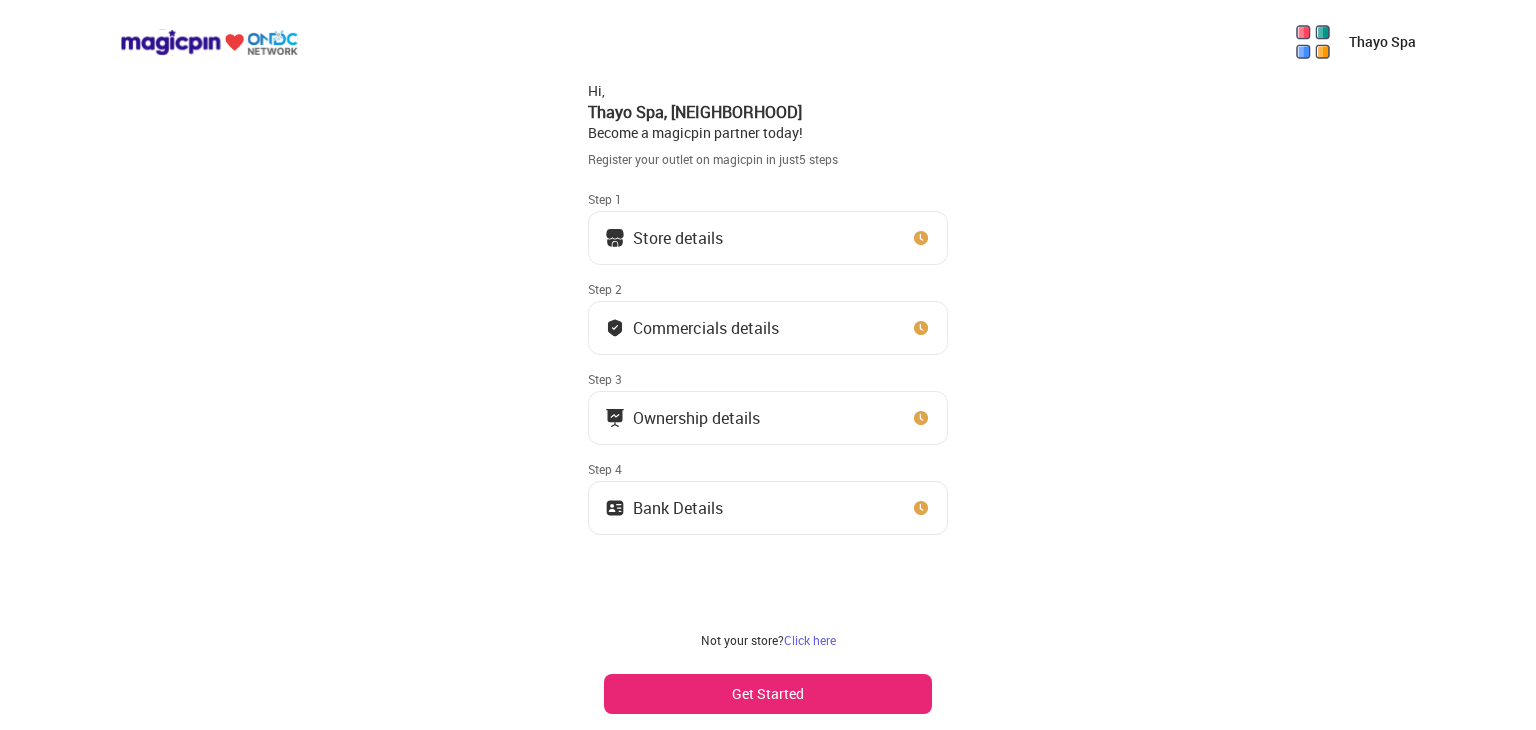 scroll, scrollTop: 0, scrollLeft: 0, axis: both 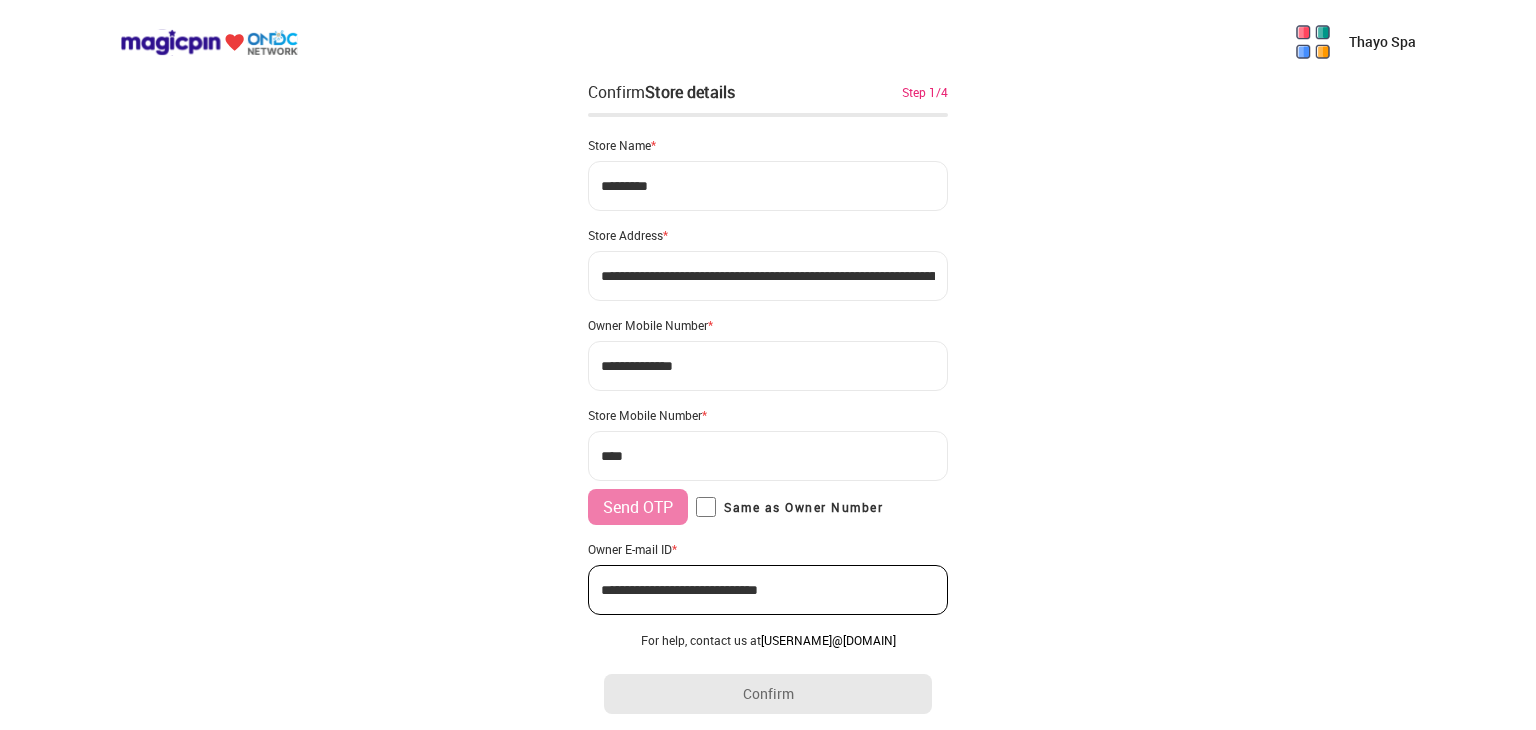 type on "**********" 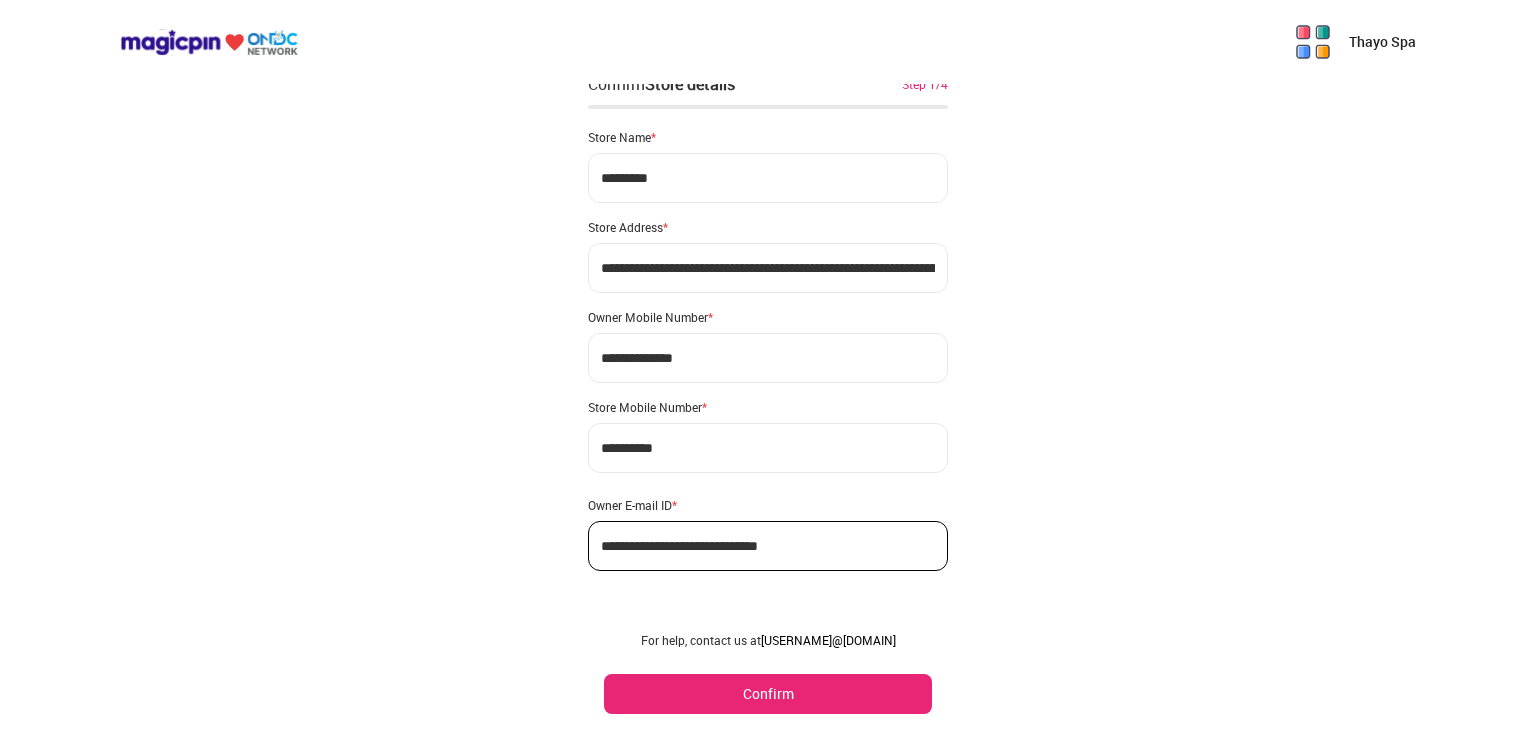 scroll, scrollTop: 0, scrollLeft: 0, axis: both 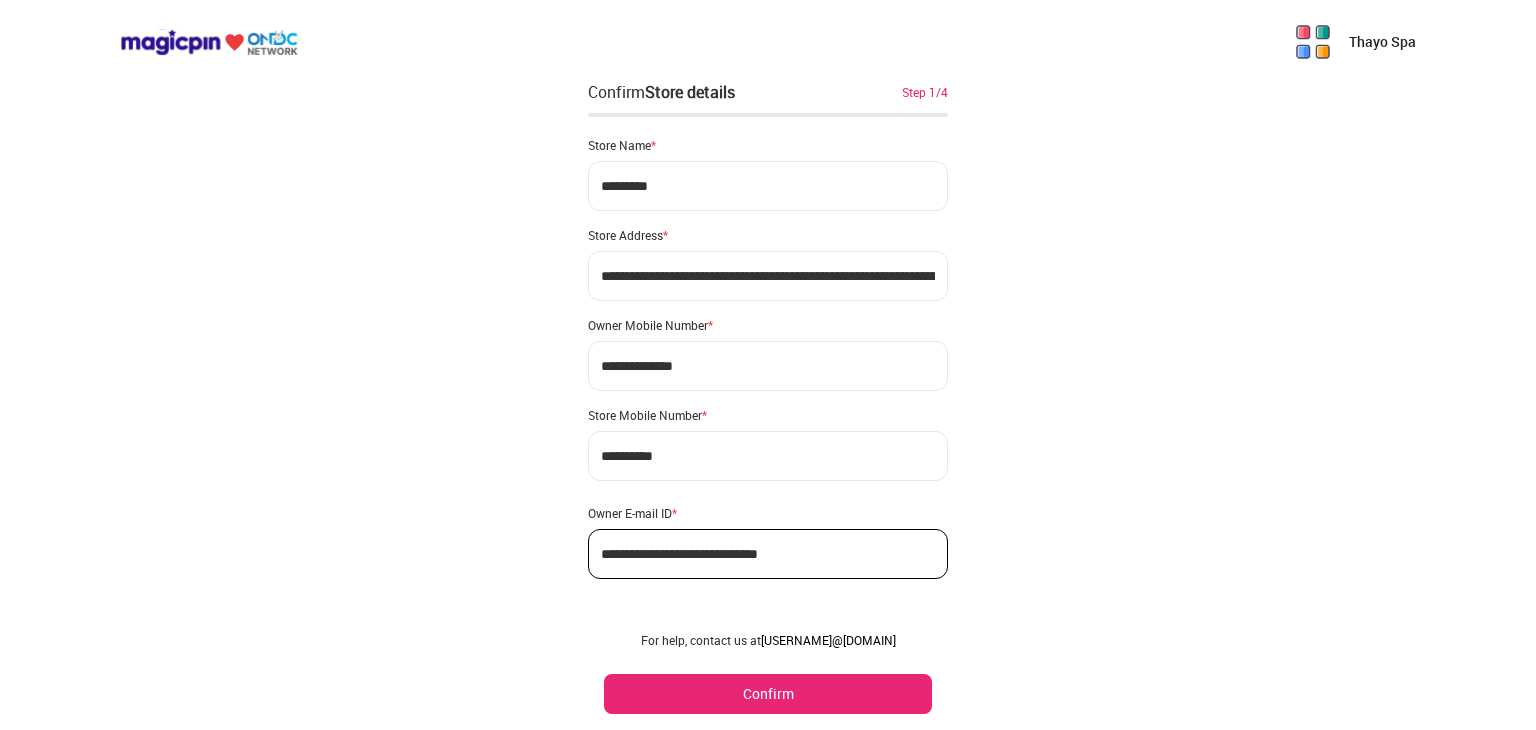click on "Confirm" at bounding box center (768, 694) 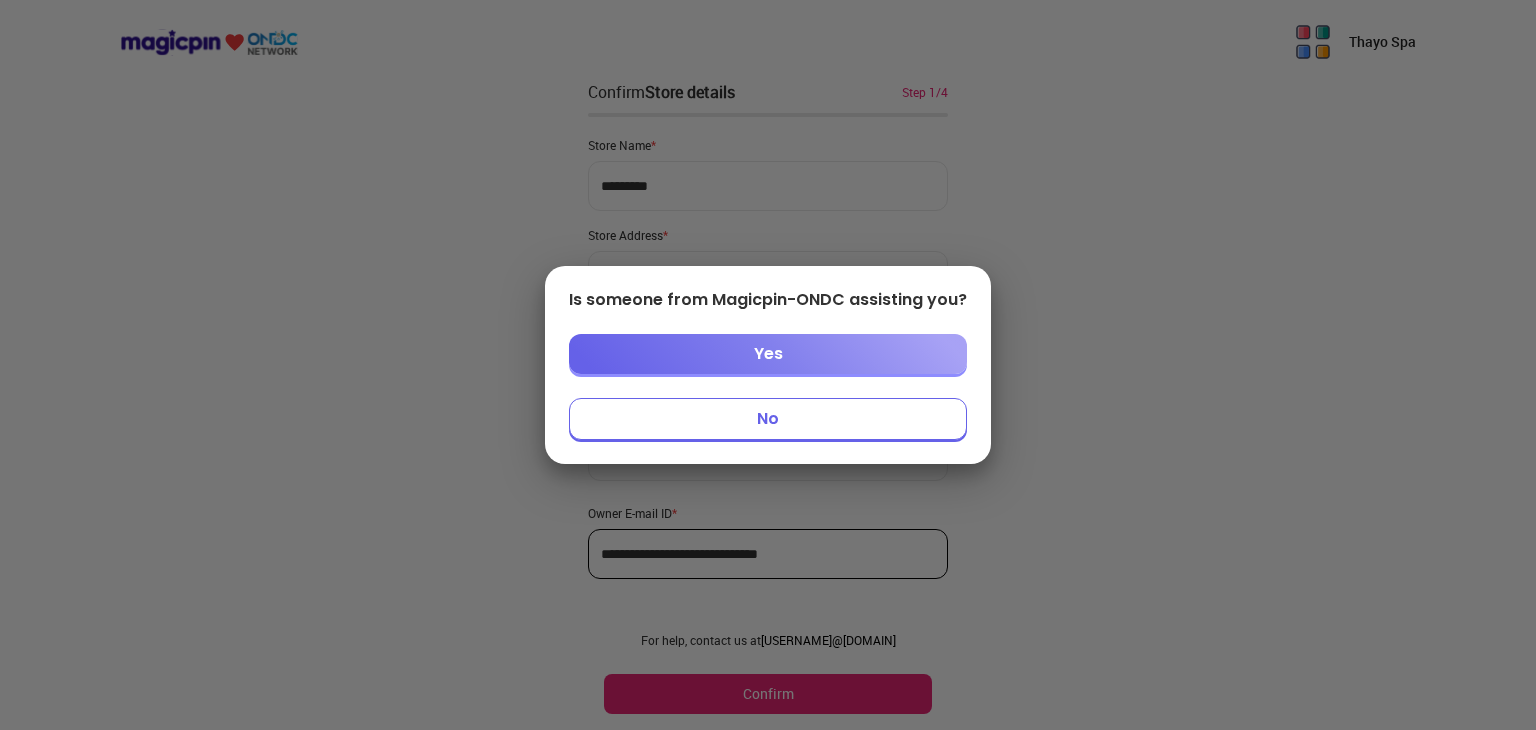 click on "No" at bounding box center (768, 419) 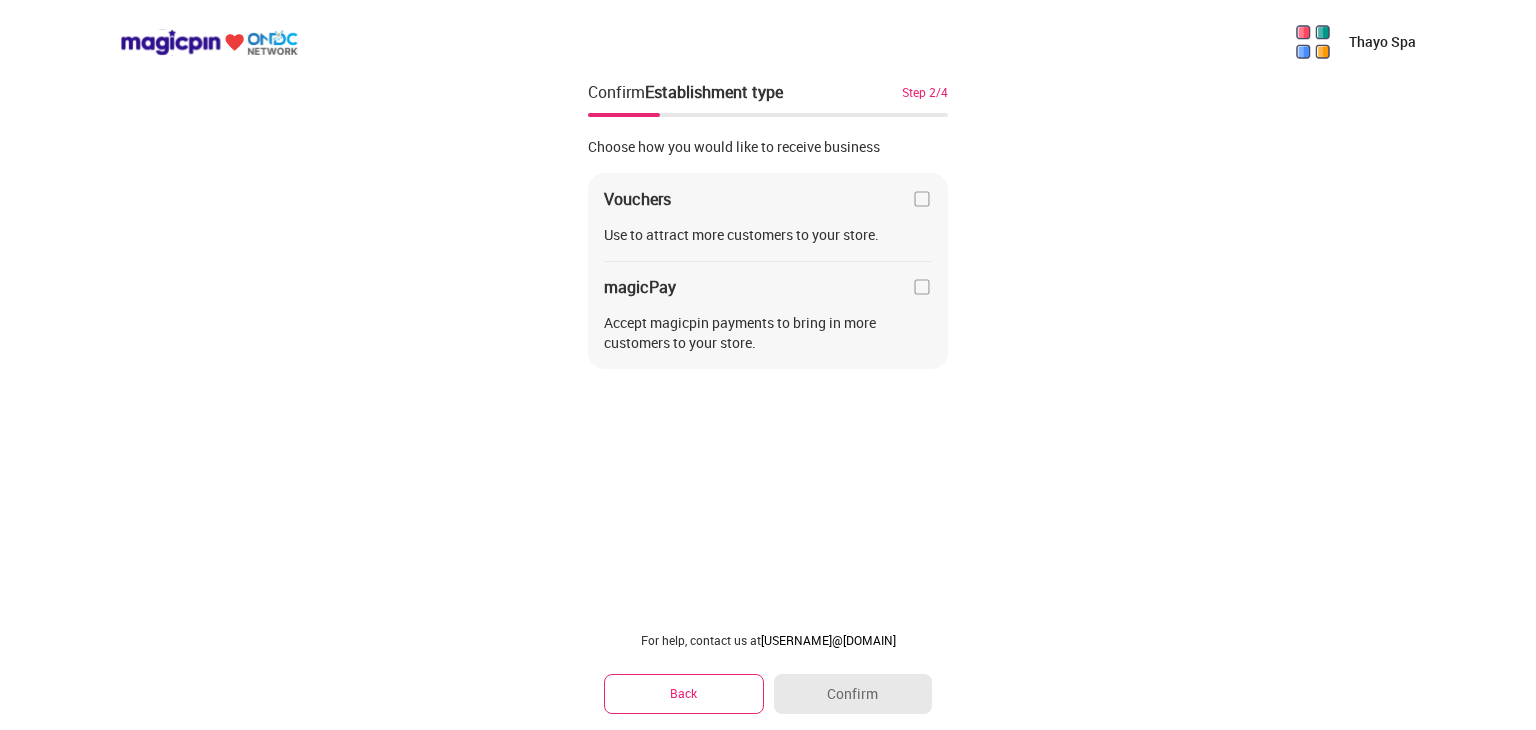 click on "Back" at bounding box center [684, 693] 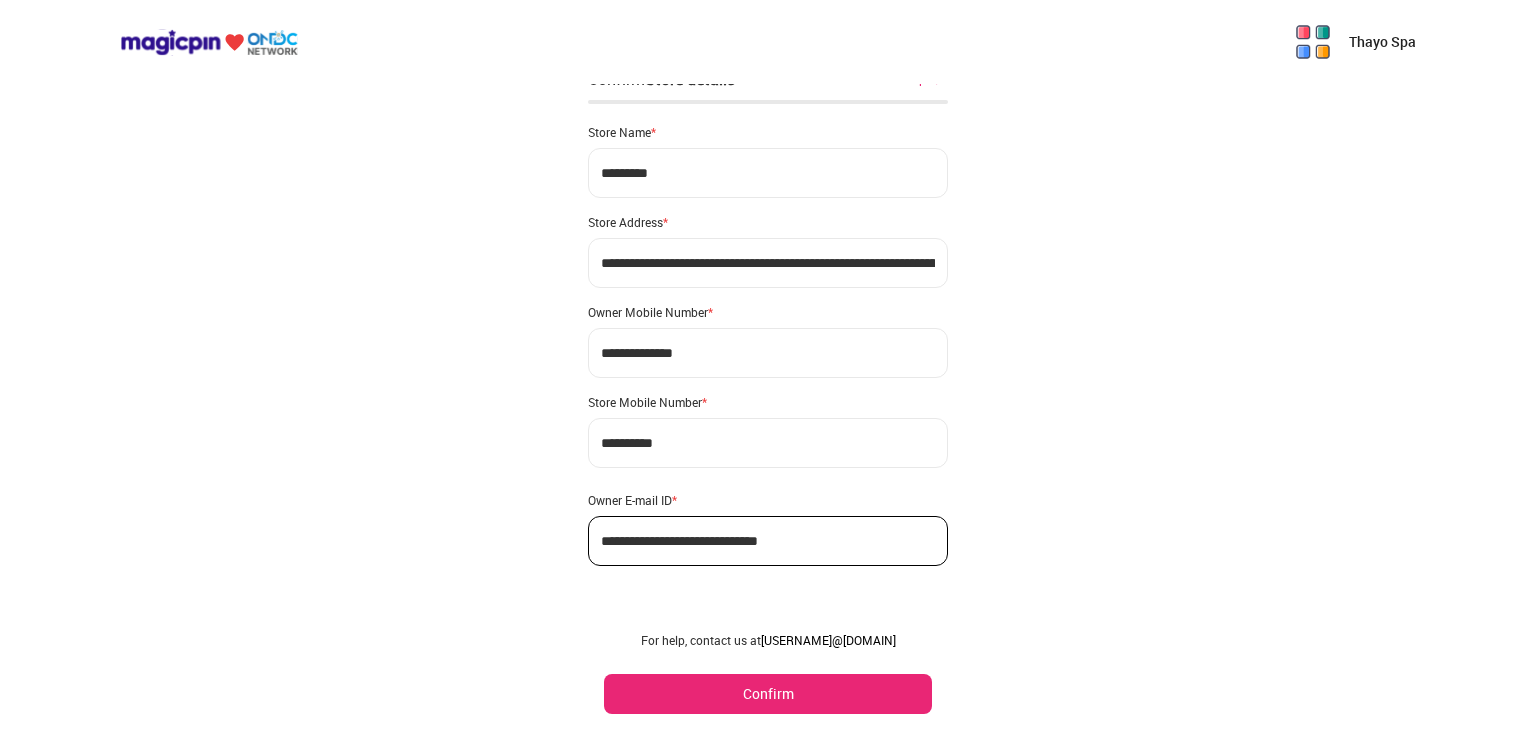 scroll, scrollTop: 0, scrollLeft: 0, axis: both 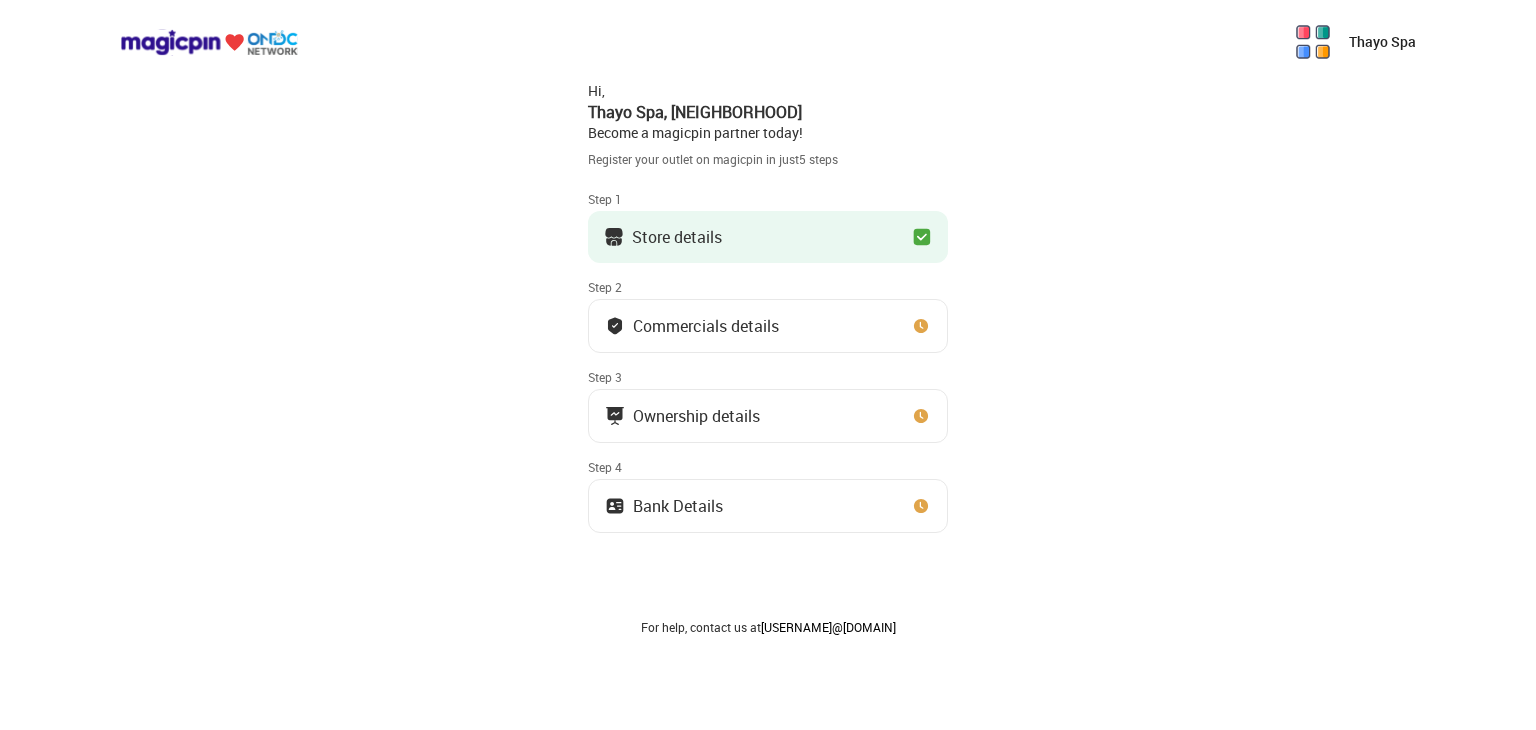 click on "Commercials details" at bounding box center [768, 326] 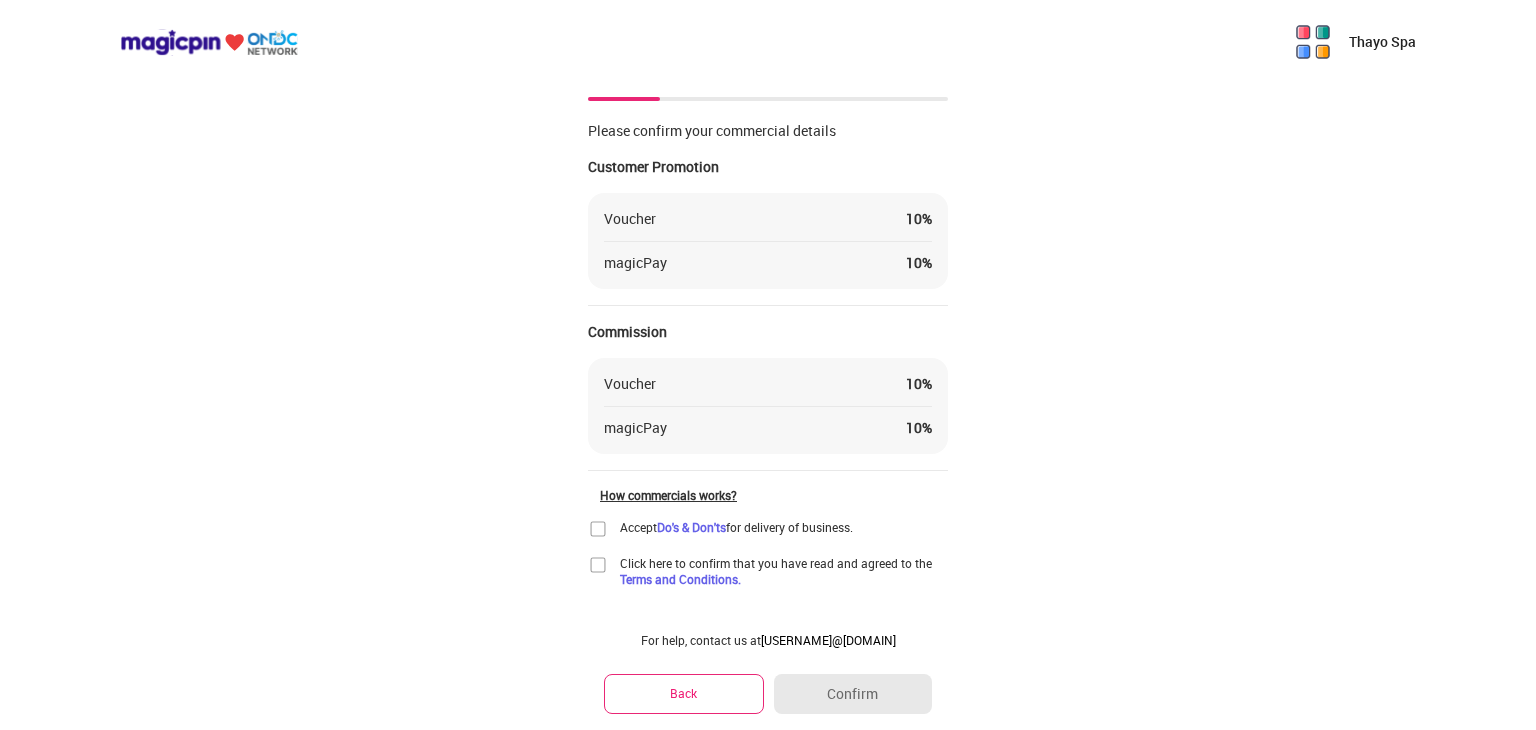 scroll, scrollTop: 0, scrollLeft: 0, axis: both 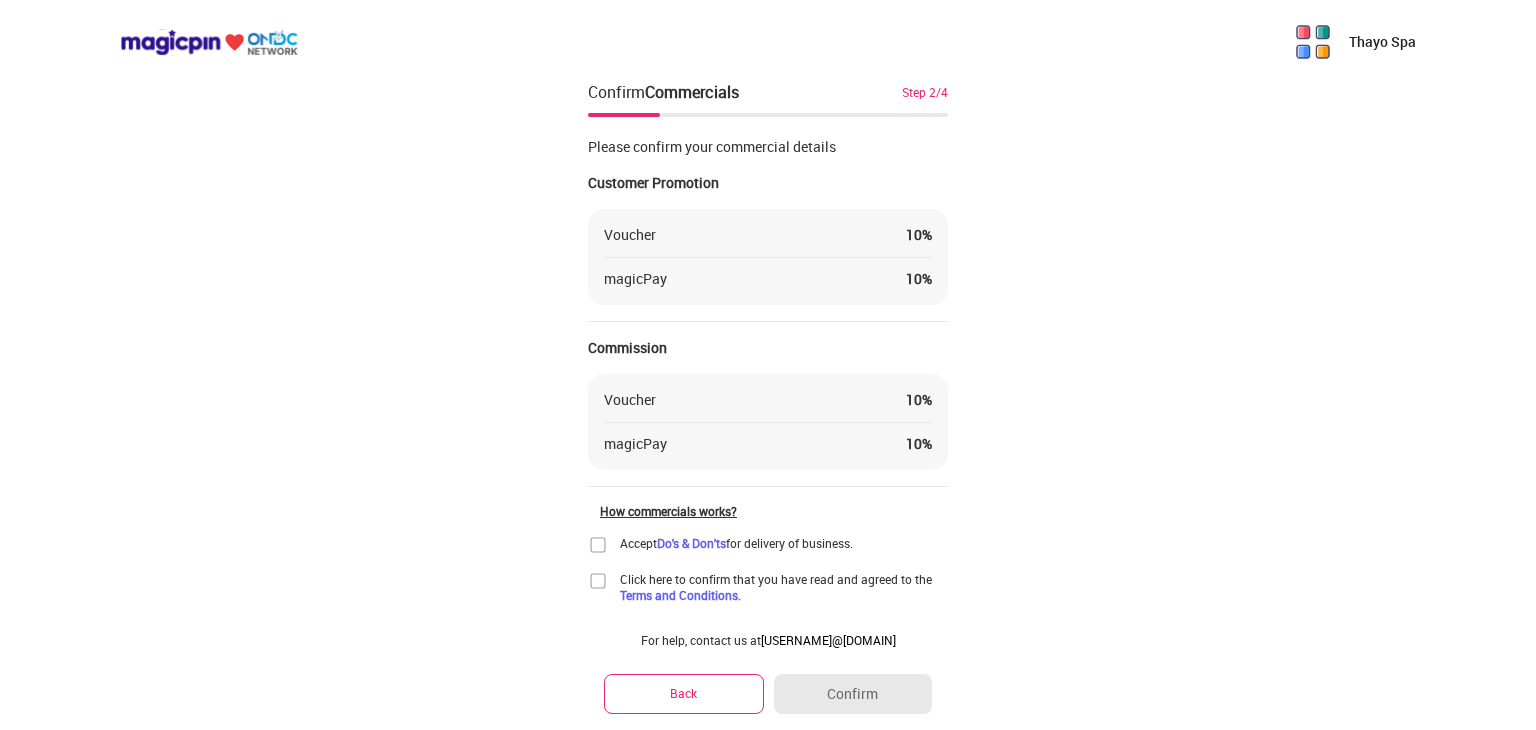 click on "Back" at bounding box center [684, 693] 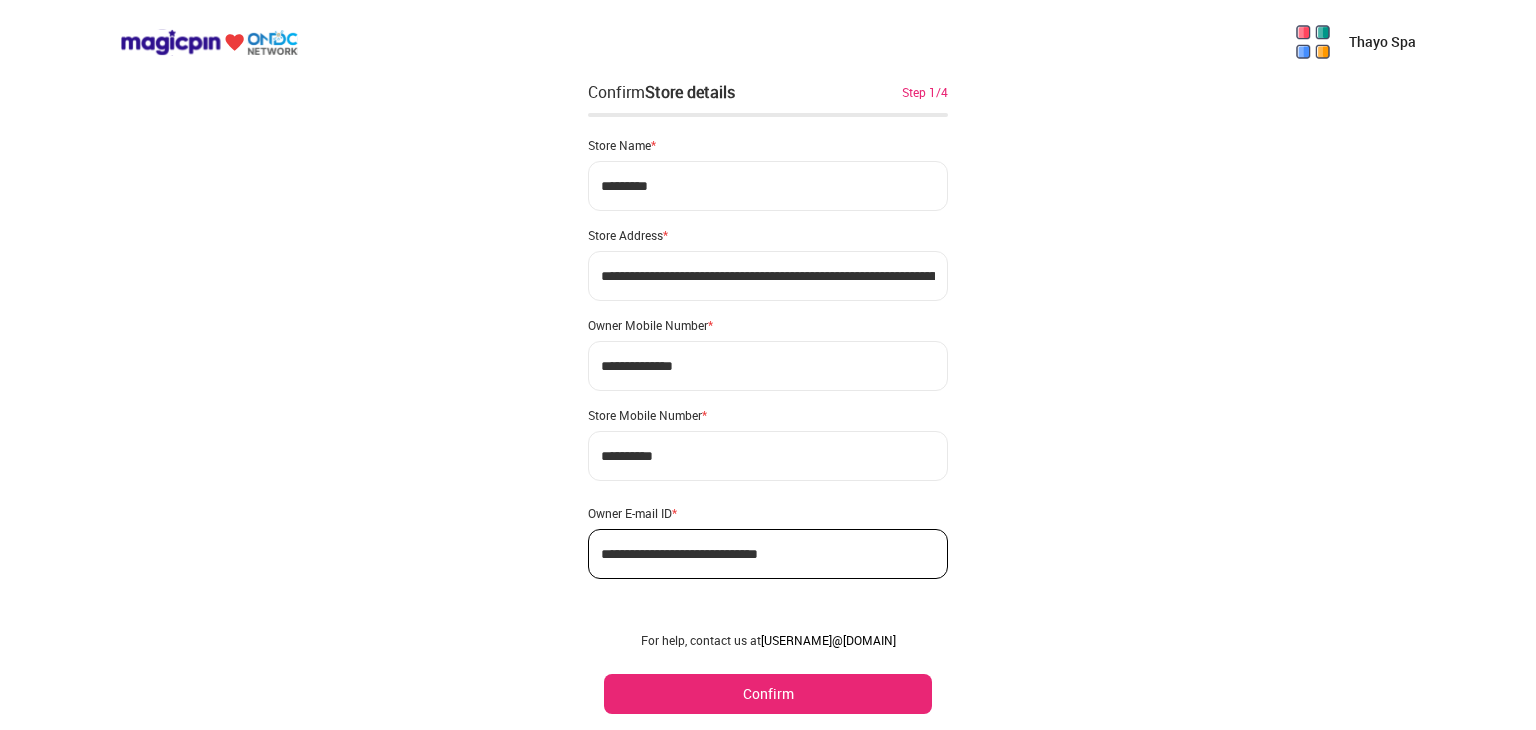click on "Confirm" at bounding box center [768, 694] 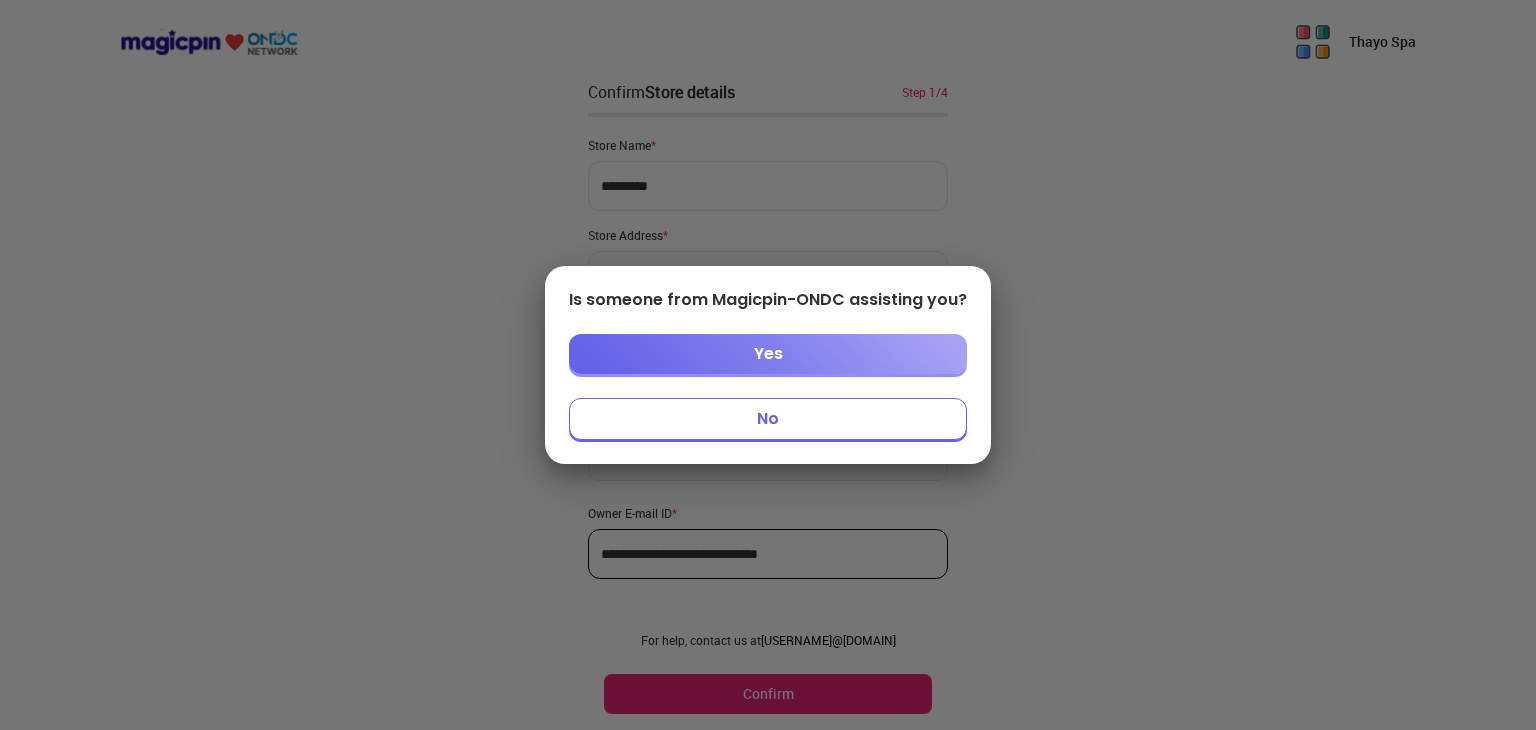 click on "No" at bounding box center (768, 419) 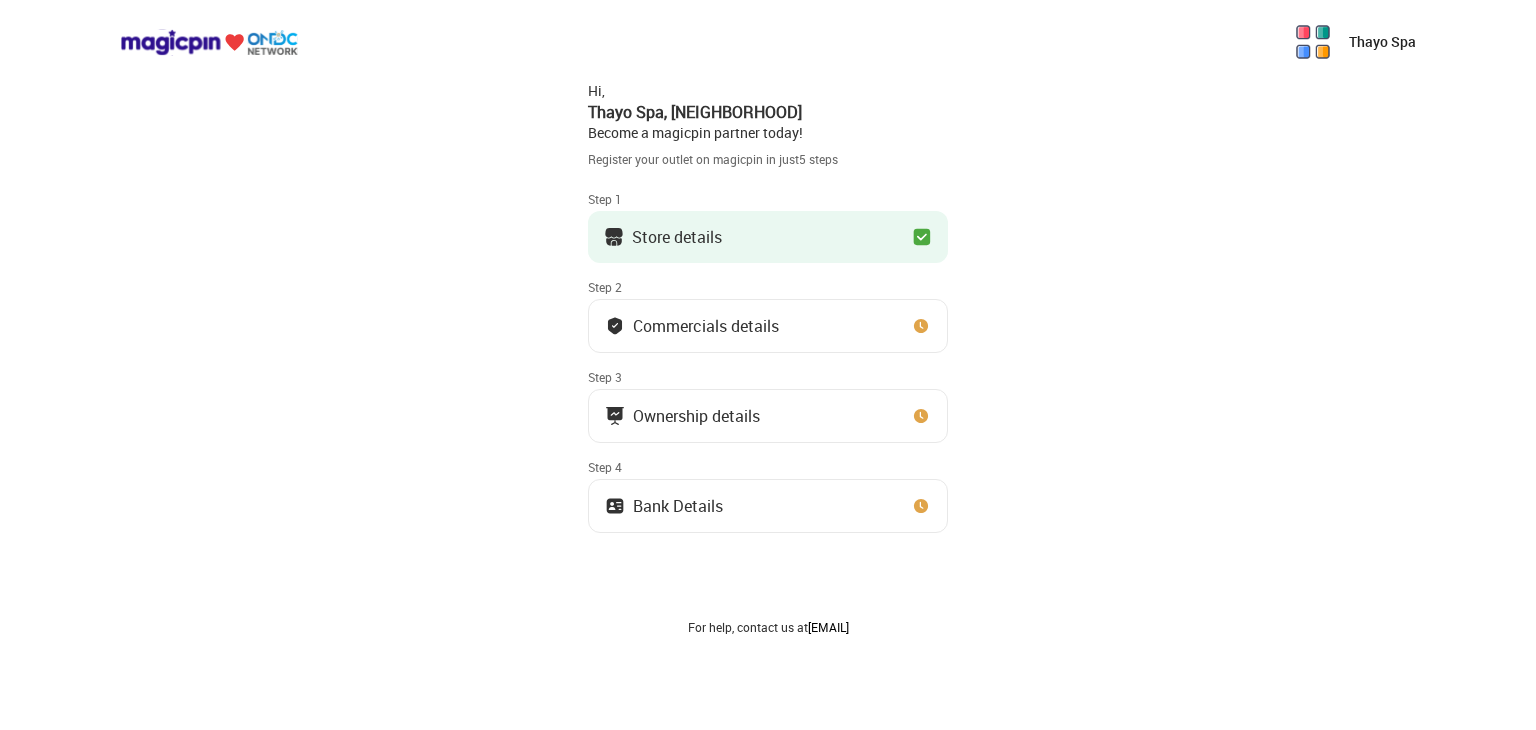 scroll, scrollTop: 0, scrollLeft: 0, axis: both 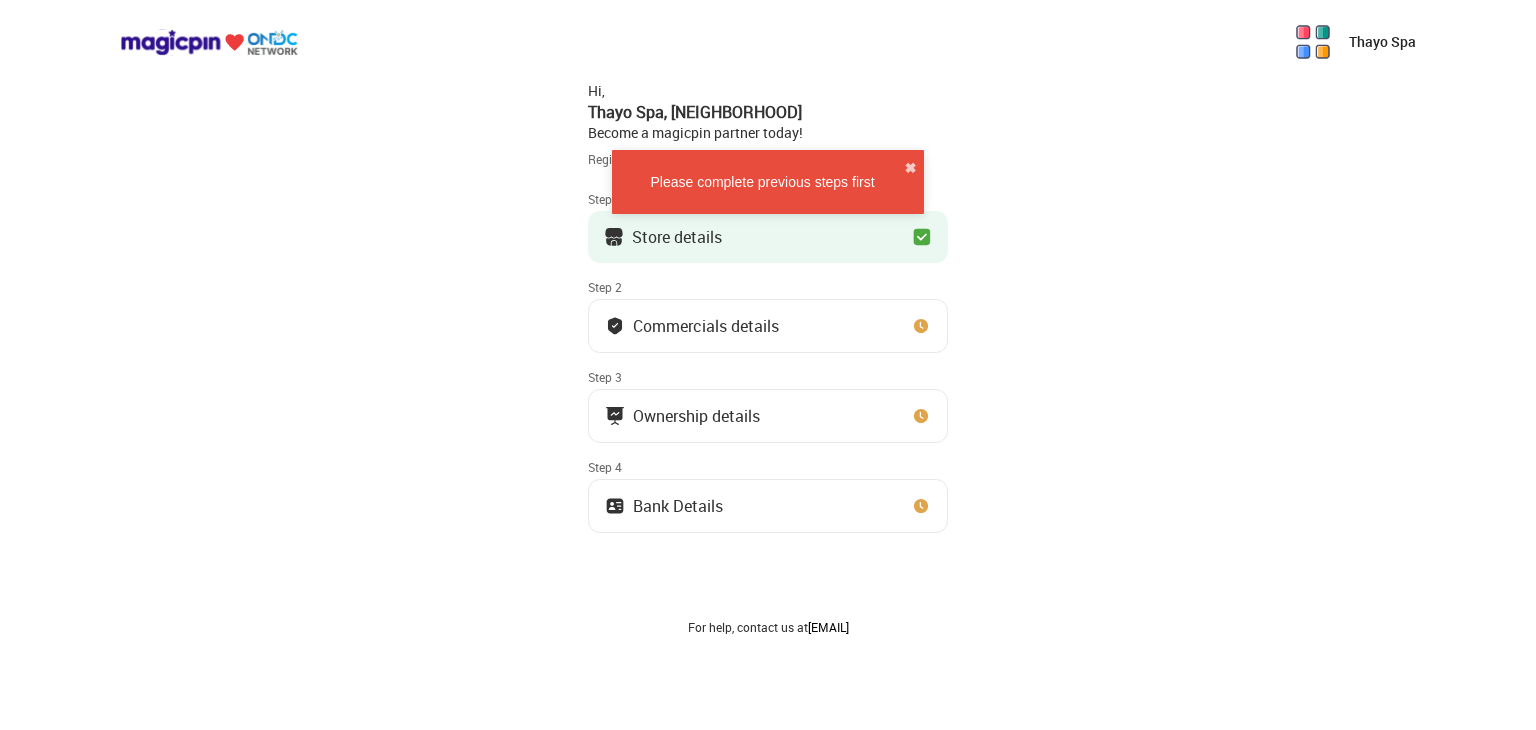 click on "Commercials details" at bounding box center (768, 326) 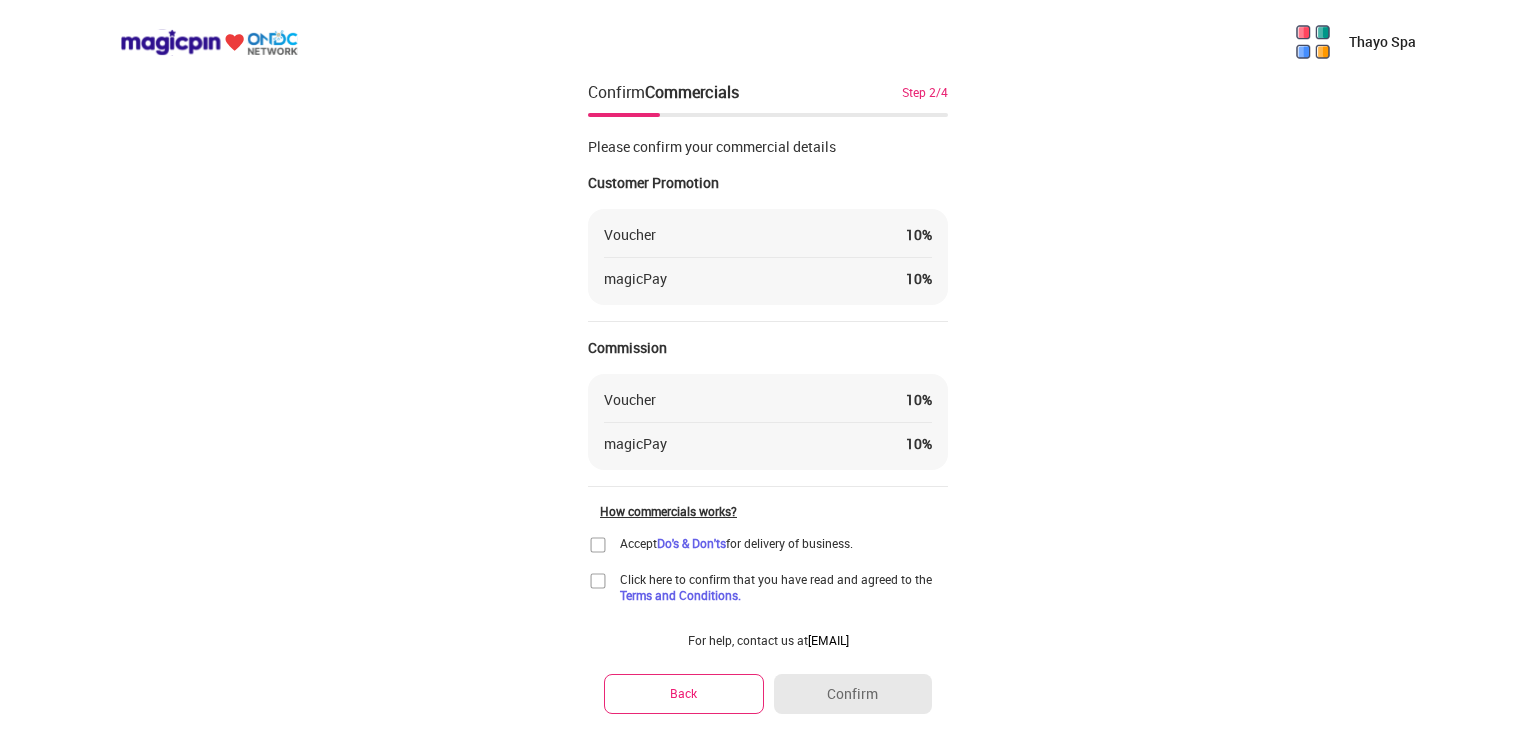 click at bounding box center [598, 545] 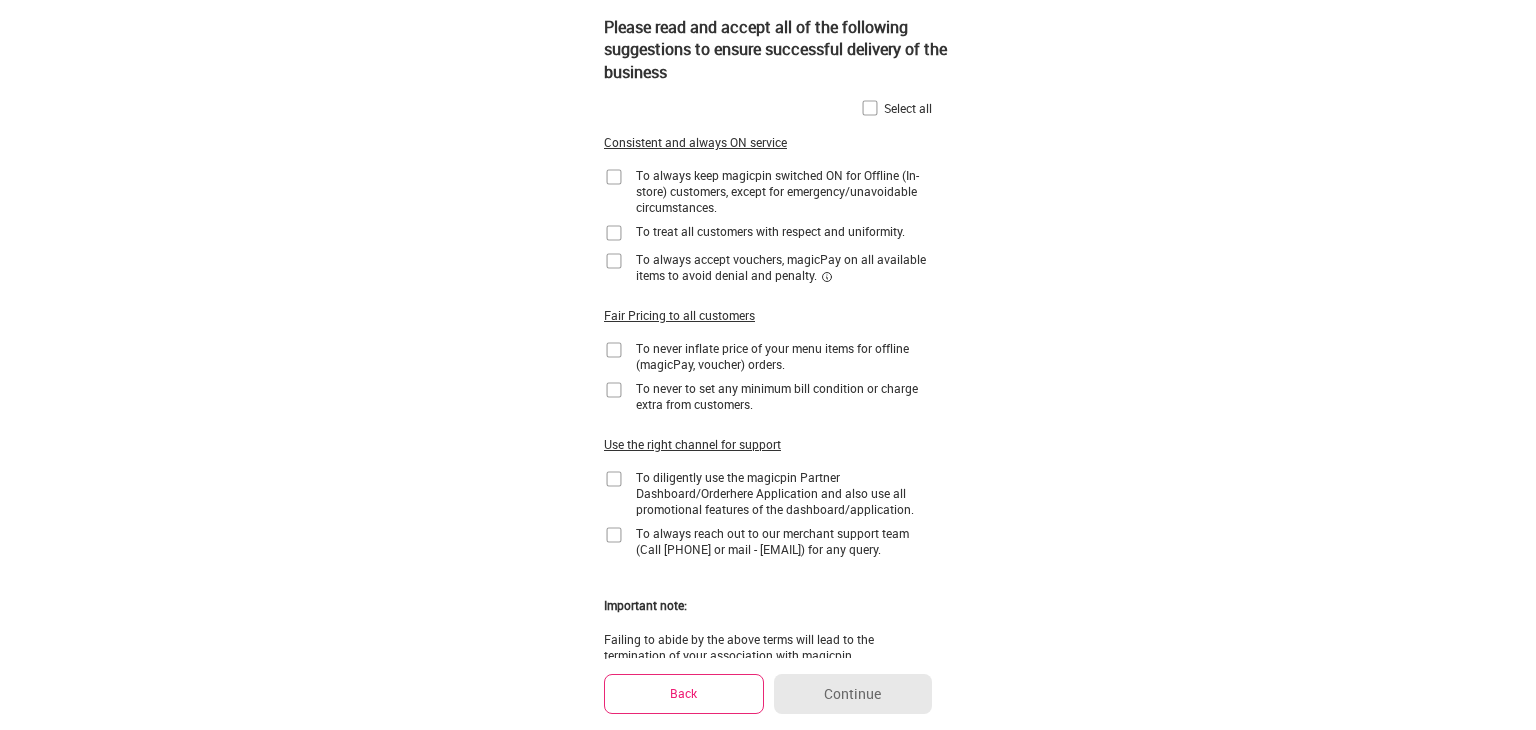 click at bounding box center [870, 108] 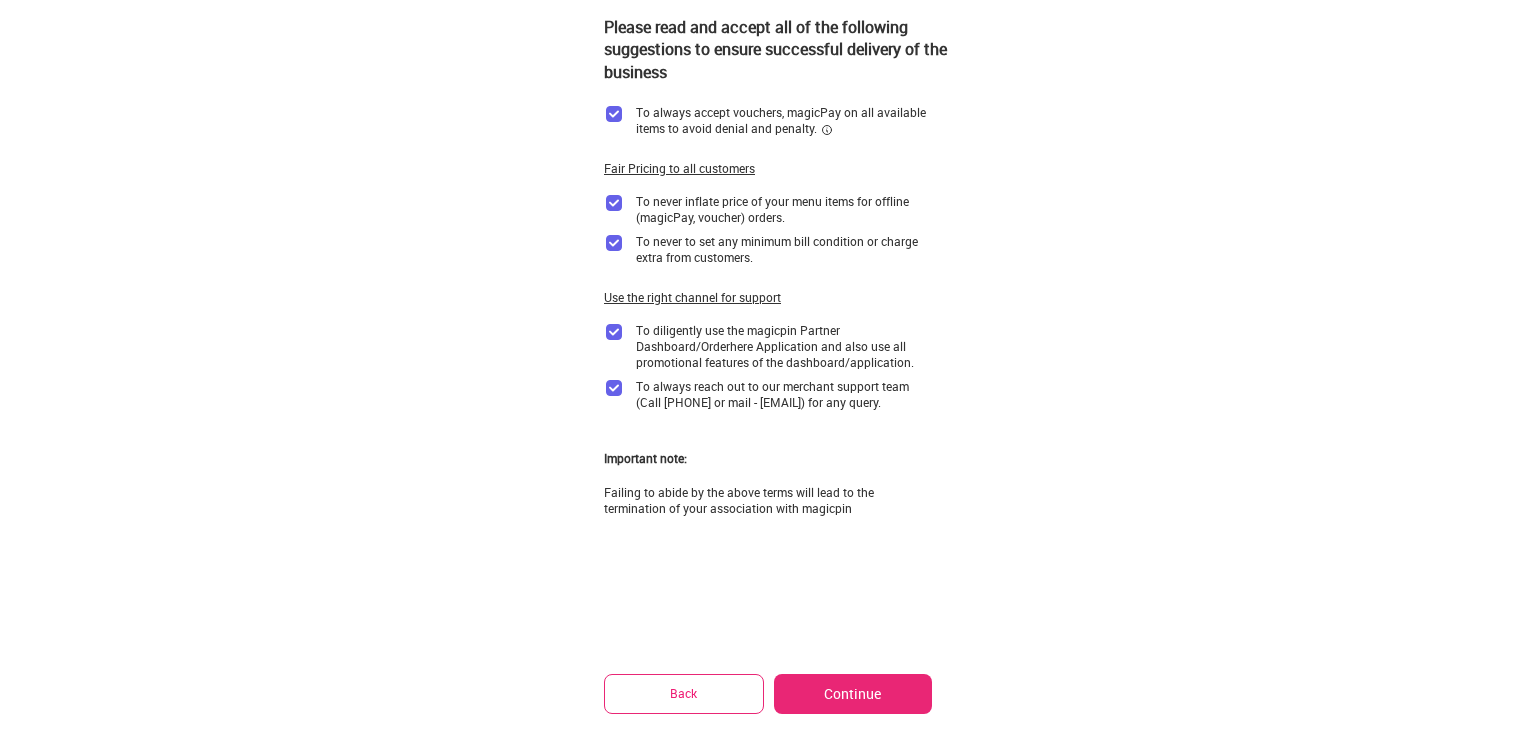 click on "Back" at bounding box center [684, 693] 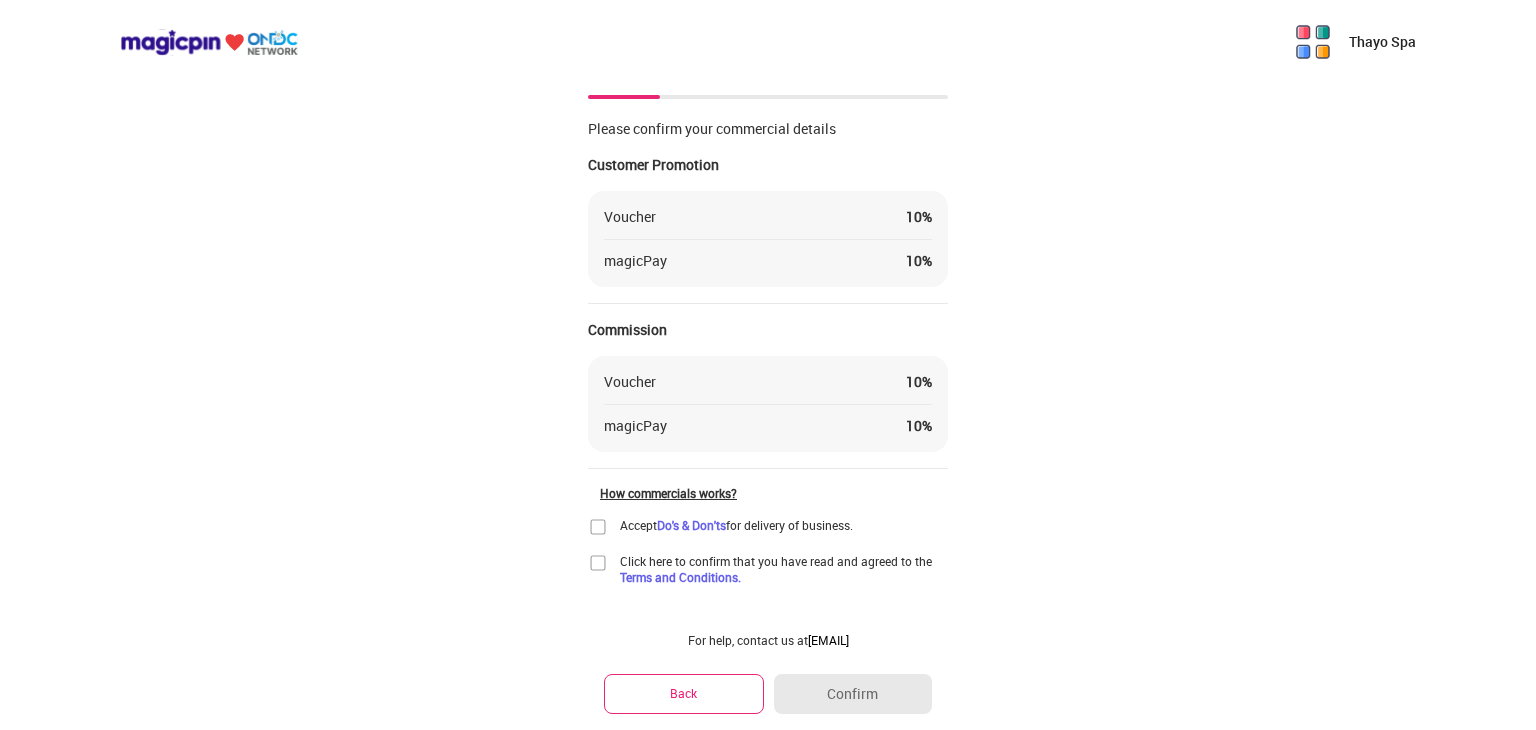 scroll, scrollTop: 0, scrollLeft: 0, axis: both 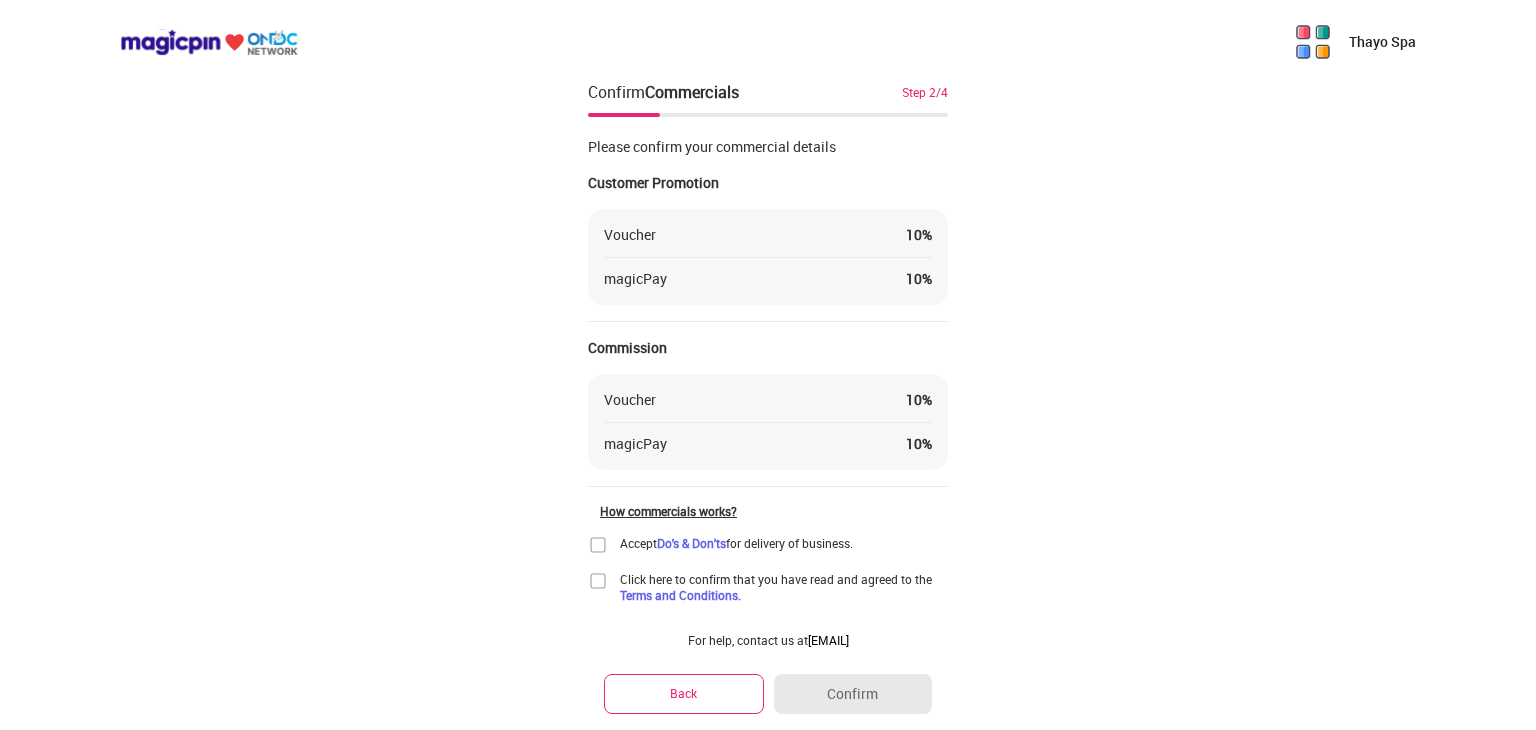 click on "Back" at bounding box center (684, 693) 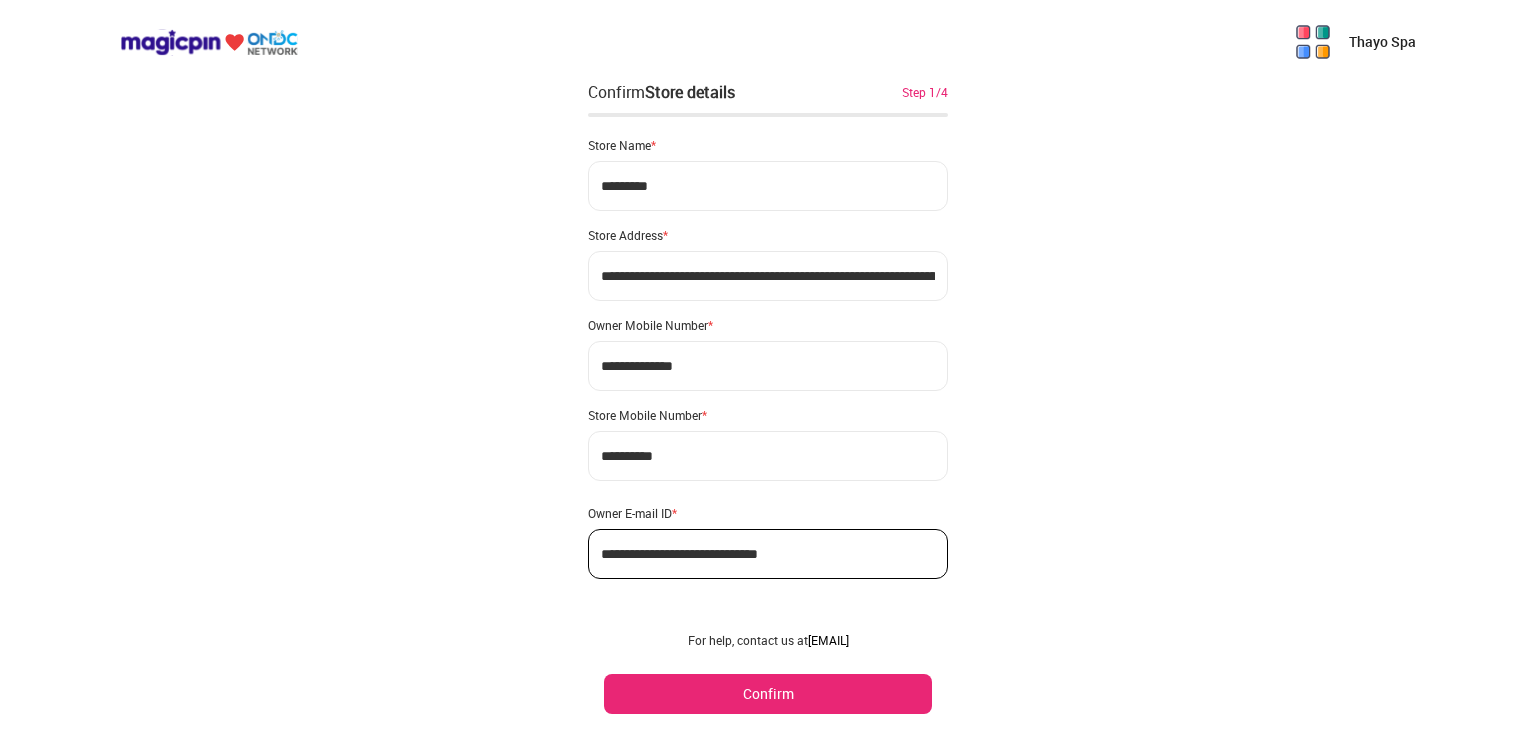 click on "Confirm" at bounding box center [768, 694] 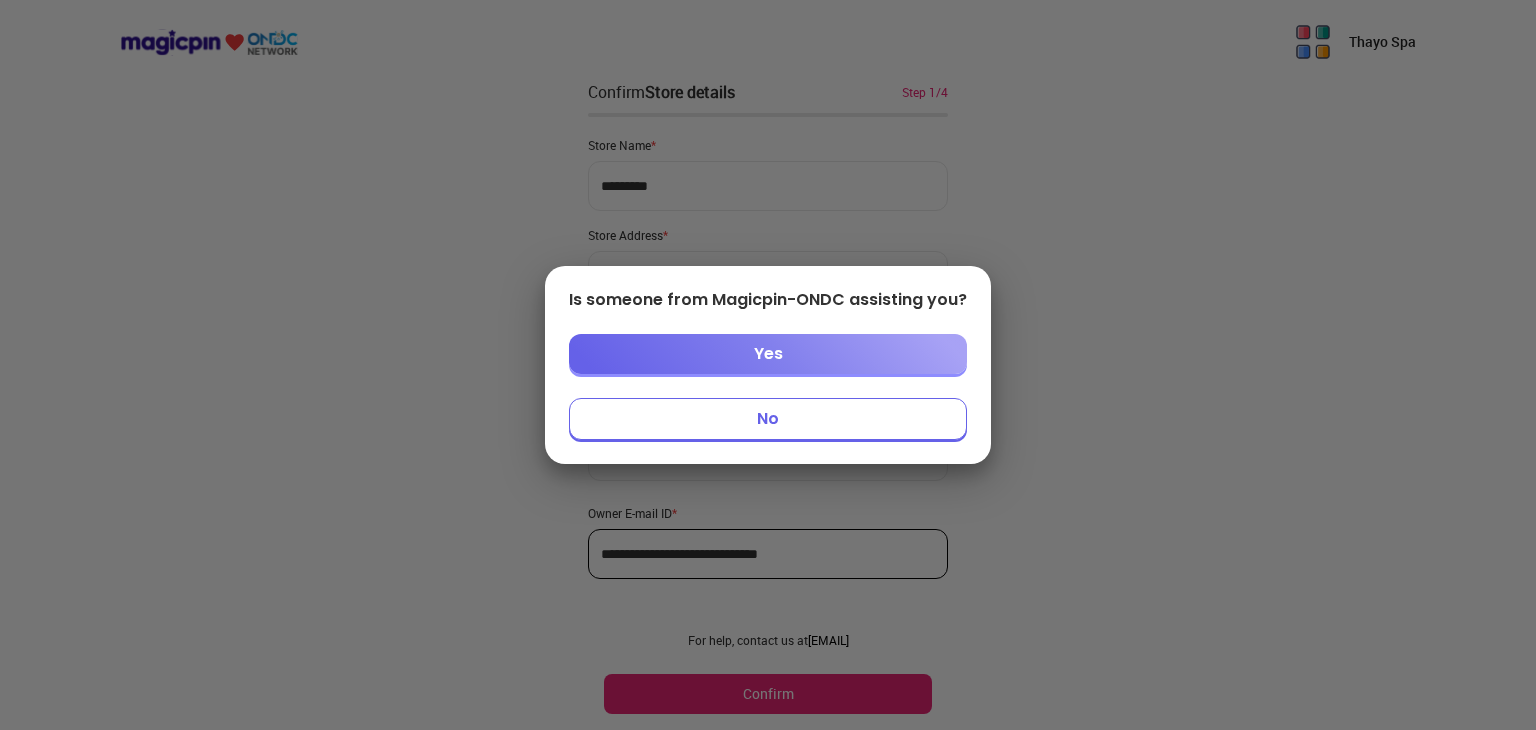click on "Yes" at bounding box center [768, 354] 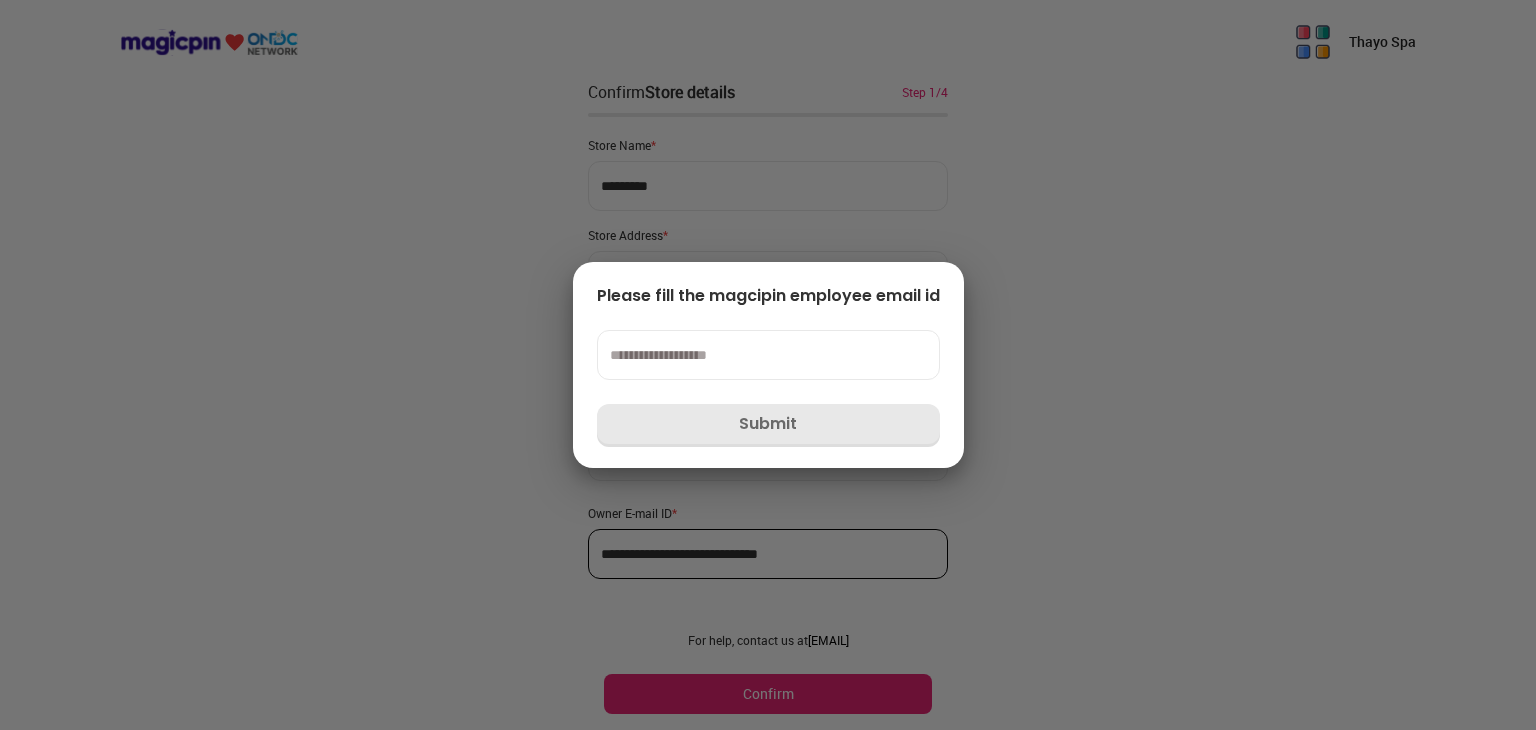 click at bounding box center (768, 365) 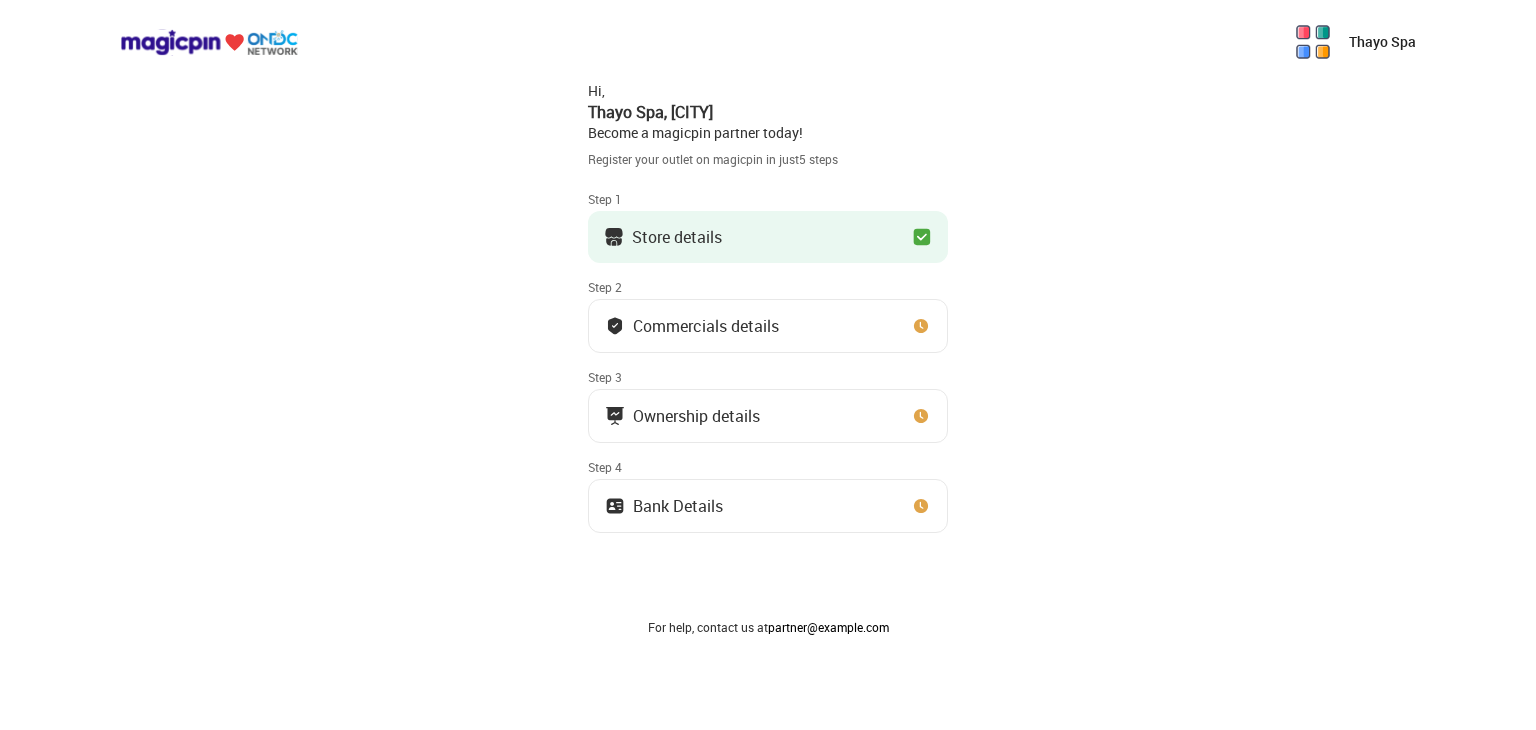 scroll, scrollTop: 0, scrollLeft: 0, axis: both 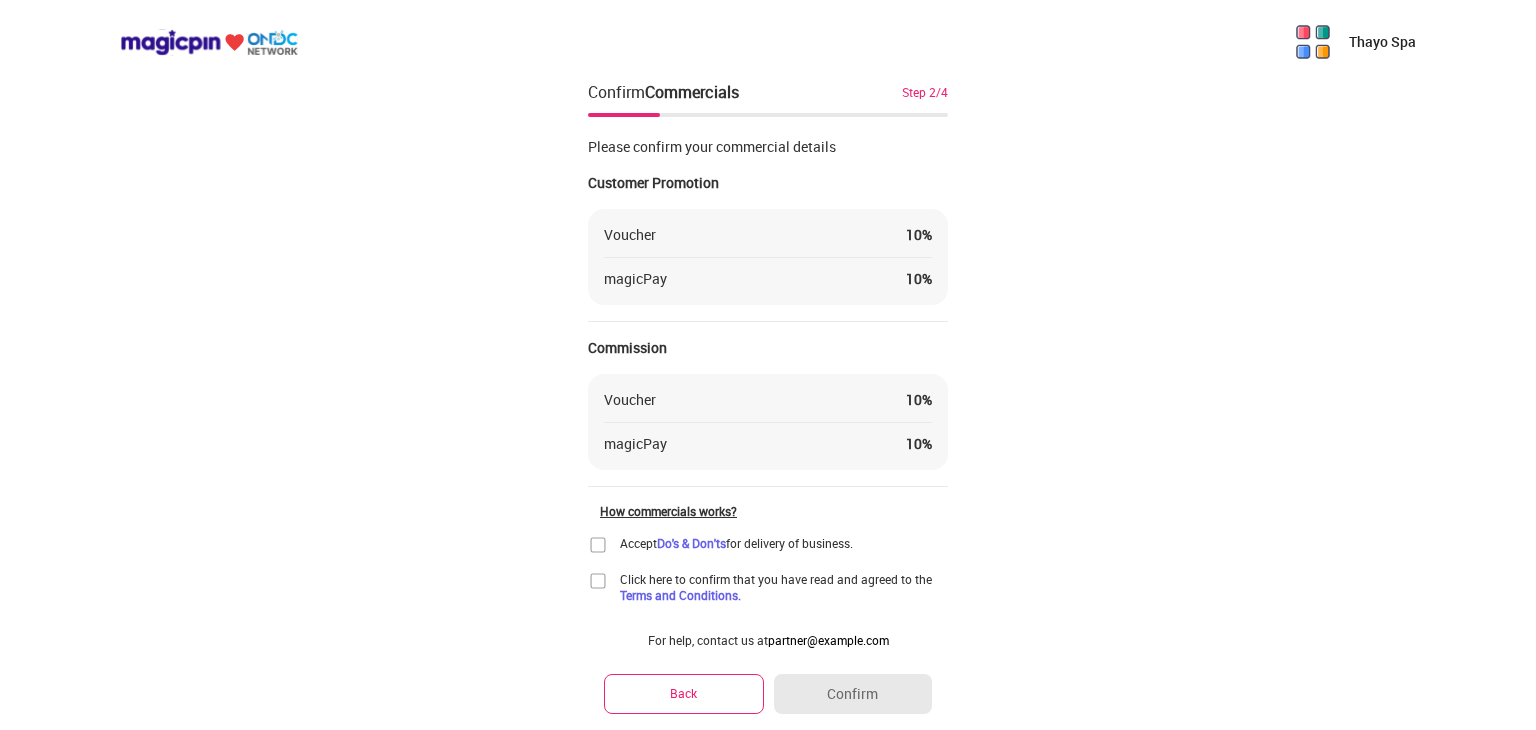 click at bounding box center (598, 545) 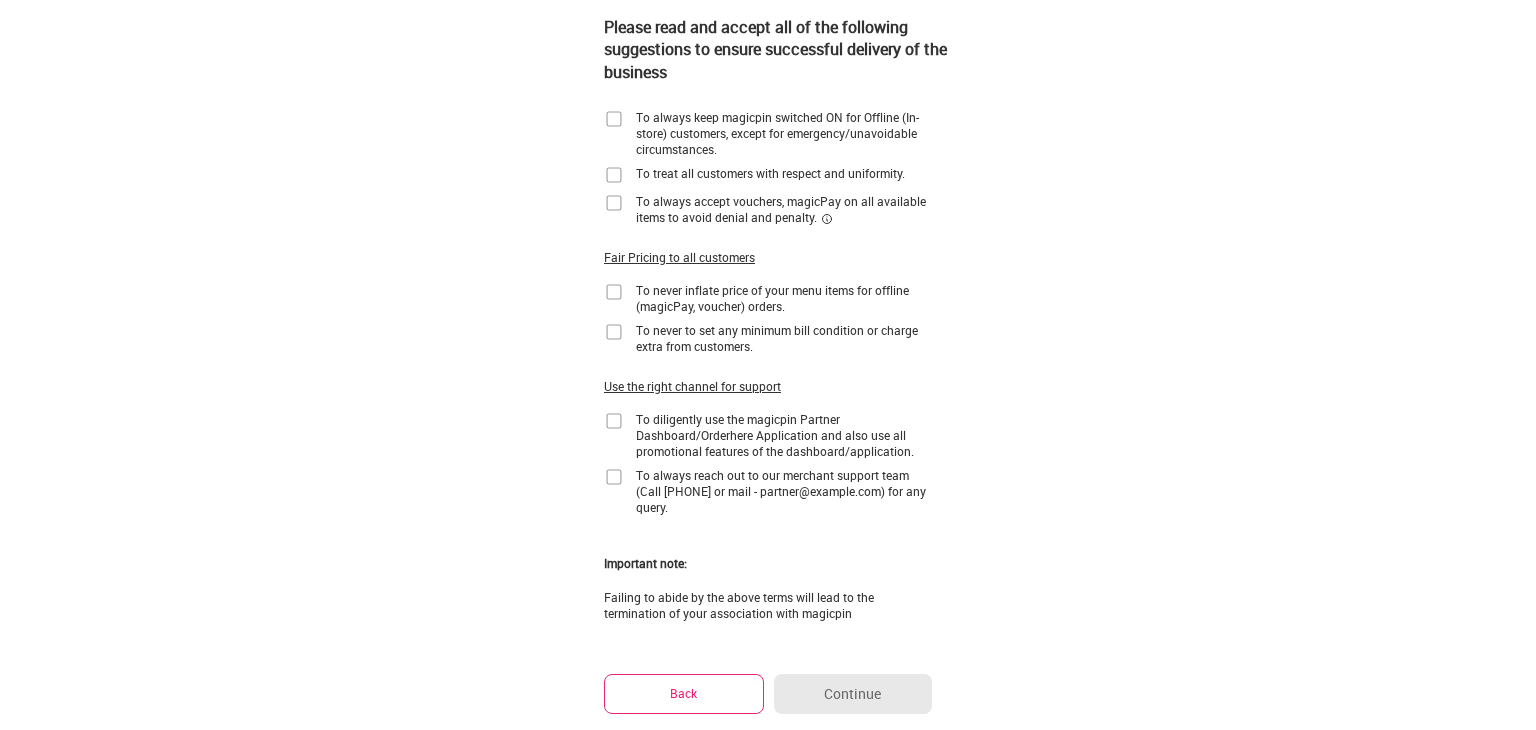 scroll, scrollTop: 0, scrollLeft: 0, axis: both 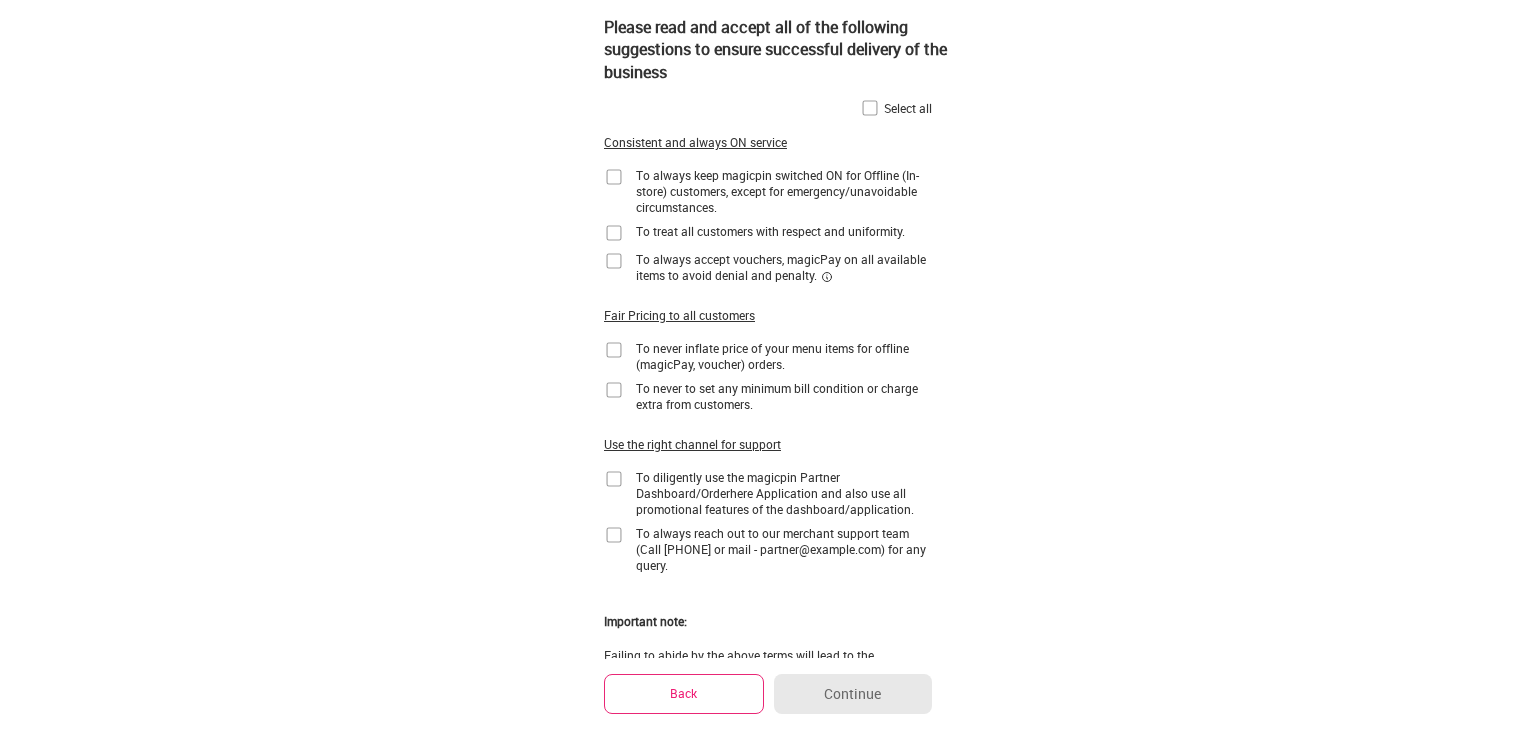 click at bounding box center [870, 108] 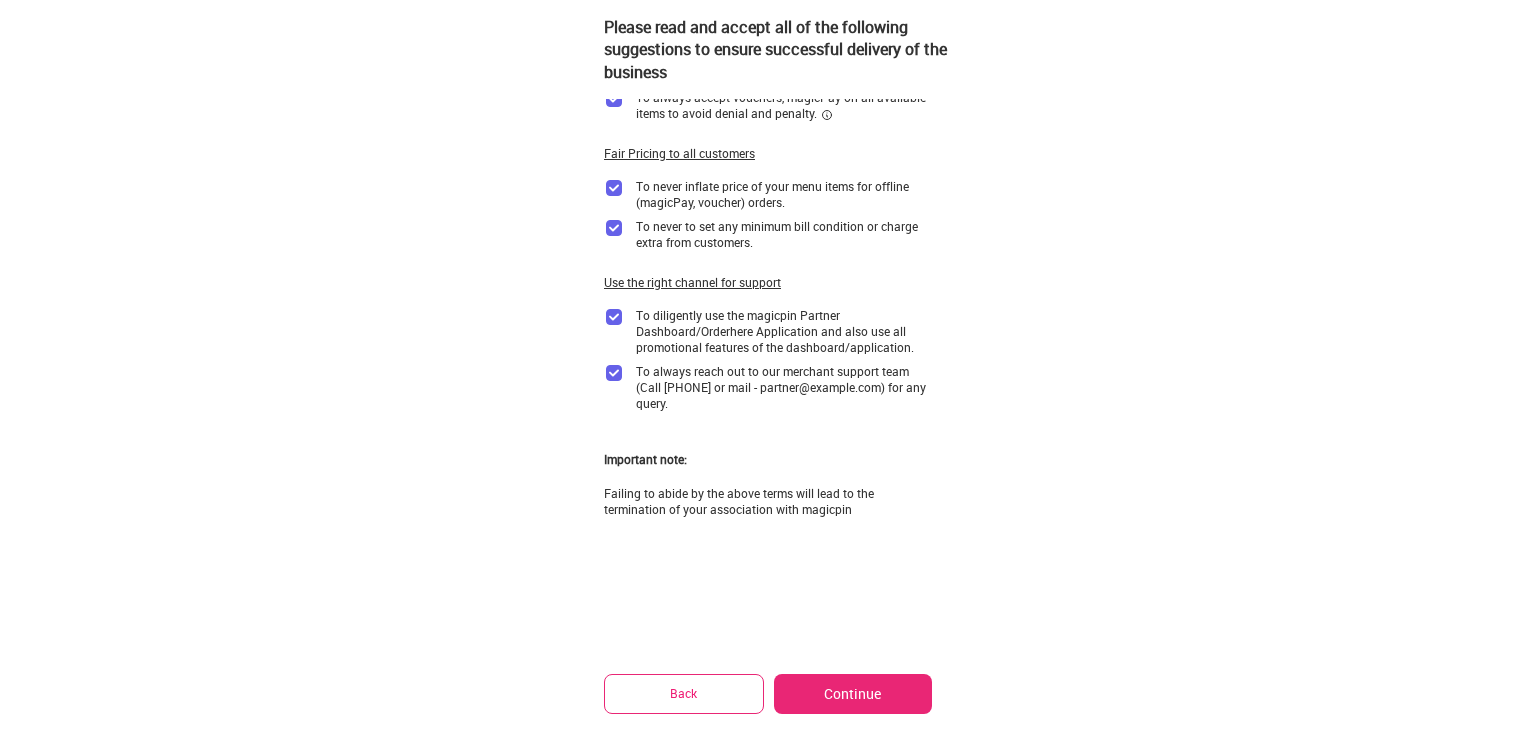 scroll, scrollTop: 163, scrollLeft: 0, axis: vertical 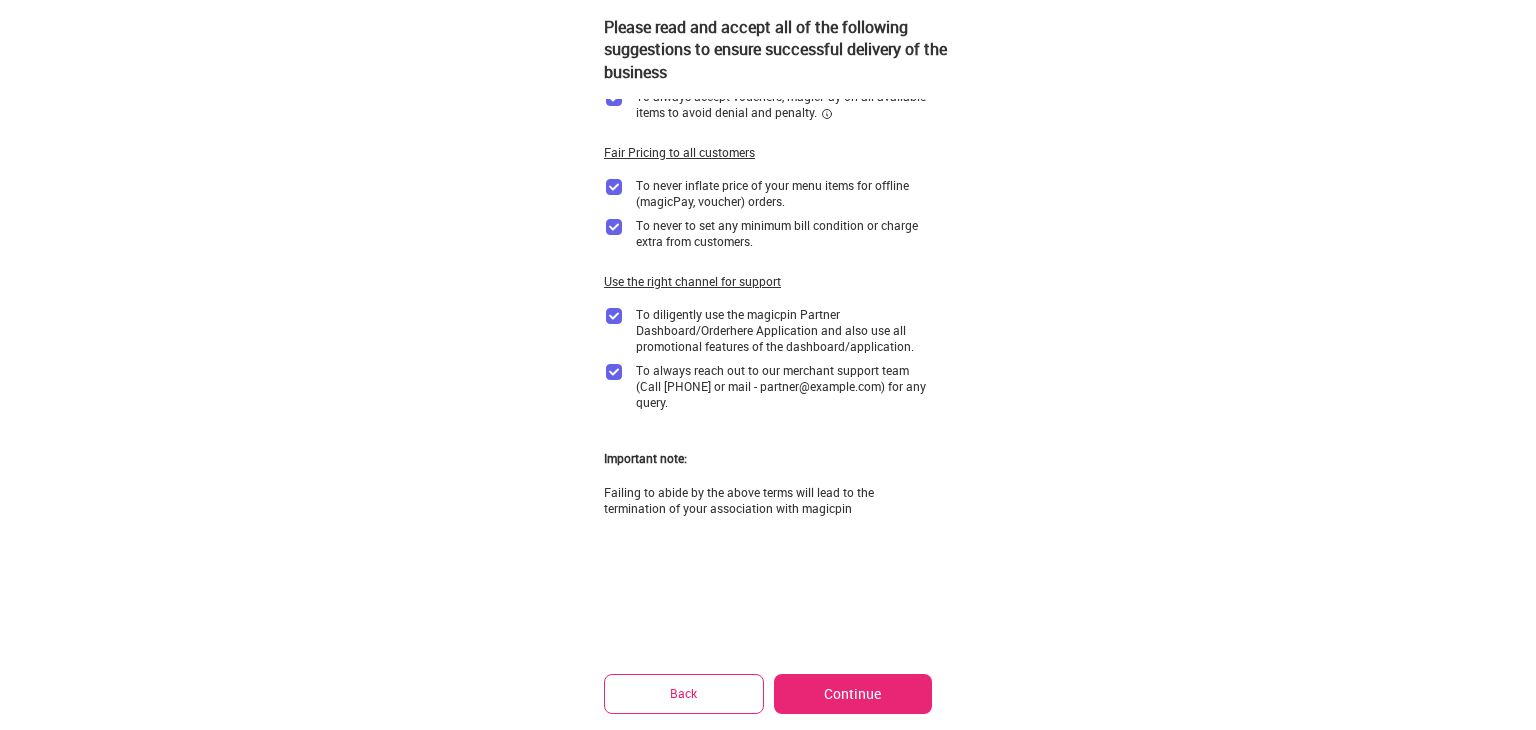 click on "Continue" at bounding box center (853, 694) 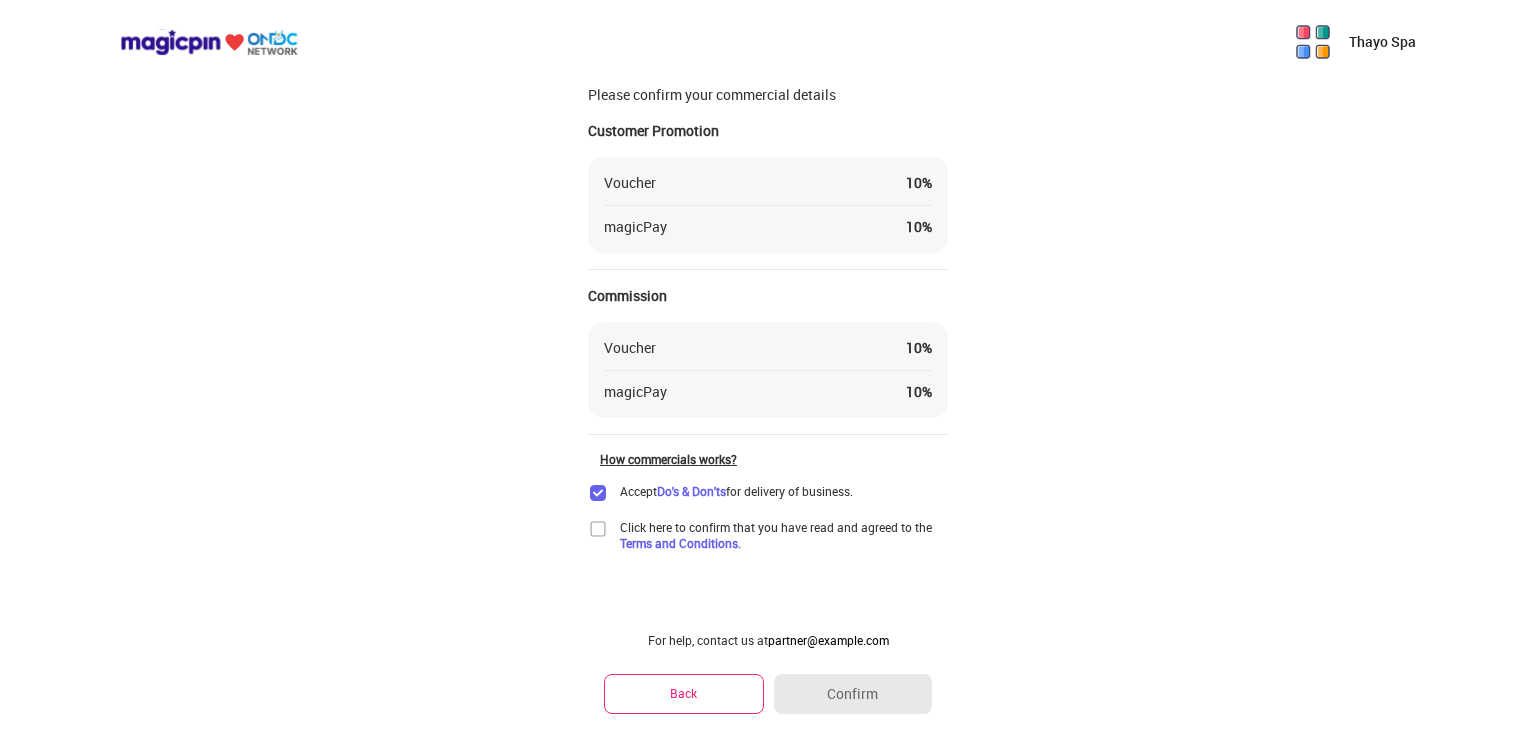 click at bounding box center (598, 529) 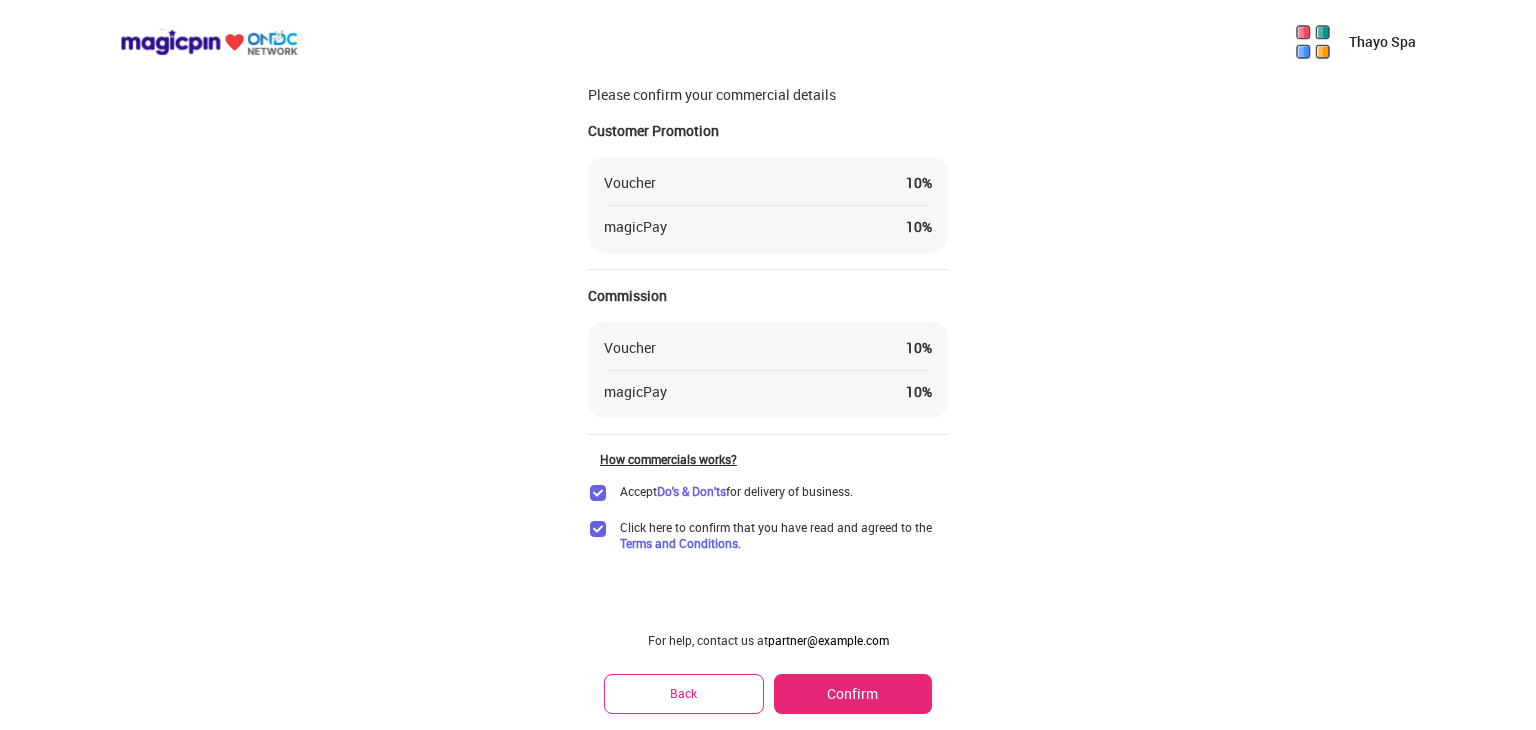 click on "Confirm" at bounding box center [853, 694] 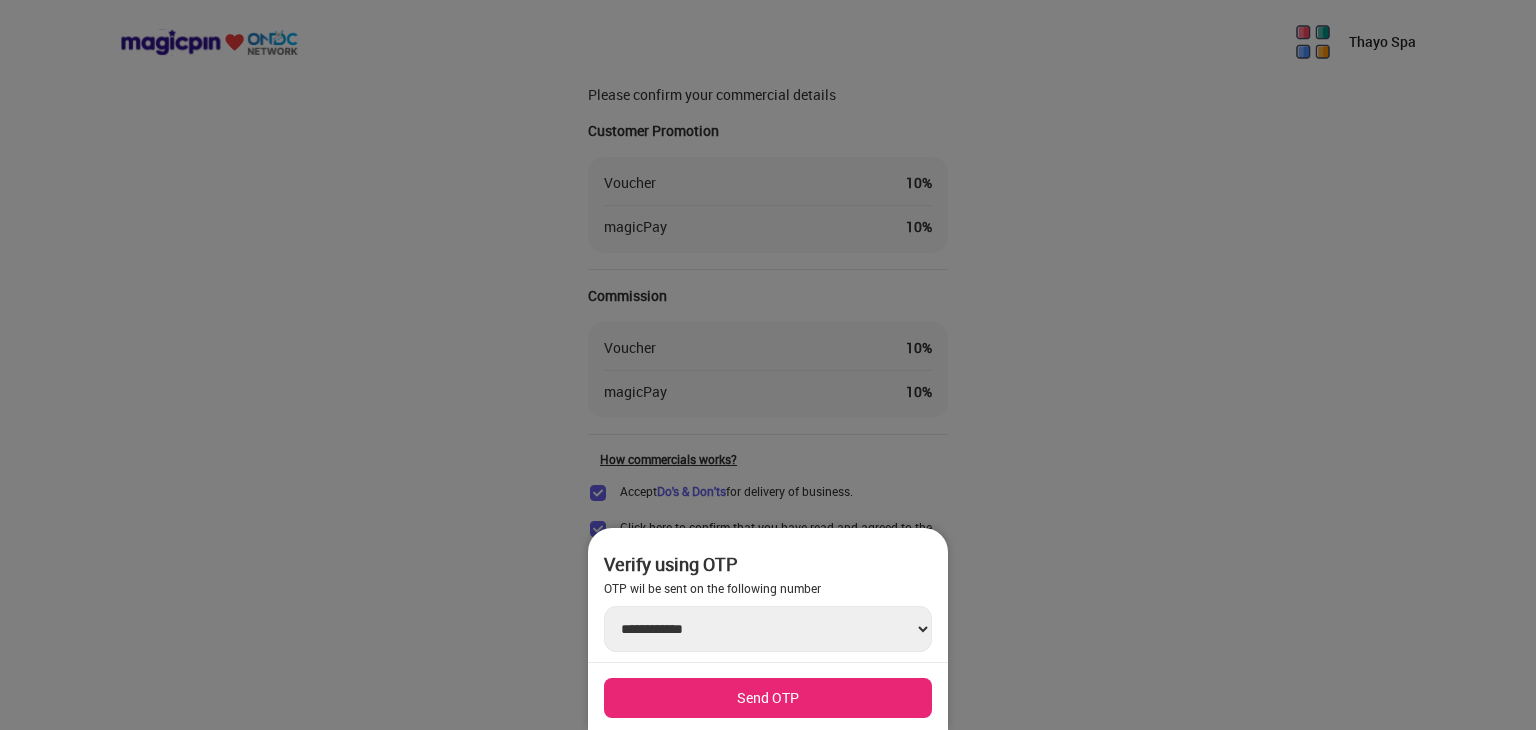 click on "**********" at bounding box center (768, 629) 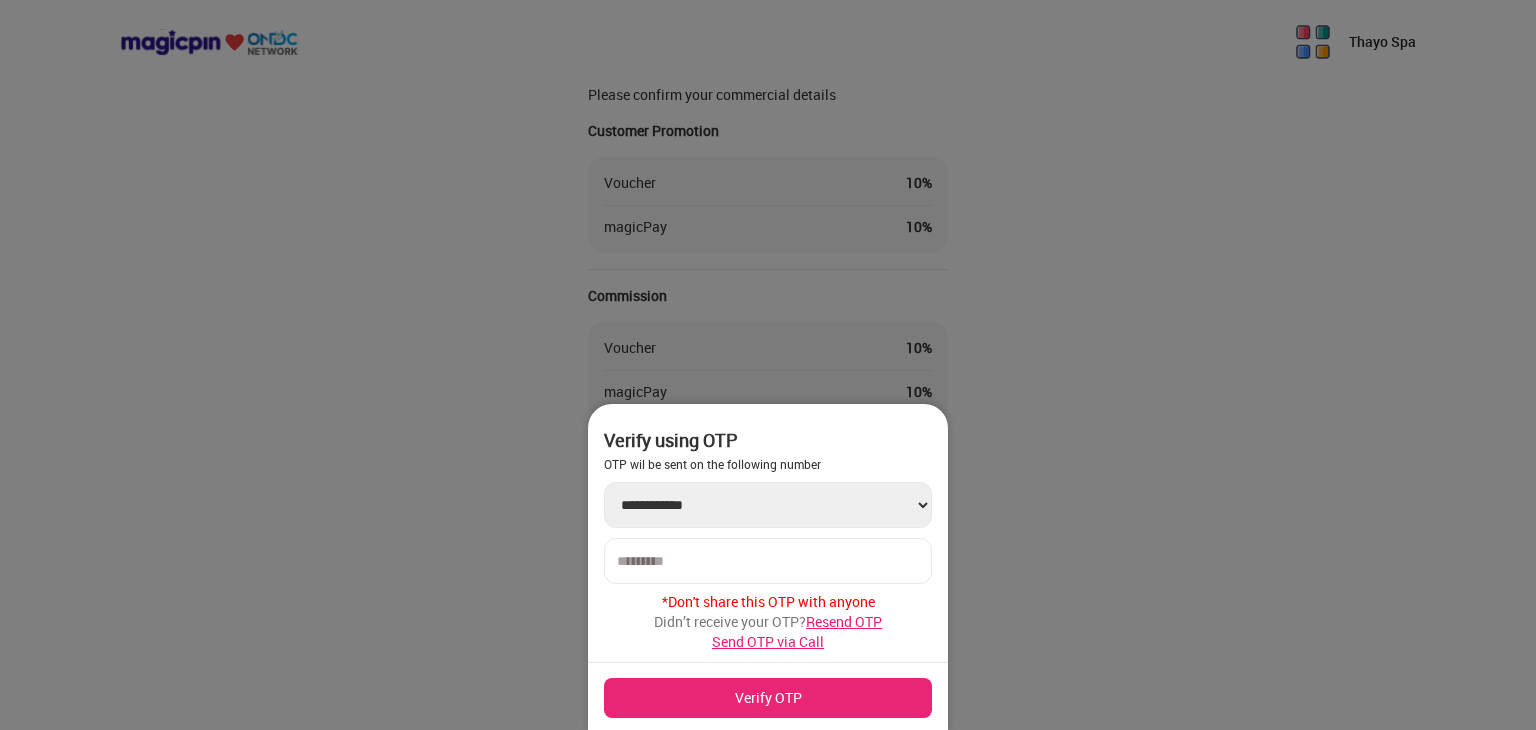 click at bounding box center (768, 561) 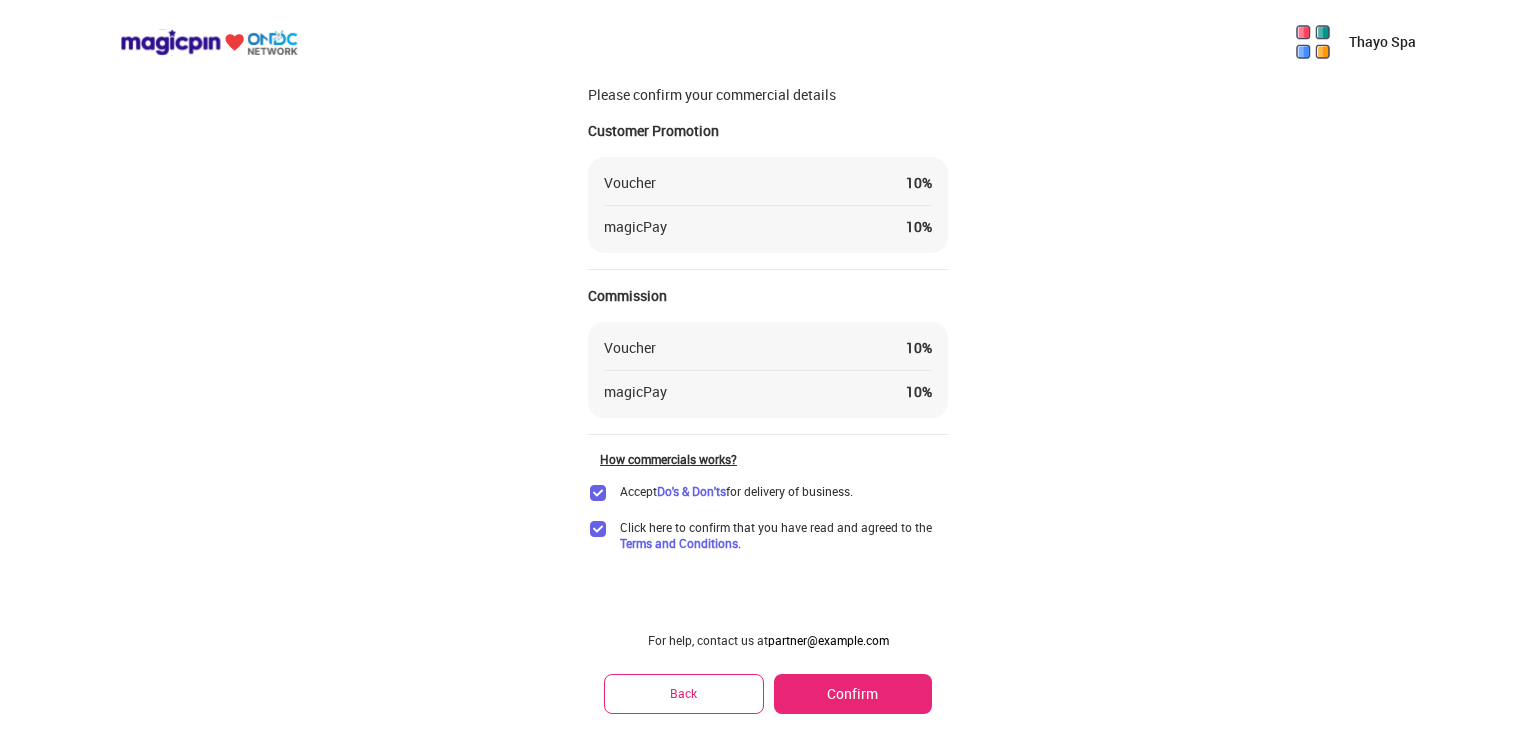 scroll, scrollTop: 0, scrollLeft: 0, axis: both 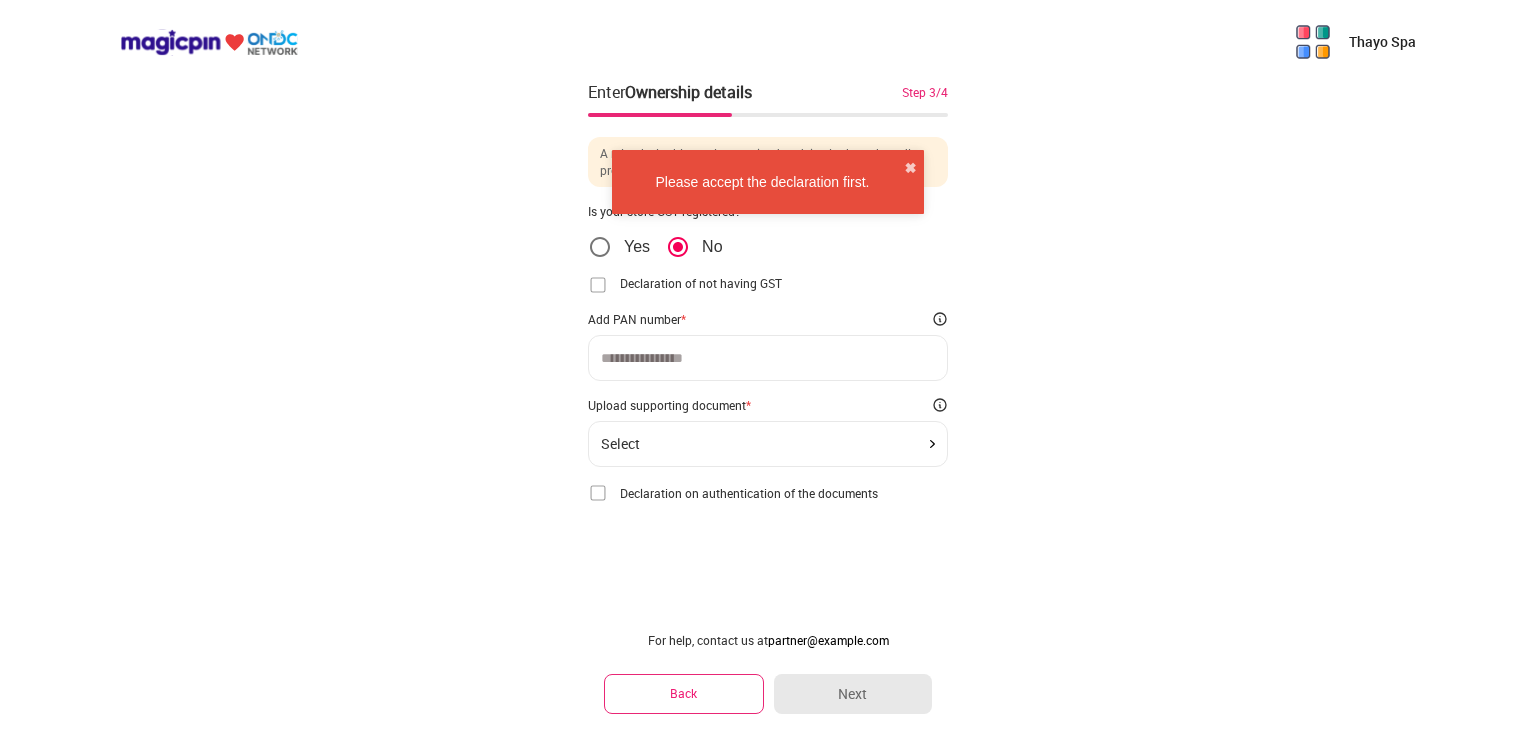 click at bounding box center [768, 358] 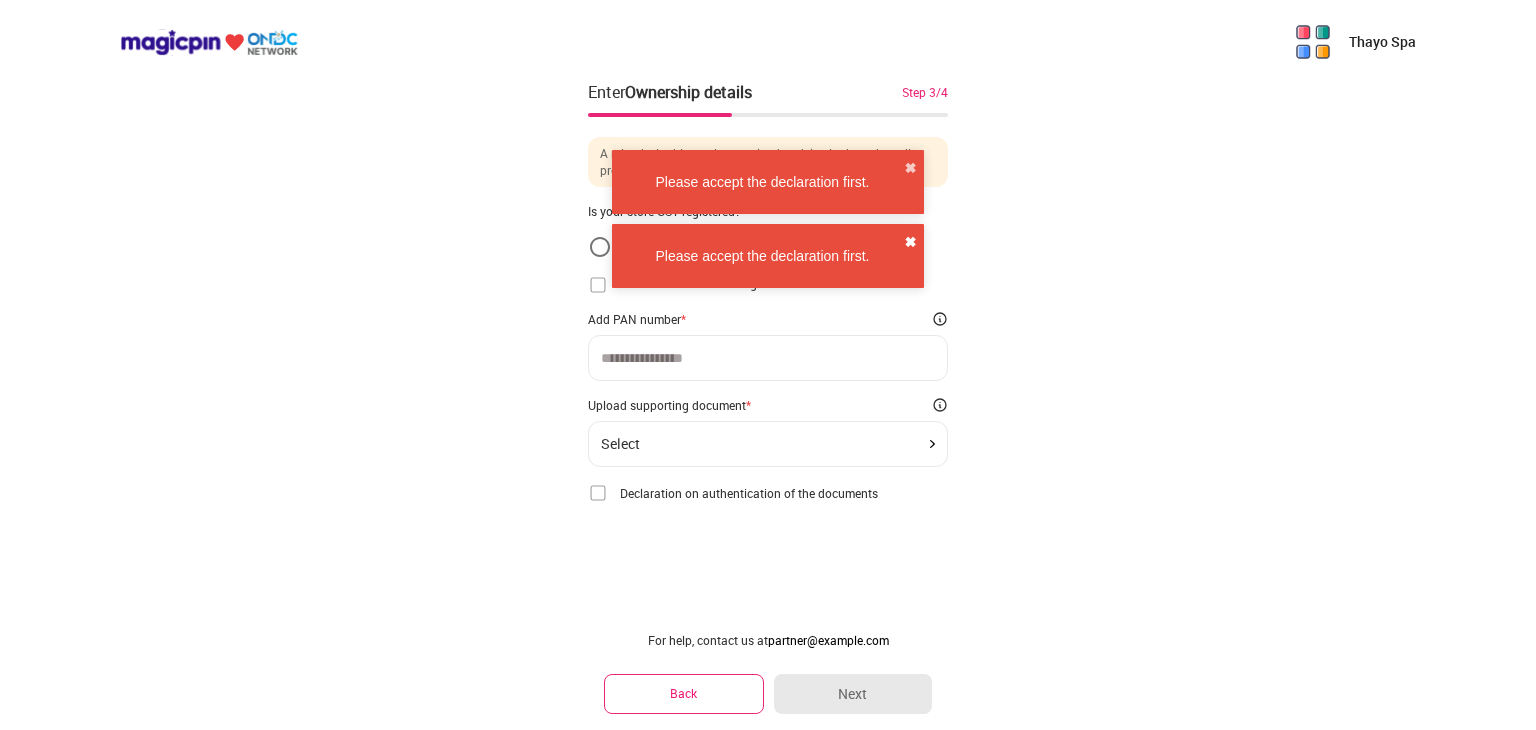 click on "✖" at bounding box center (910, 242) 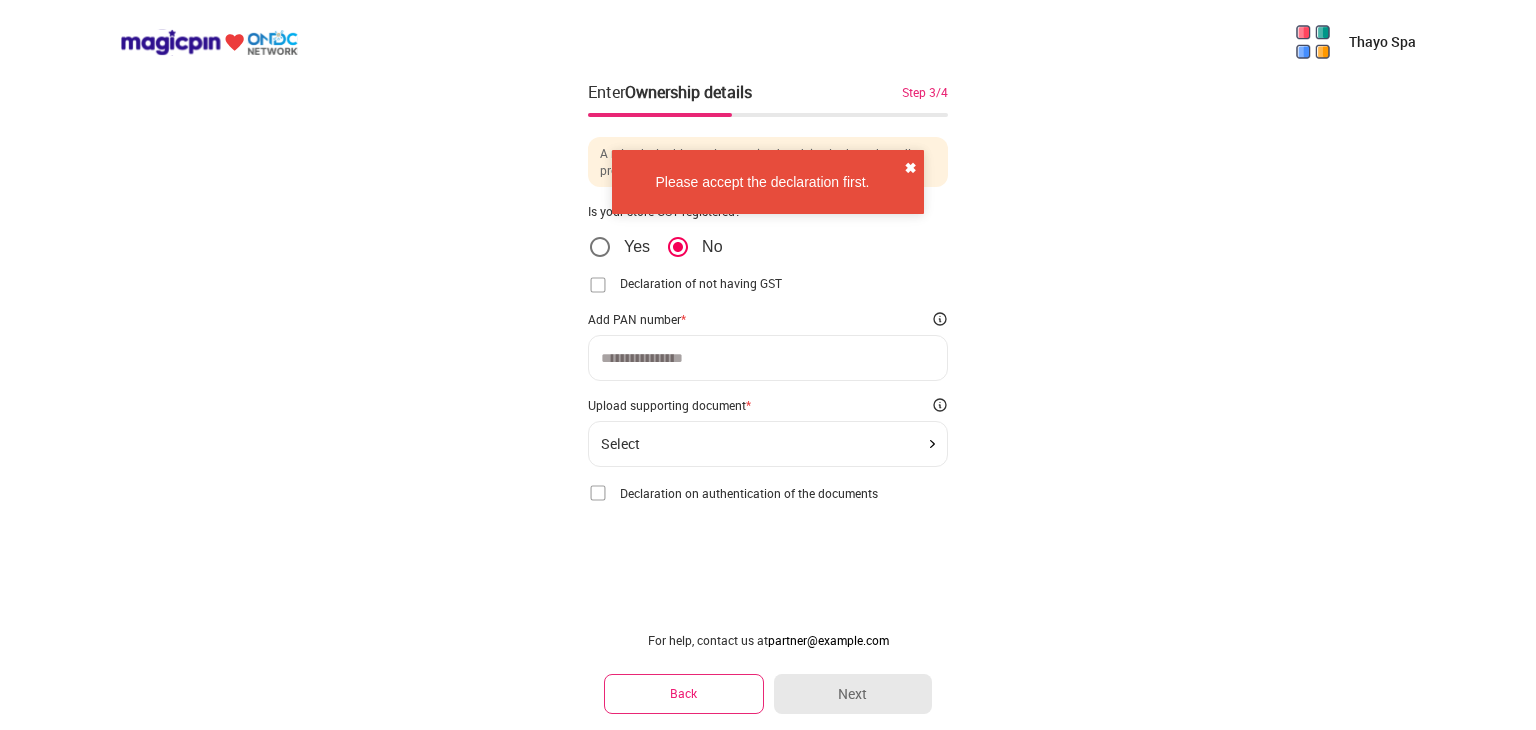 click on "✖" at bounding box center (910, 168) 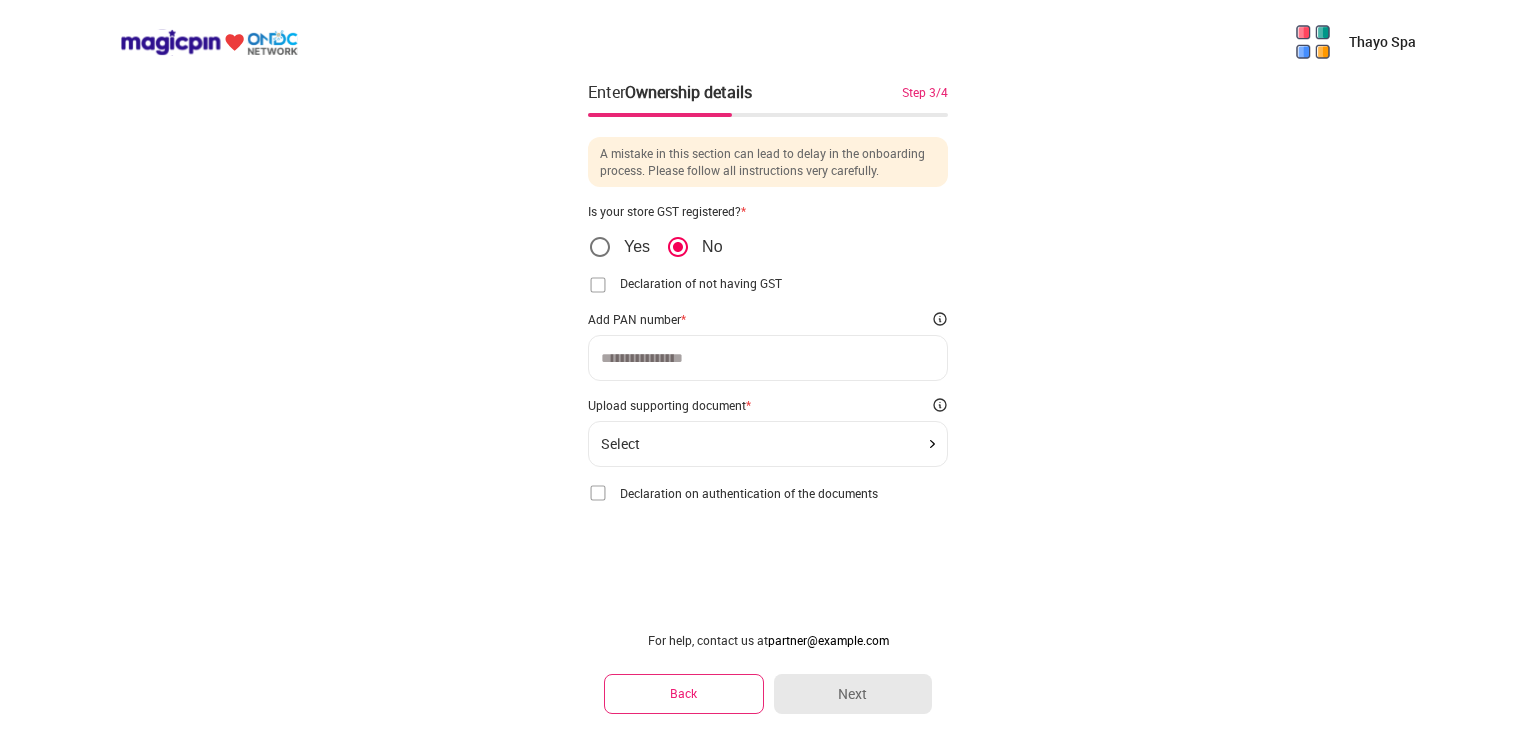 drag, startPoint x: 652, startPoint y: 448, endPoint x: 648, endPoint y: 464, distance: 16.492422 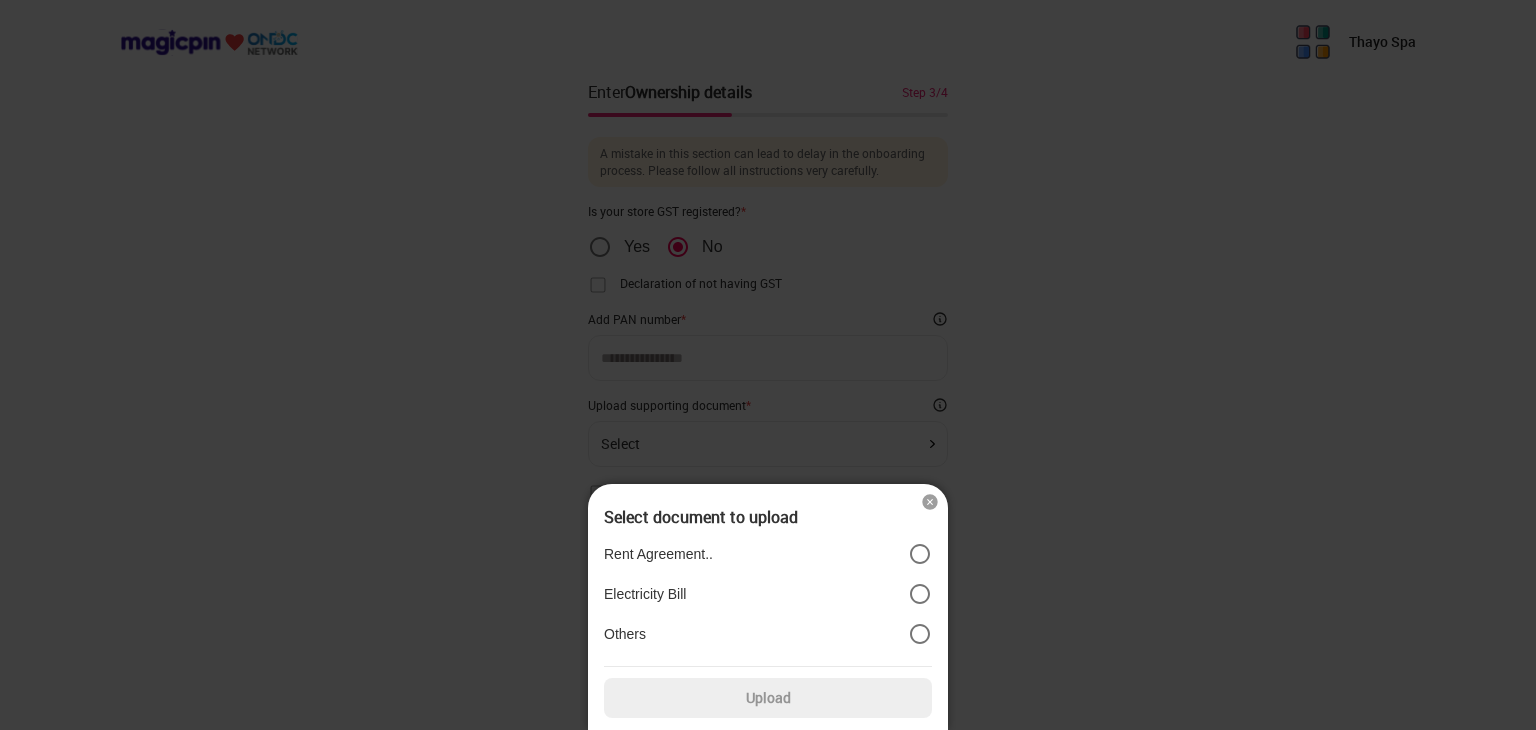 click at bounding box center (768, 365) 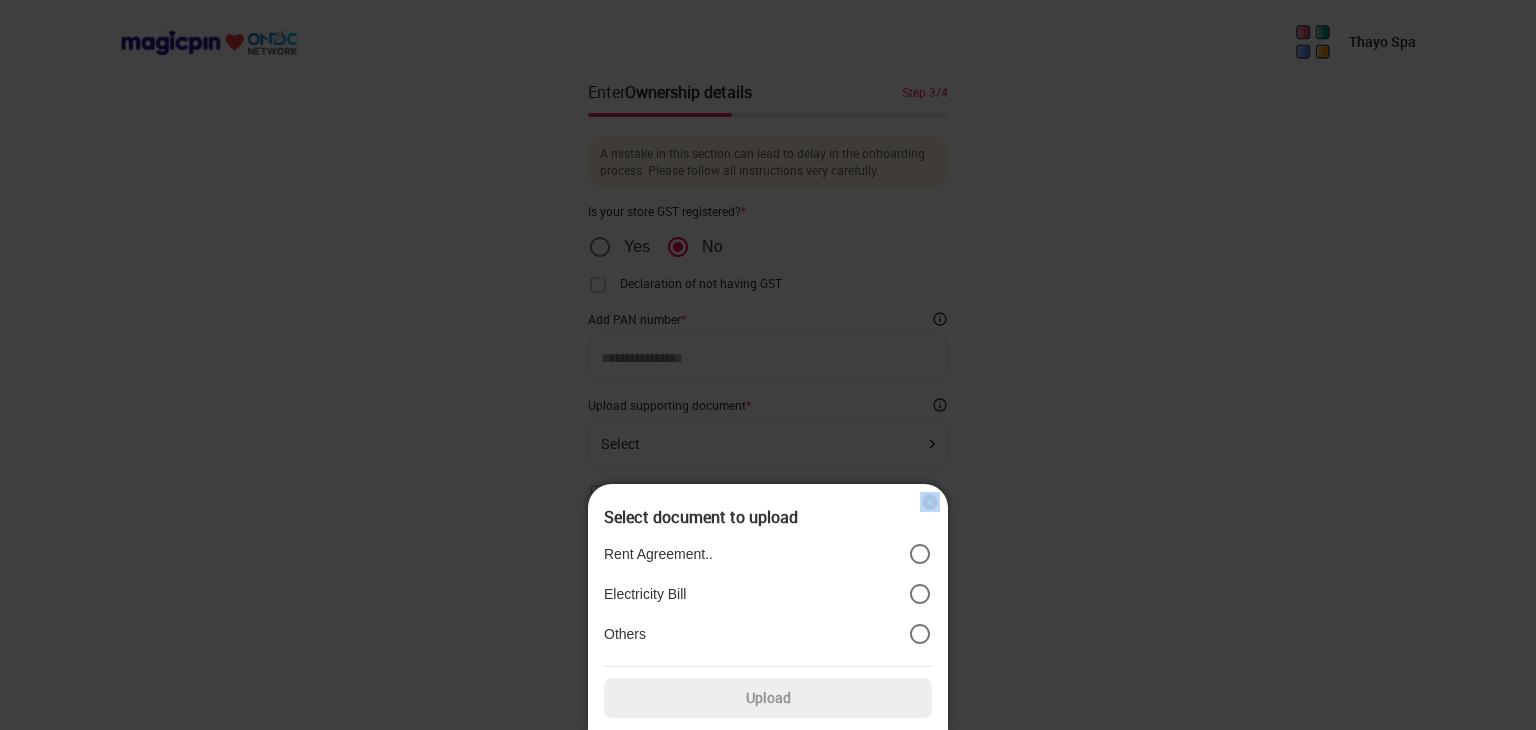 click at bounding box center (768, 365) 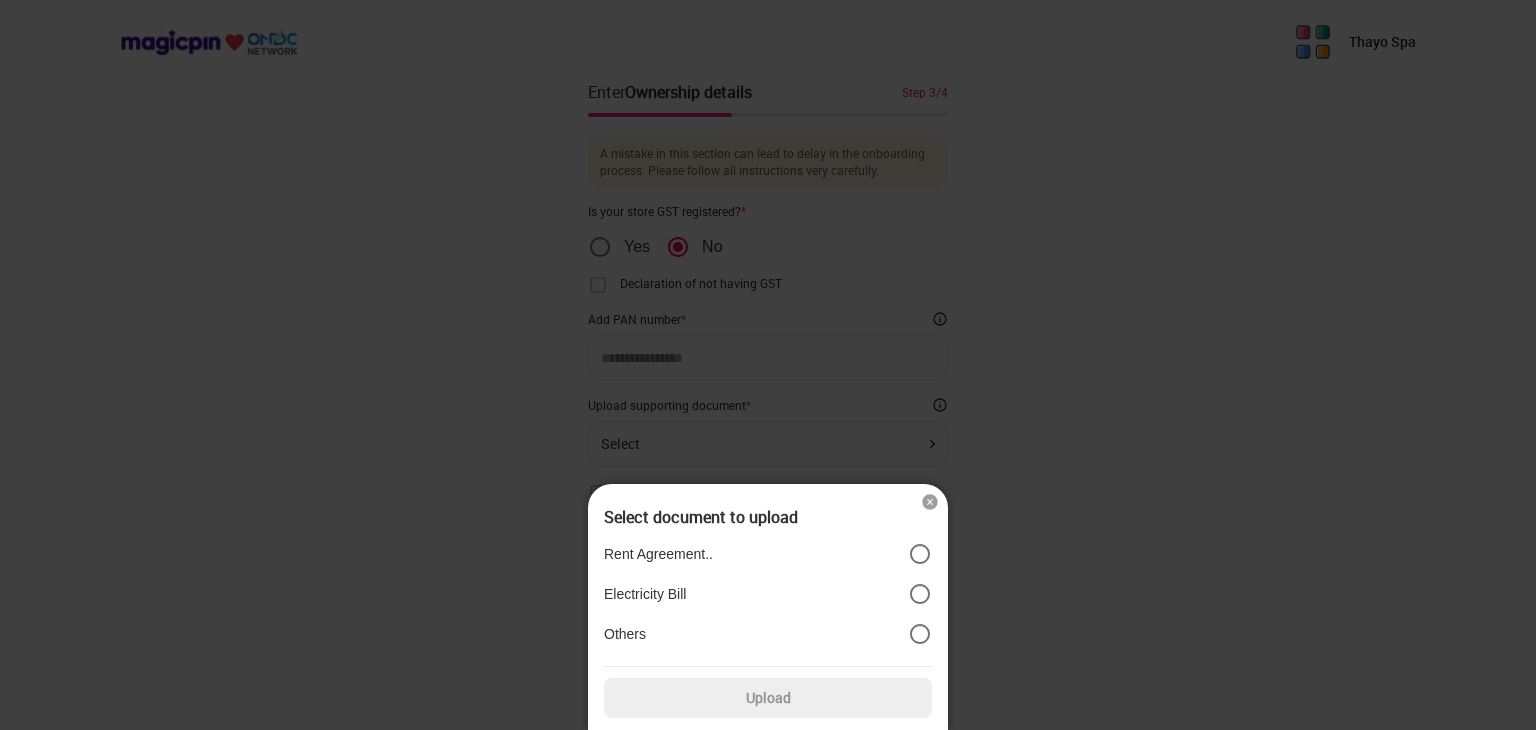 click on "Electricity Bill" at bounding box center [768, 594] 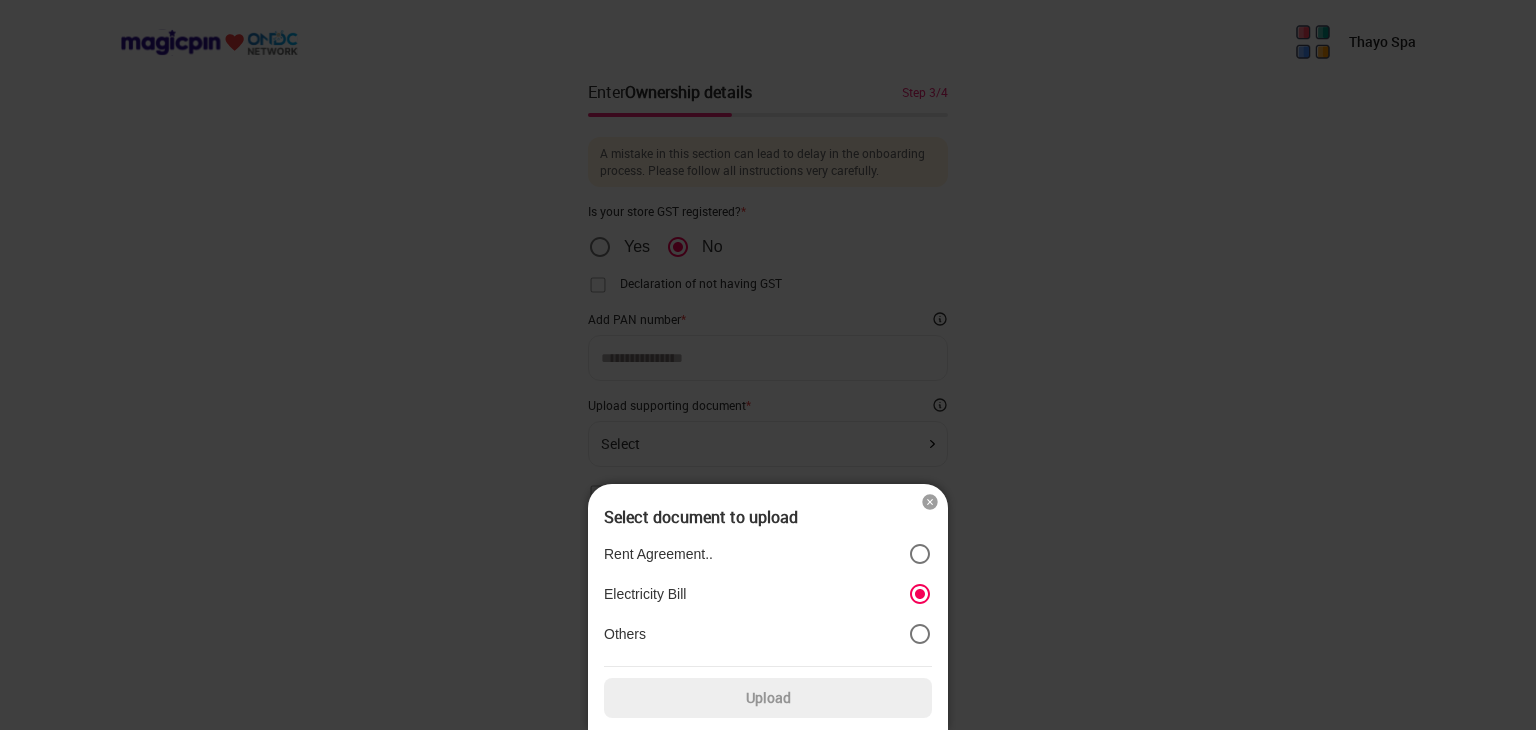 click on "Others" at bounding box center (768, 634) 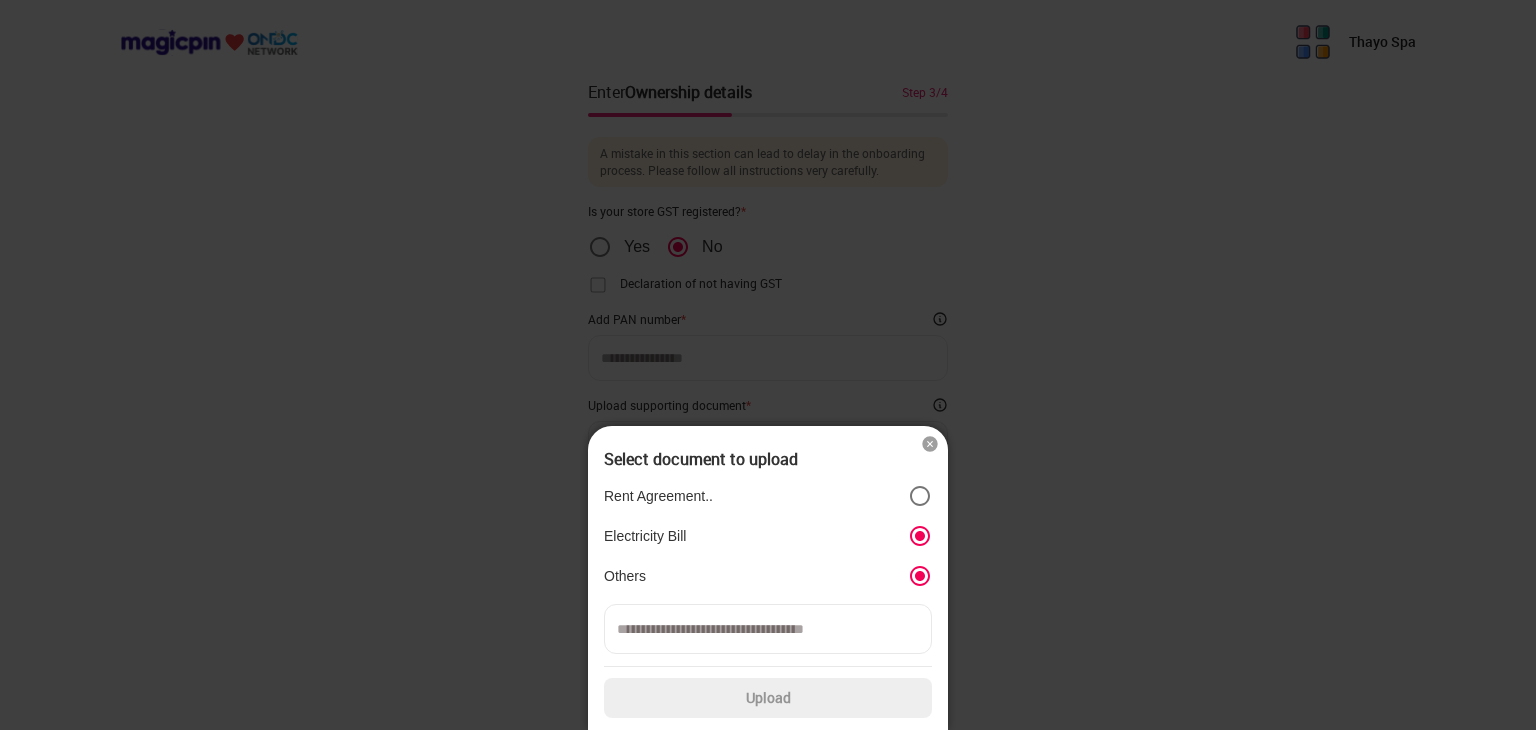 click at bounding box center [768, 629] 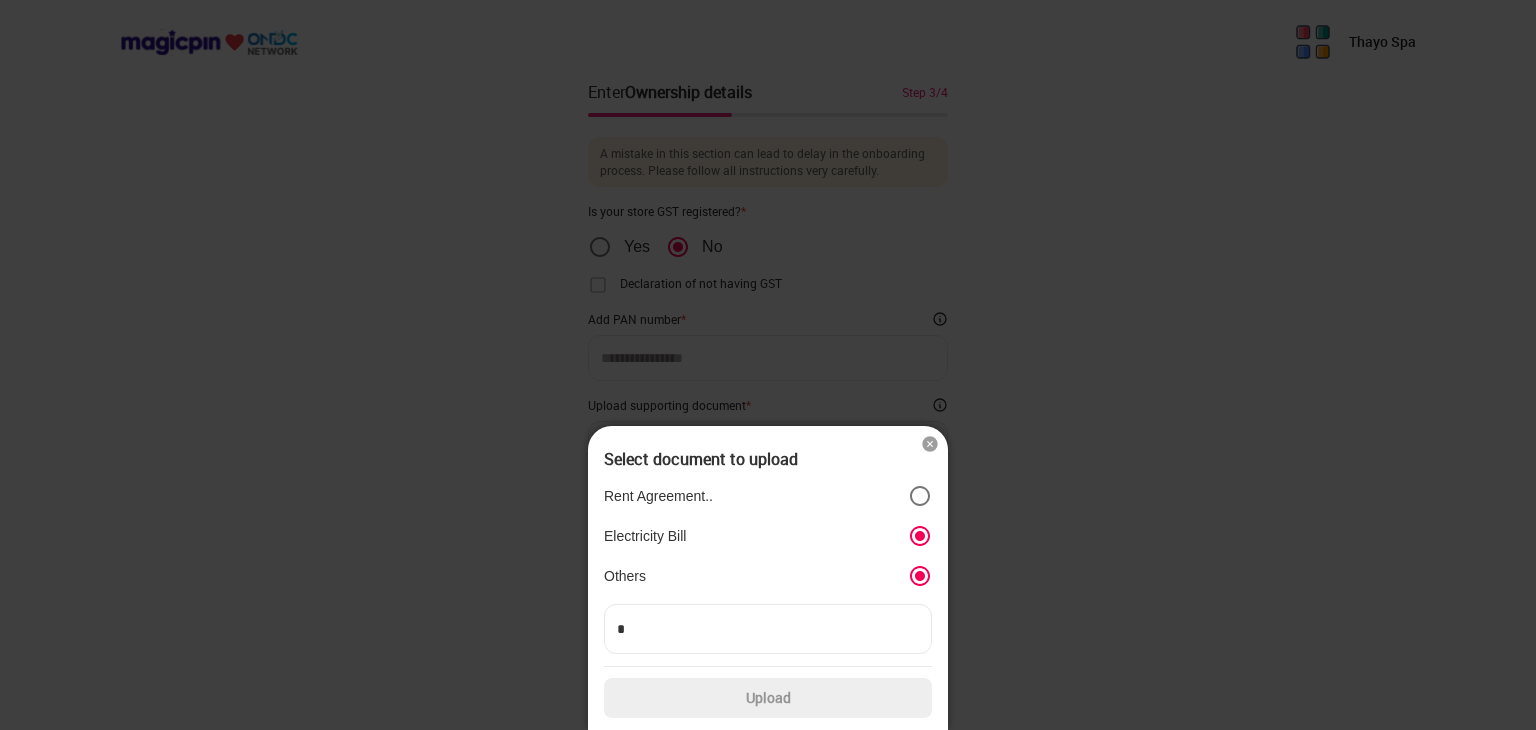 type on "*" 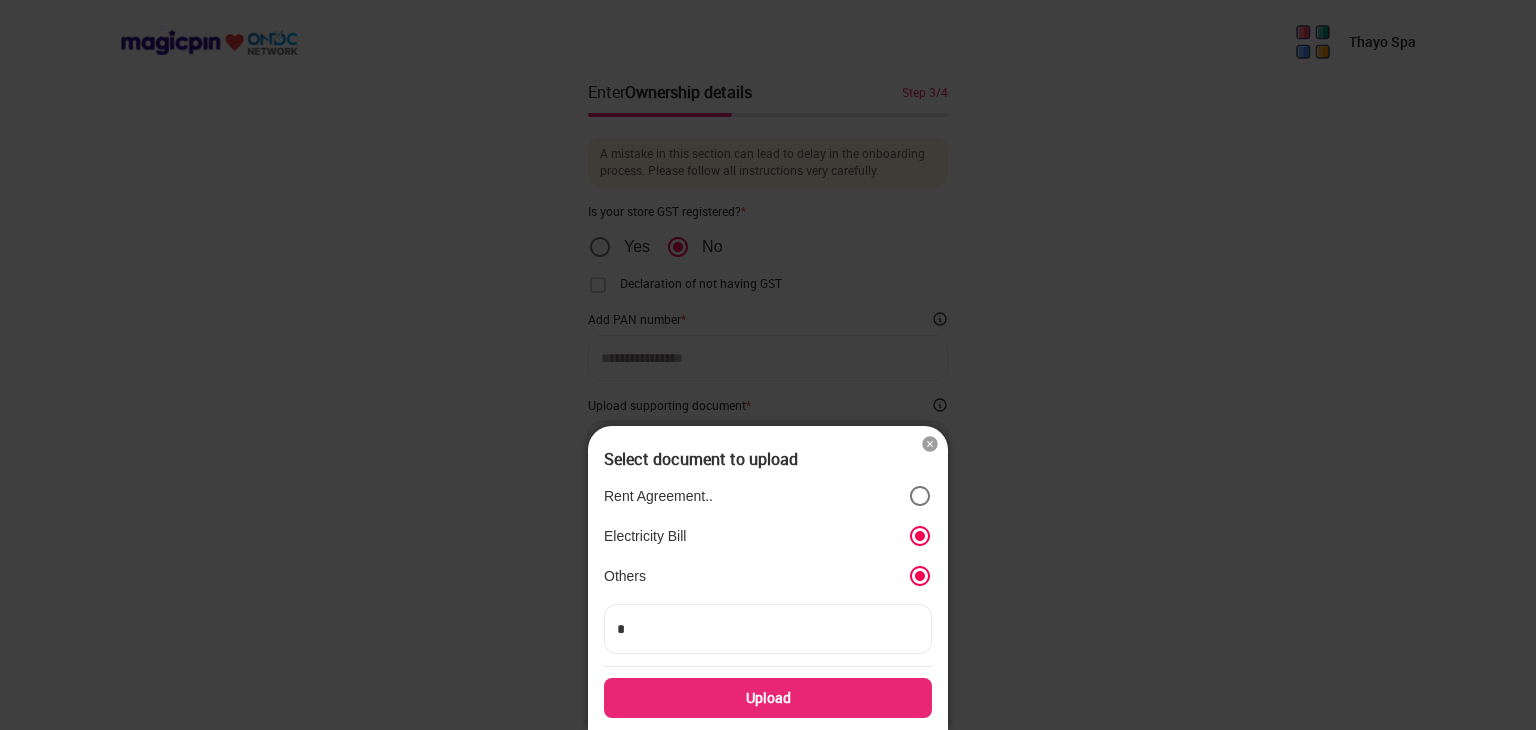 type on "**" 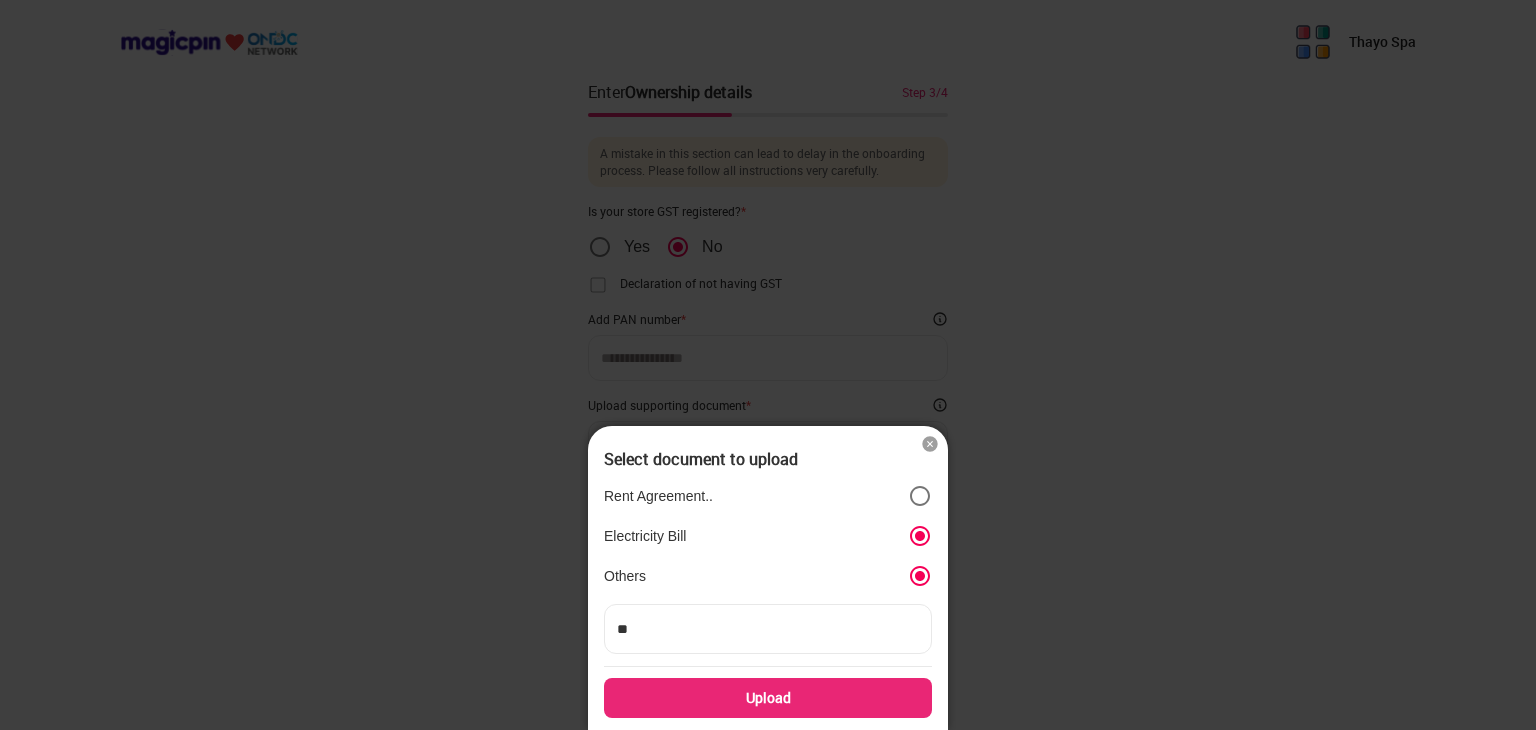 type on "**" 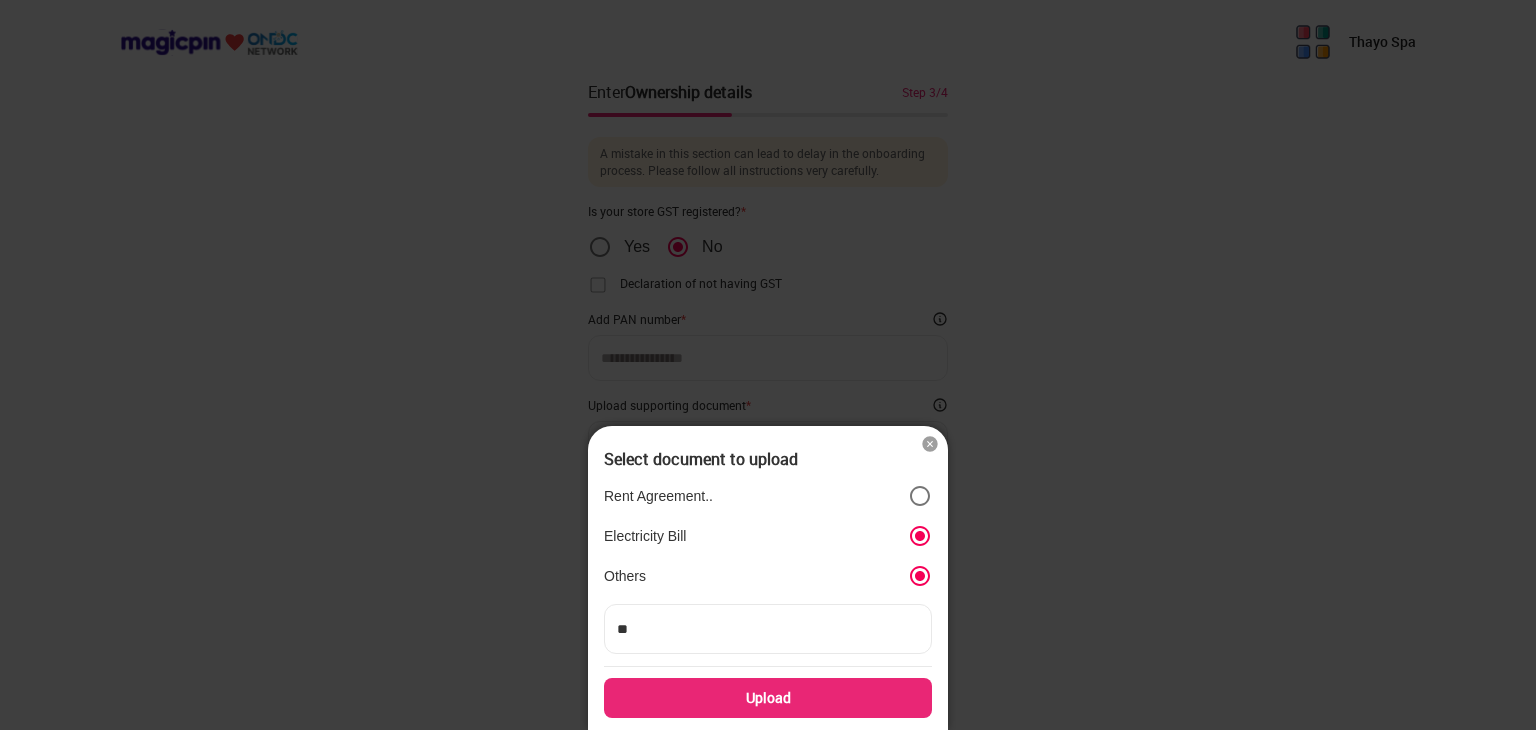 type on "***" 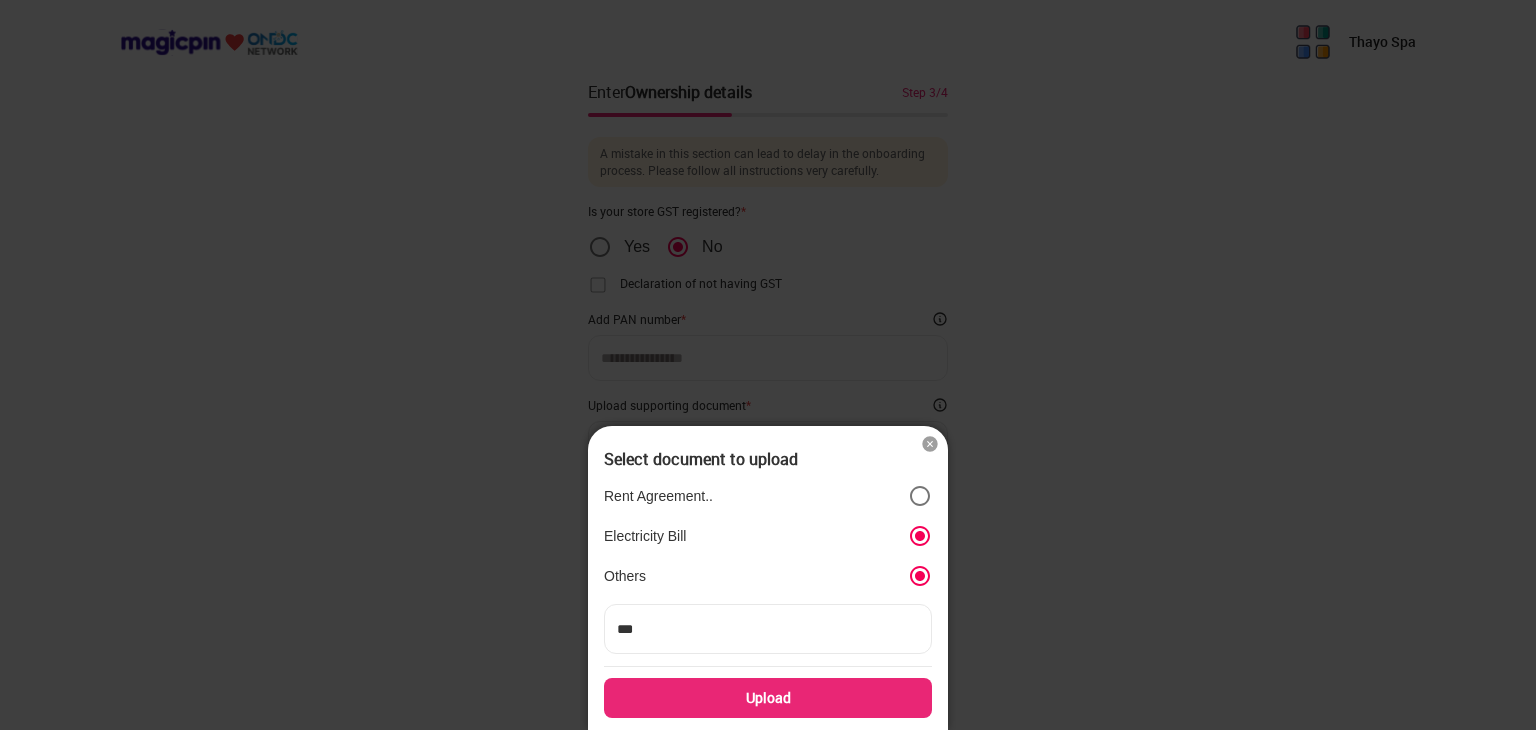 type on "***" 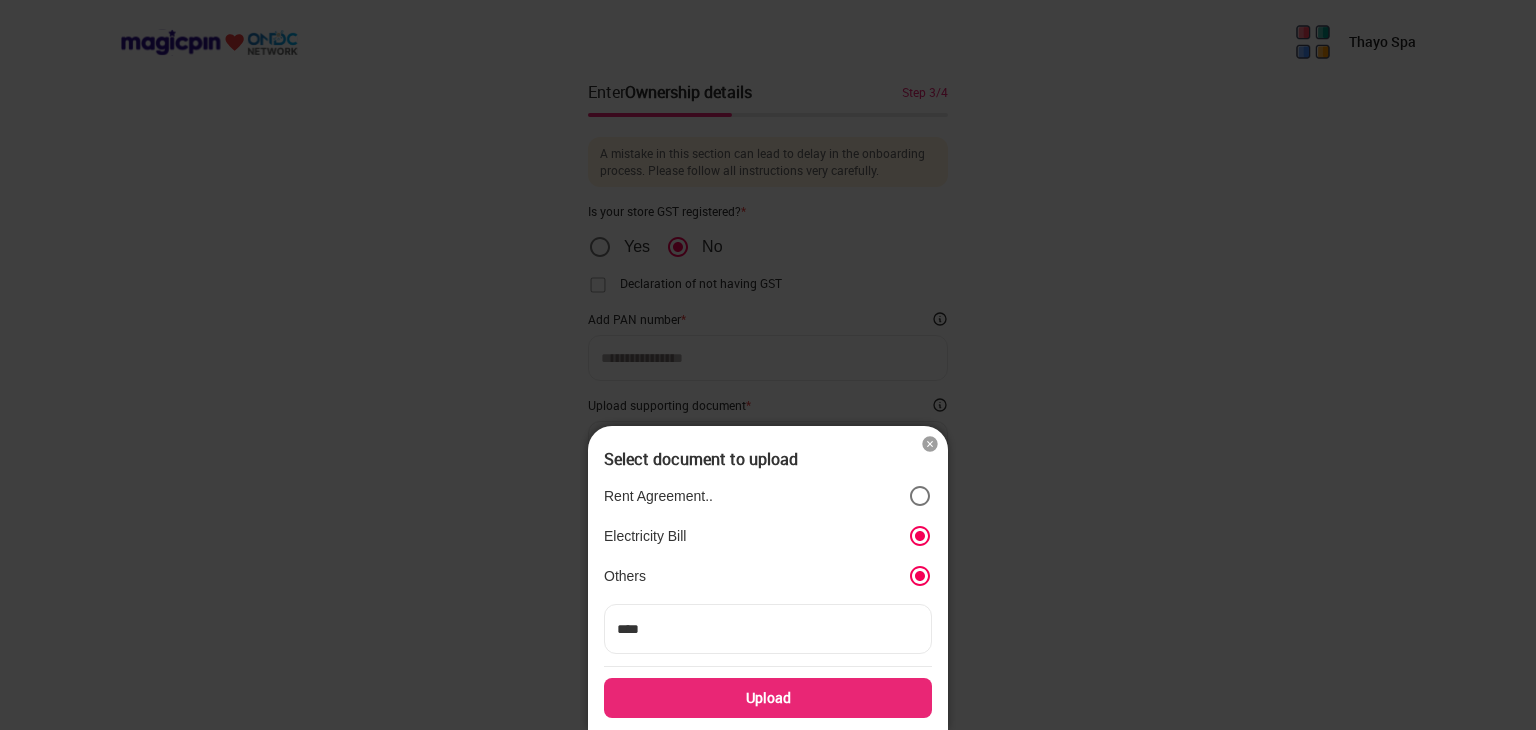 type on "****" 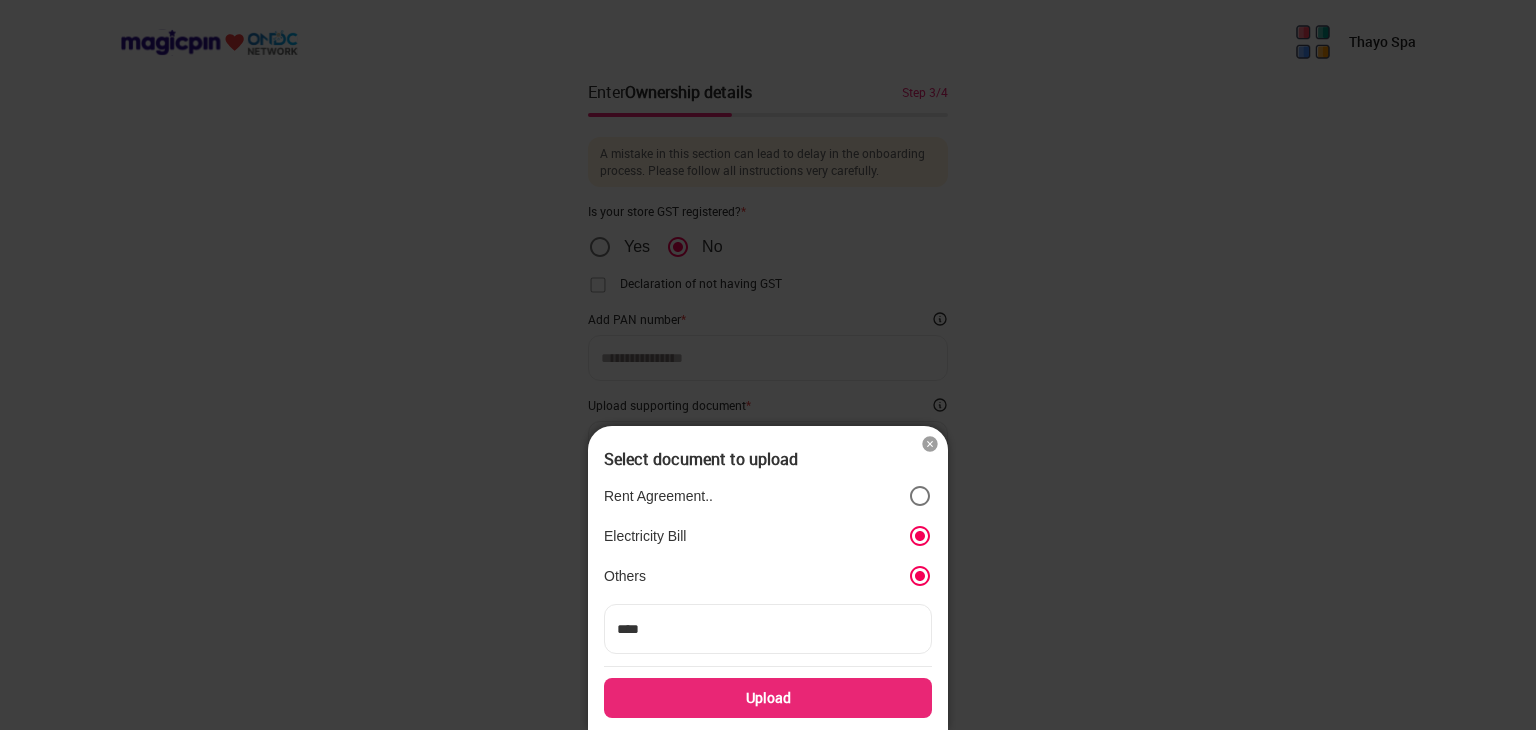 type on "****" 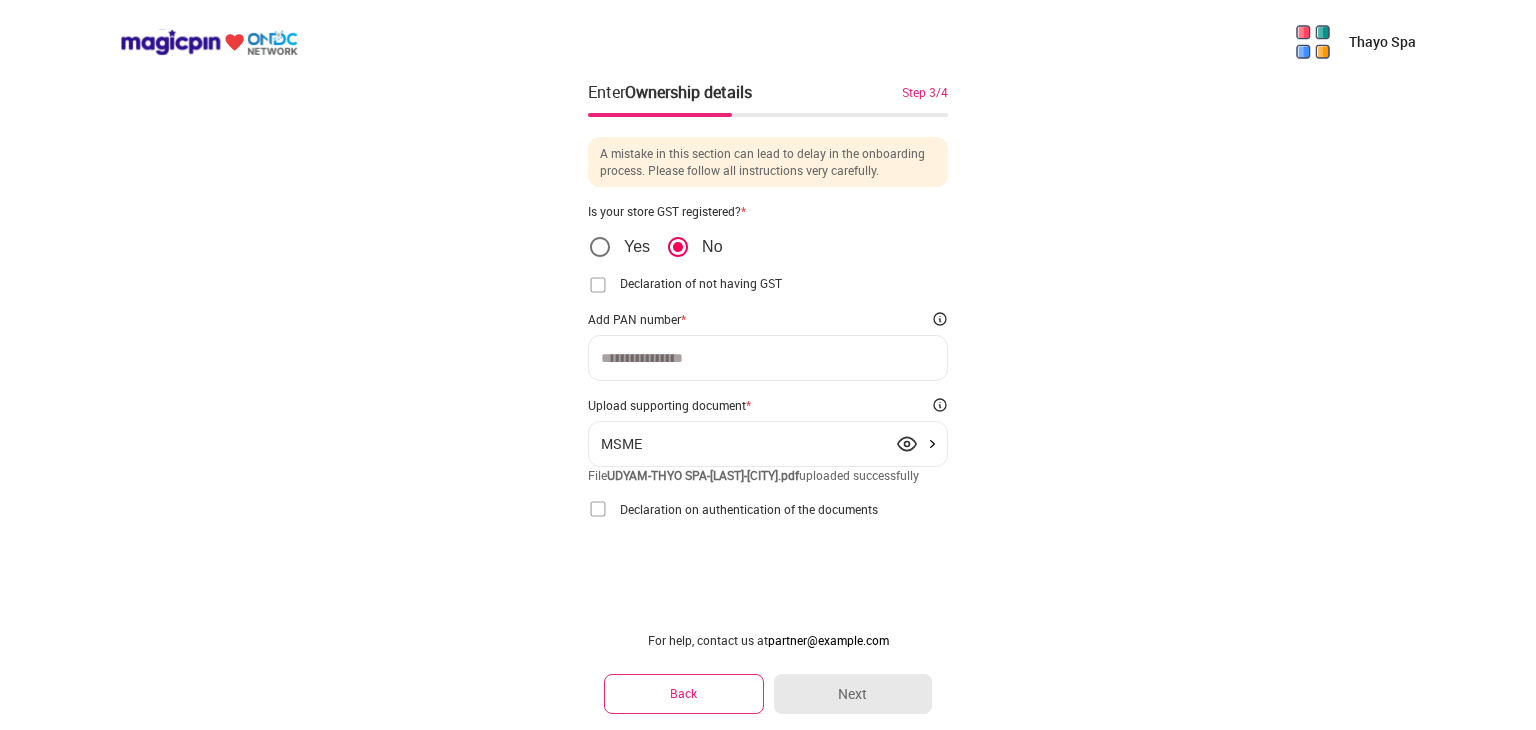 click at bounding box center [598, 509] 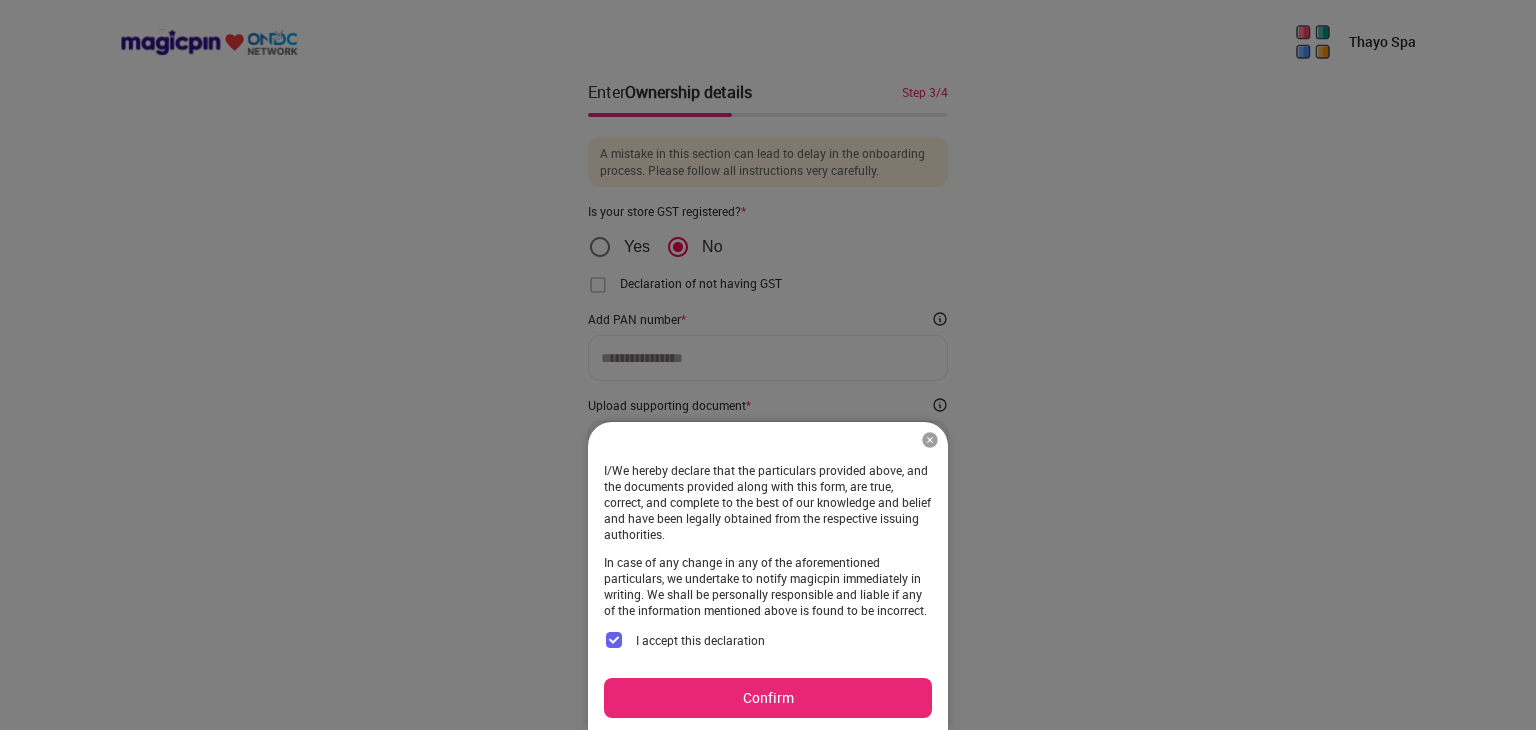 click on "Confirm" at bounding box center [768, 698] 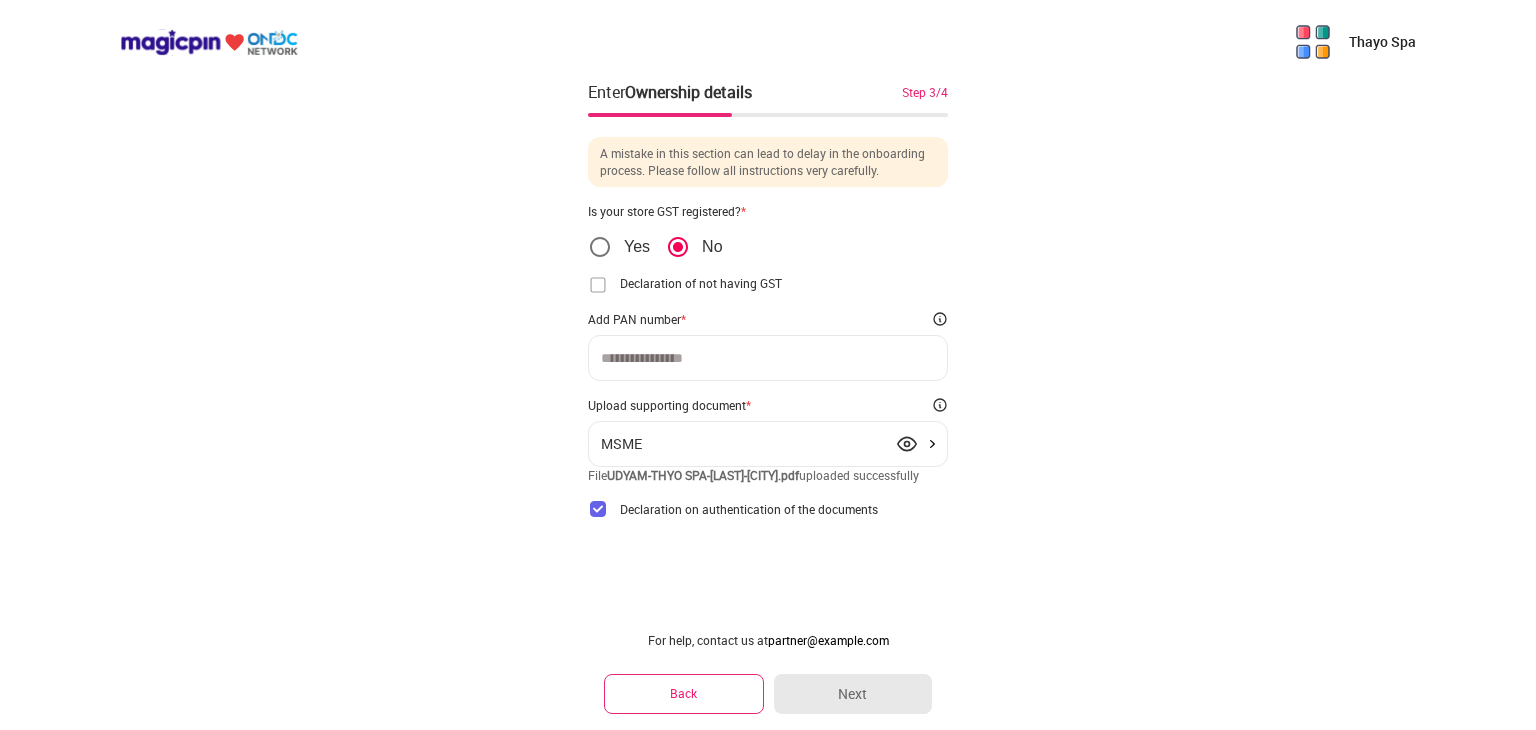 click on "For help, contact us at  partner@magicpin.in Back Next" at bounding box center (768, 673) 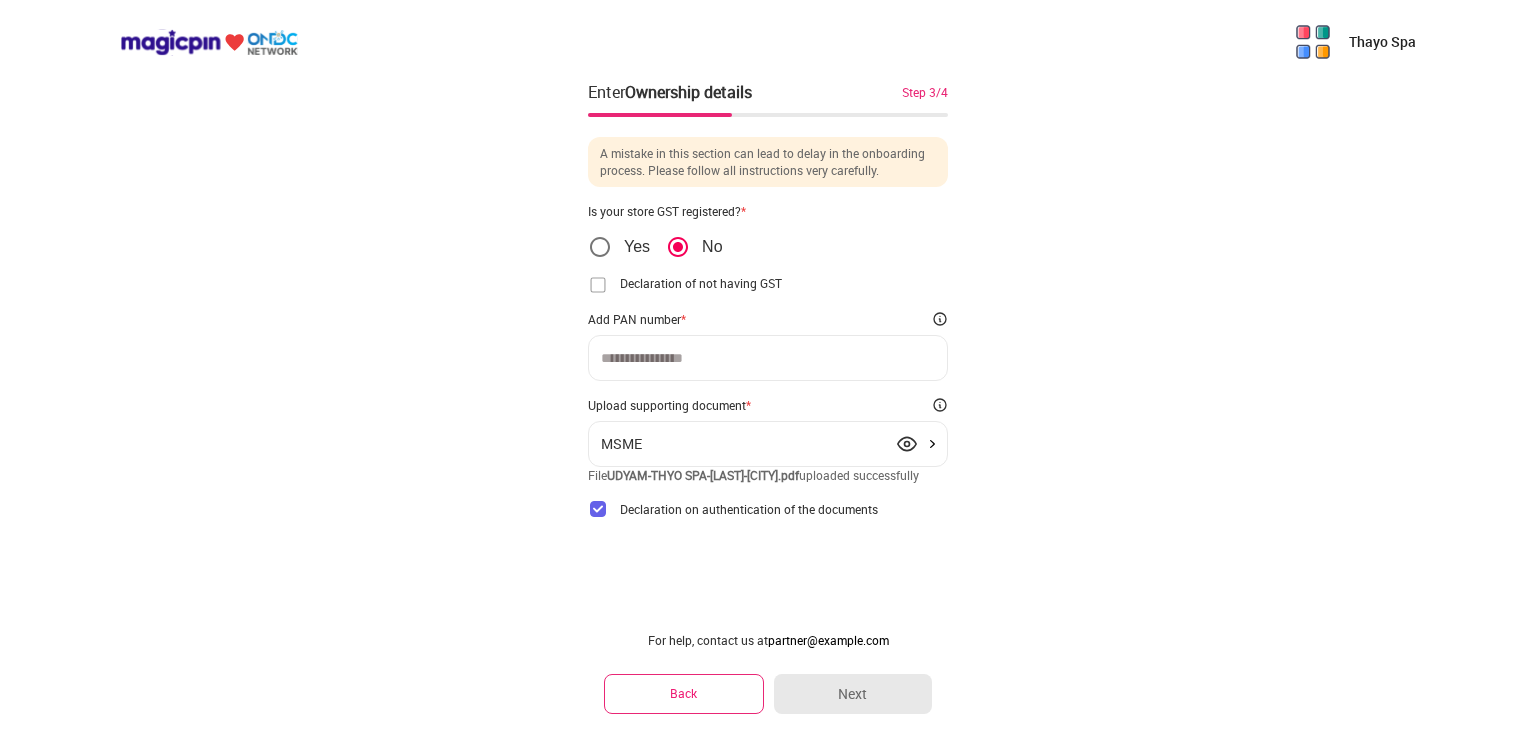 click at bounding box center (768, 358) 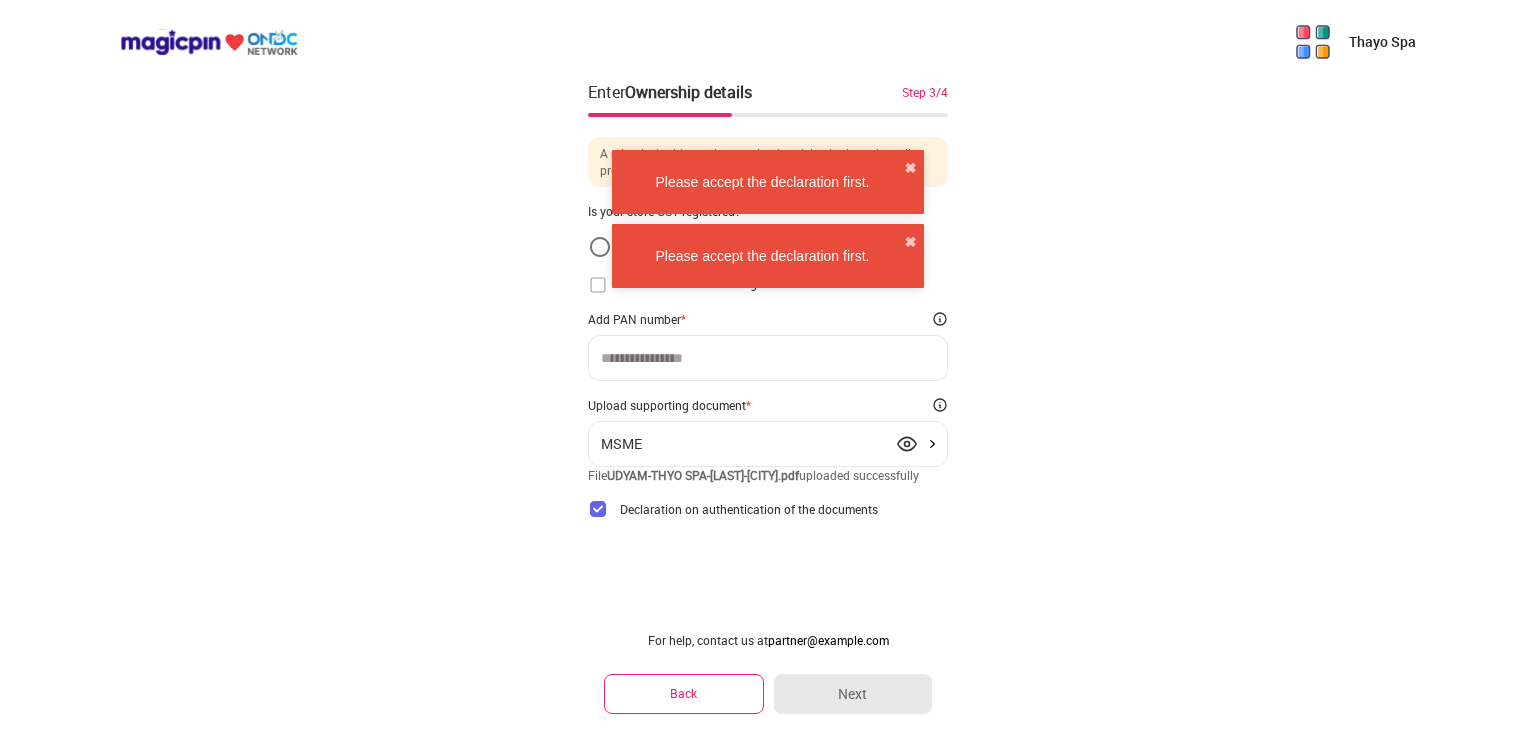 click at bounding box center [768, 358] 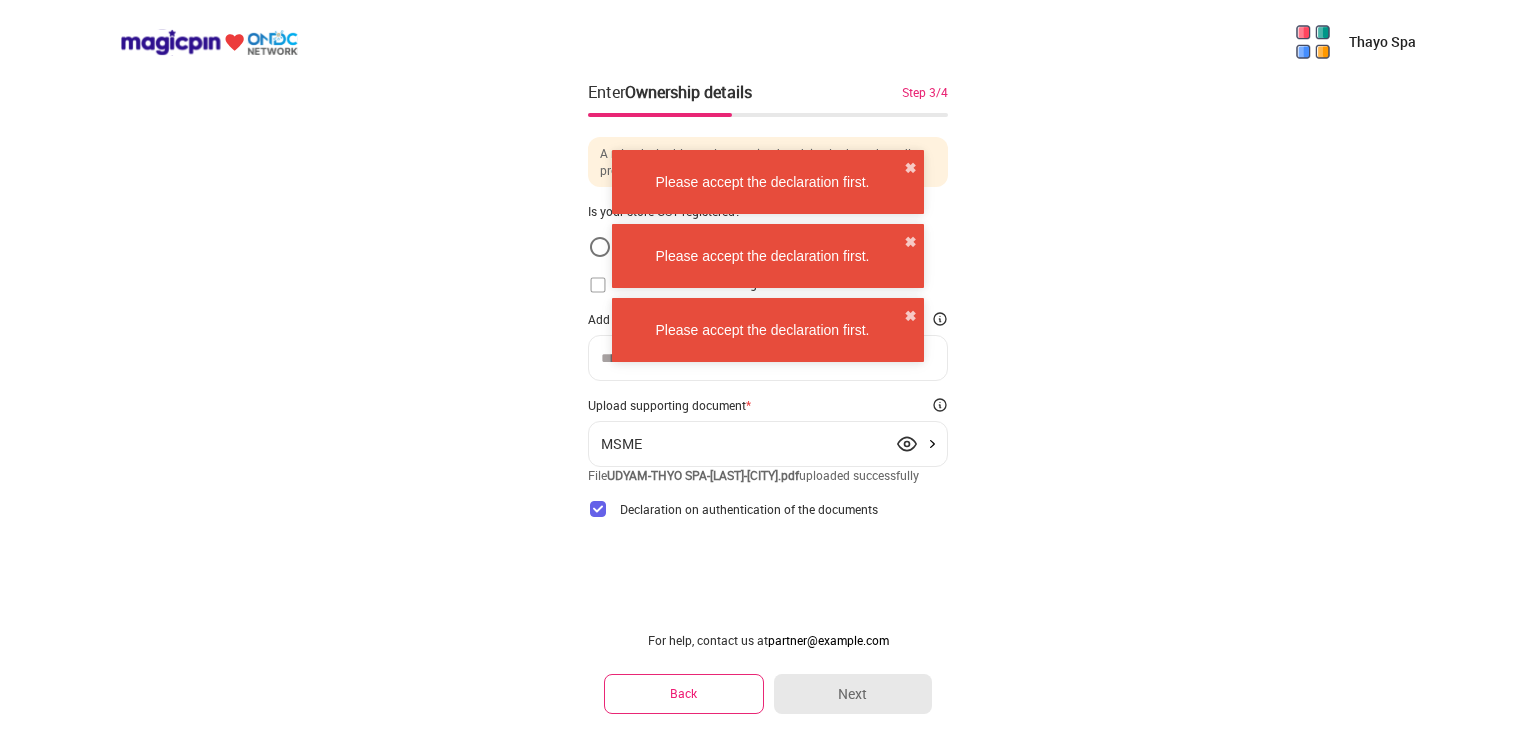 click on "Thayo Spa Enter  Ownership details Step 3/4 A mistake in this section can lead to delay in the onboarding process. Please follow all instructions very carefully. Is your store GST registered? * Yes No Declaration of not having GST I/We hereby declare that we are not required to obtain registration under the GST law as we do not meet the turnover threshold limit for registration as per the applicable GST law. In the event of registration taken by us under GST law, providing such registration information to magicpin immediately shall be our responsibility. I accept this declaration Confirm Add PAN number * Upload supporting document * MSME File  UDYAM-THYO SPA-SUHAS GAJMAL-MUMBAI.pdf  uploaded successfully Declaration on authentication of the documents I/We hereby declare that the particulars provided above, and the documents provided along with this form, are true, correct, and complete to the best of our knowledge and belief and have been legally obtained from the respective issuing authorities. Confirm Back" at bounding box center (768, 365) 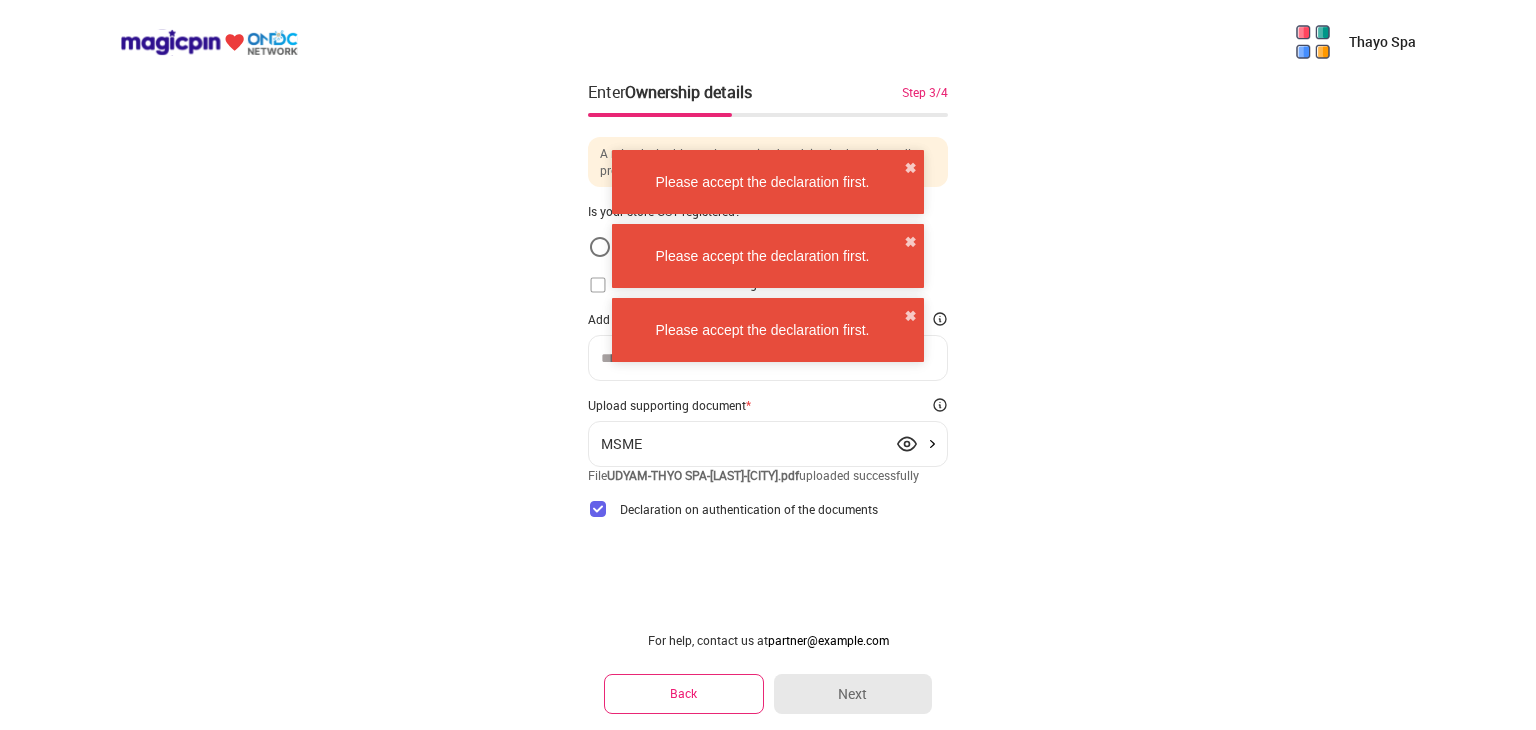 click on "Please accept the declaration first. ✖" at bounding box center [768, 330] 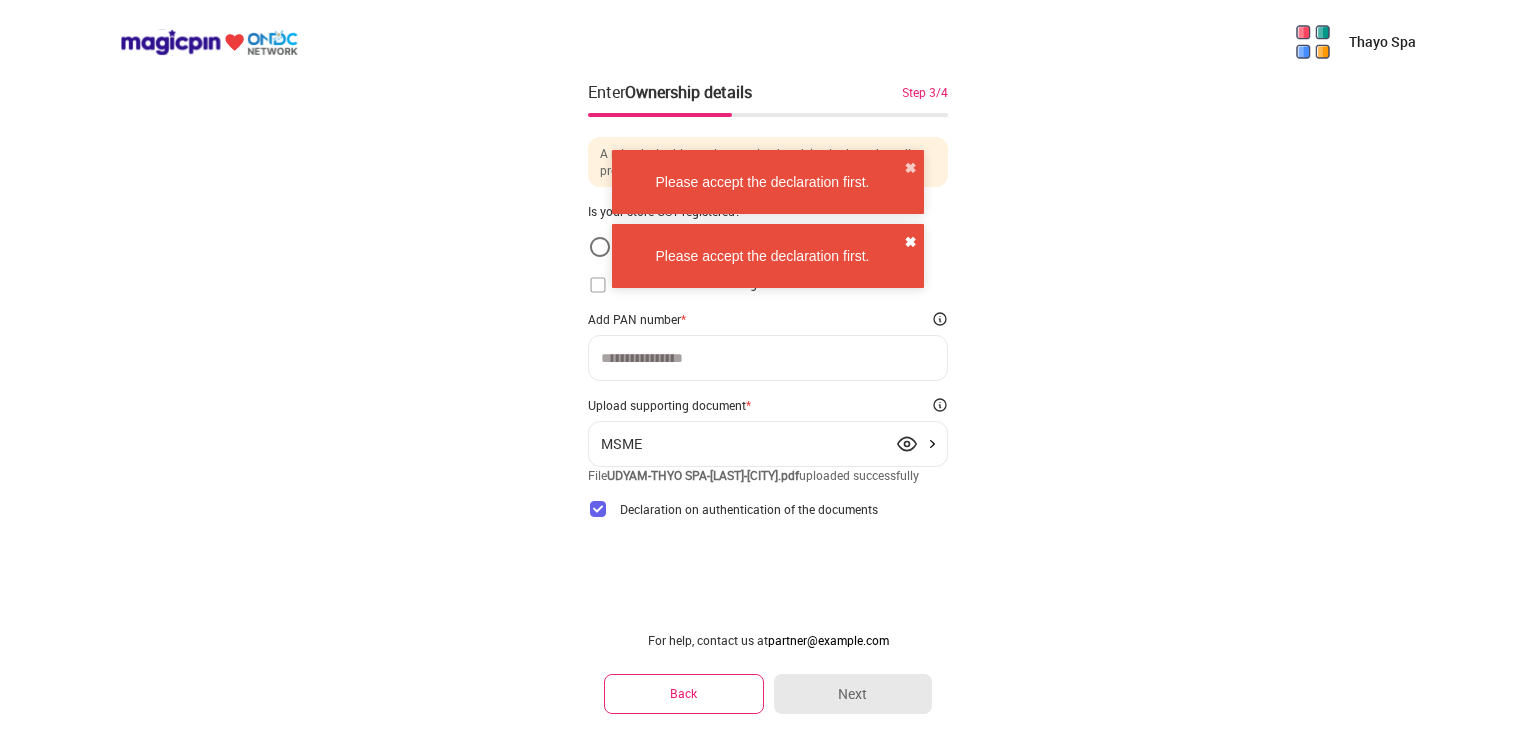click on "✖" at bounding box center [910, 242] 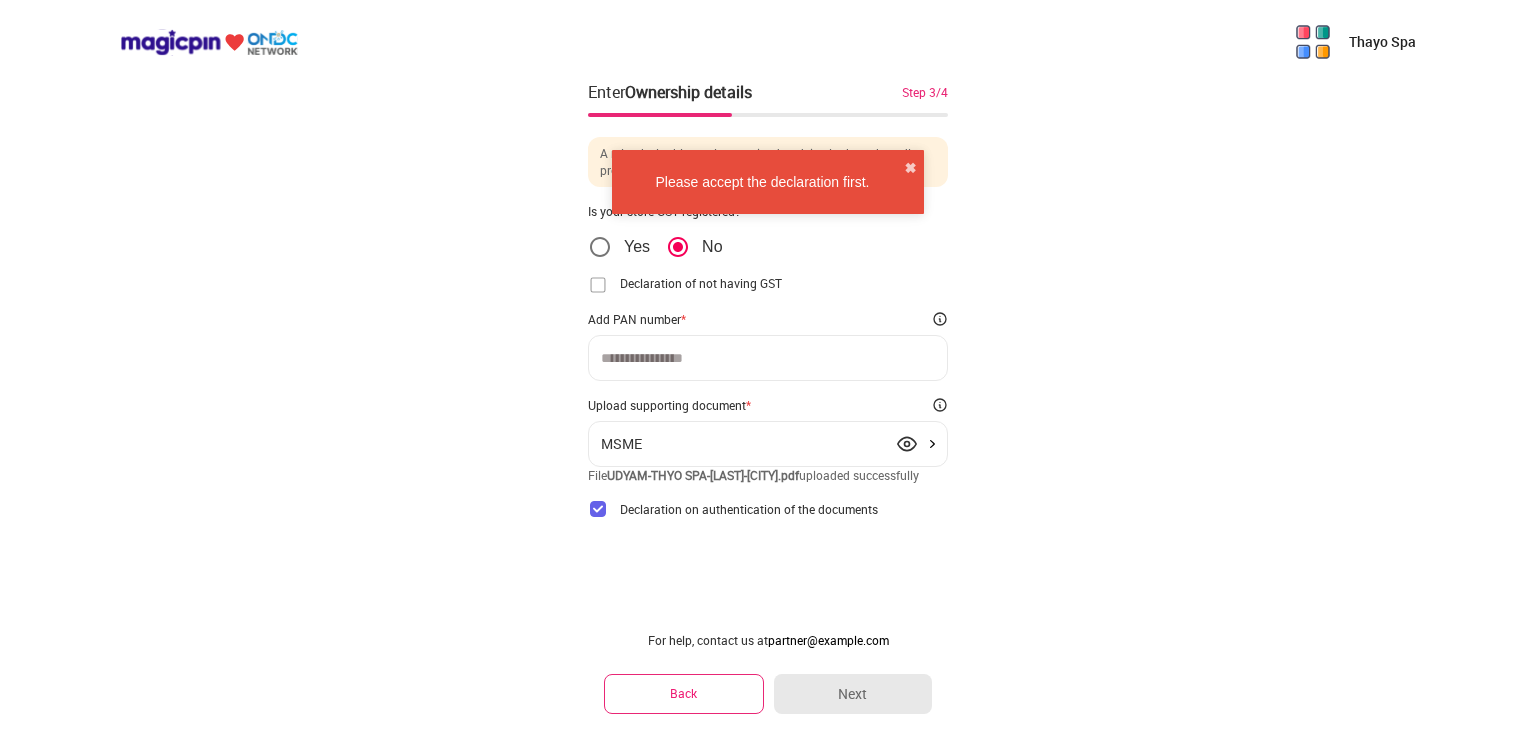 click on "Please accept the declaration first. ✖" at bounding box center [768, 182] 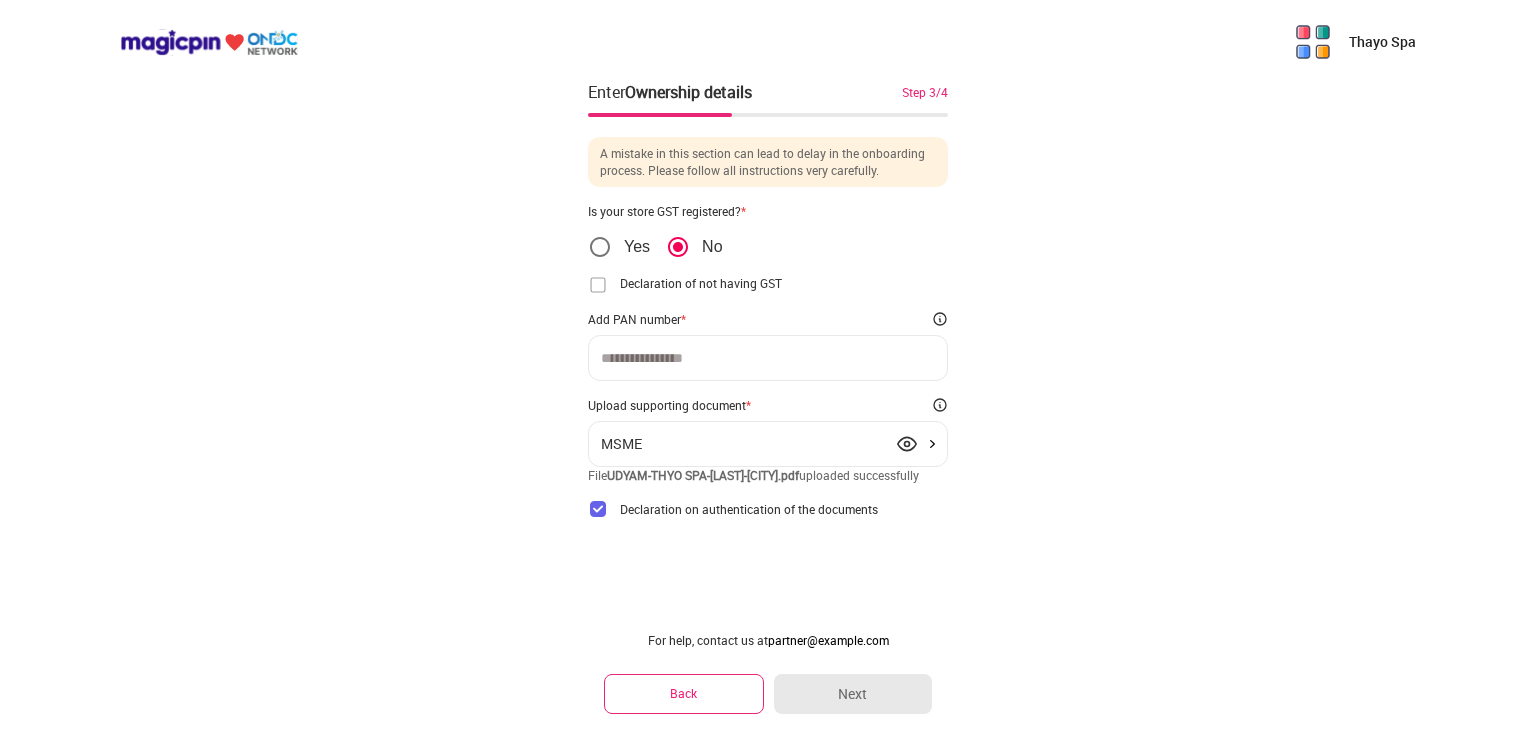 click at bounding box center [598, 285] 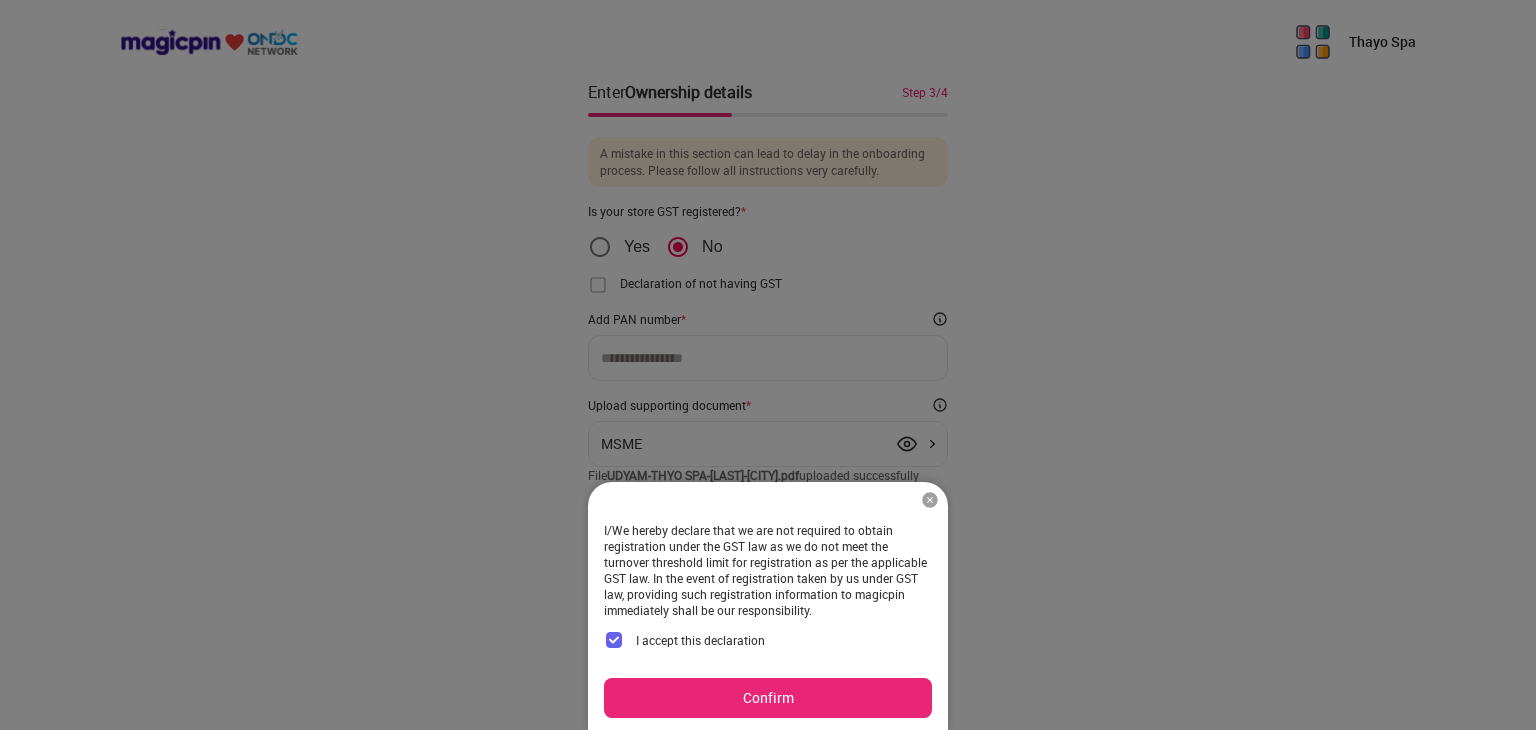 click on "Confirm" at bounding box center (768, 698) 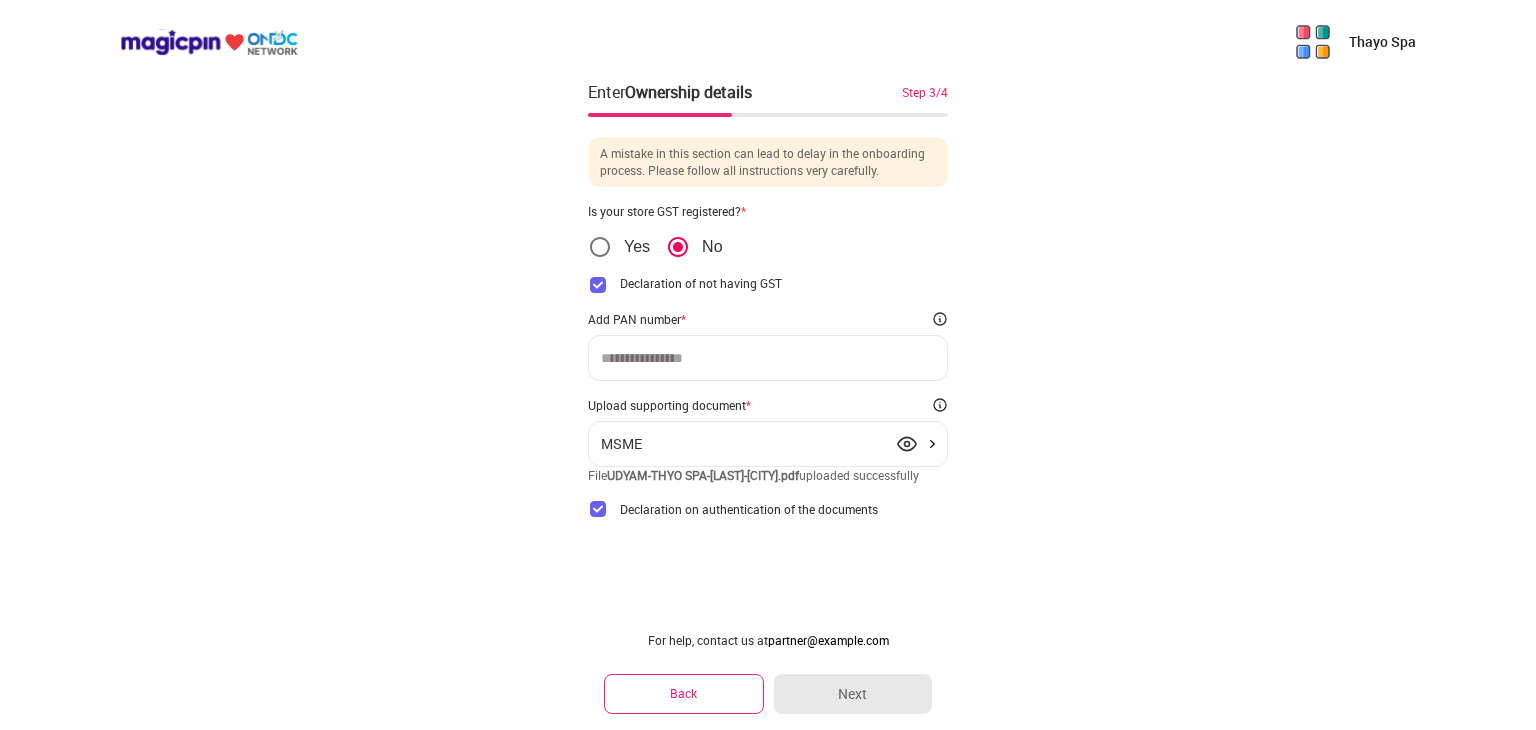 click at bounding box center (768, 358) 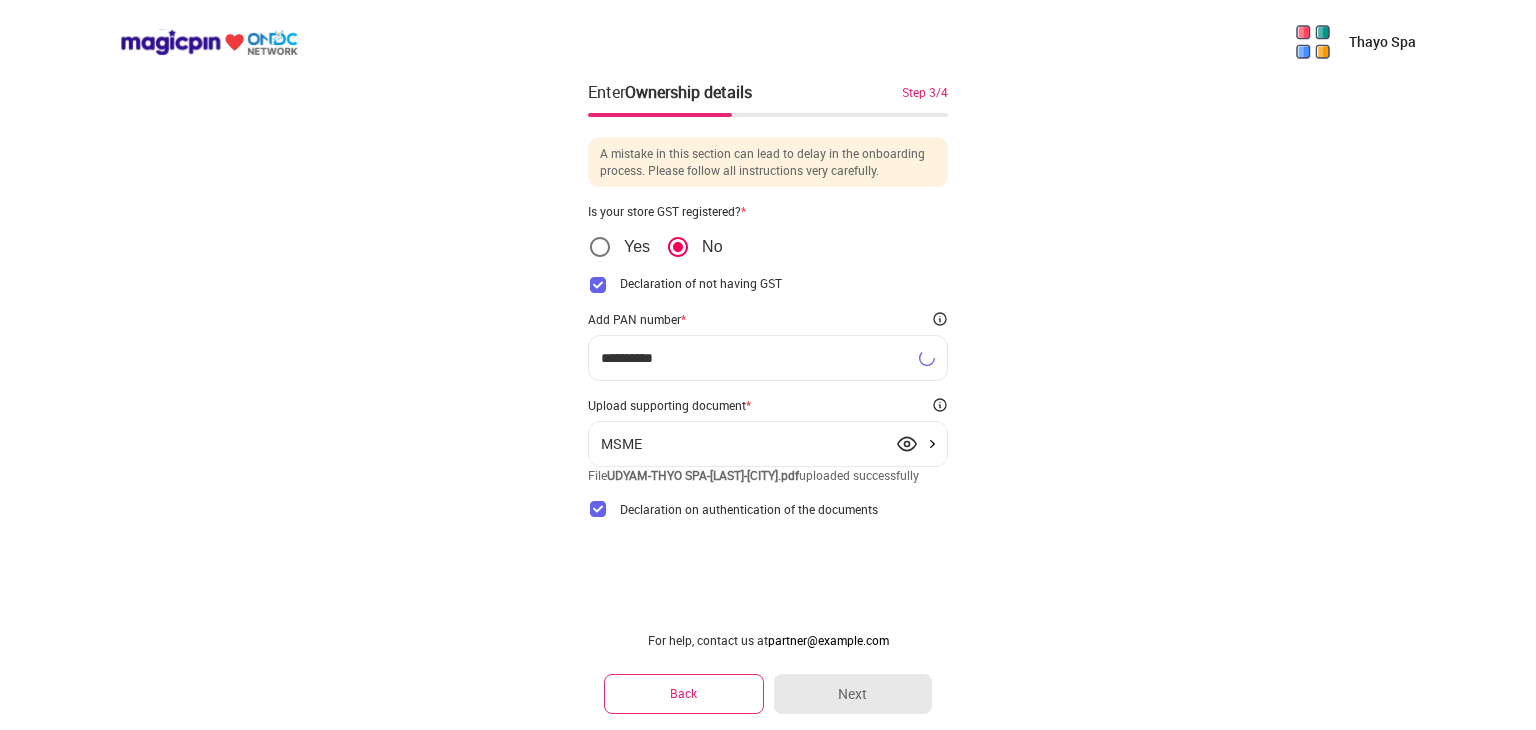 type on "**********" 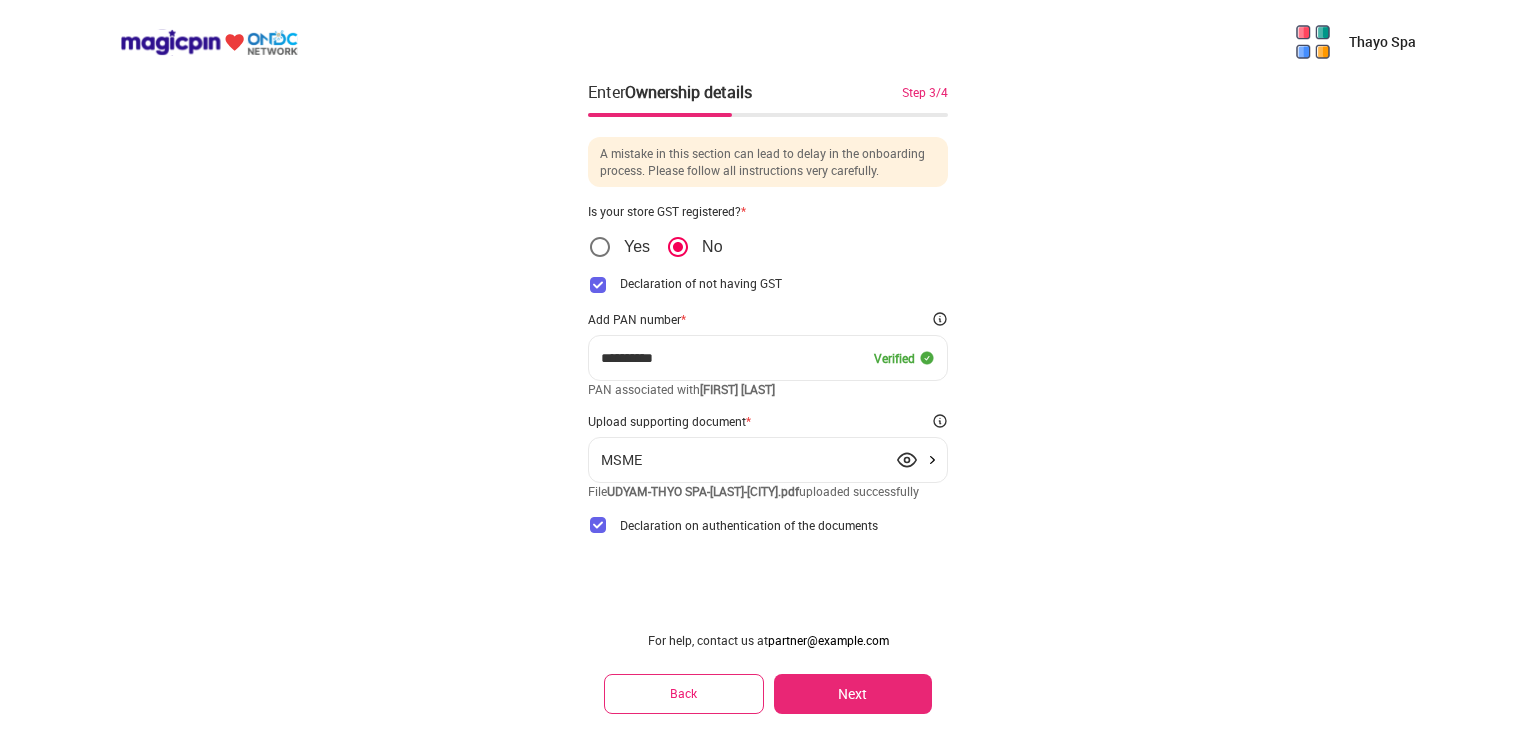 click on "Next" at bounding box center [853, 694] 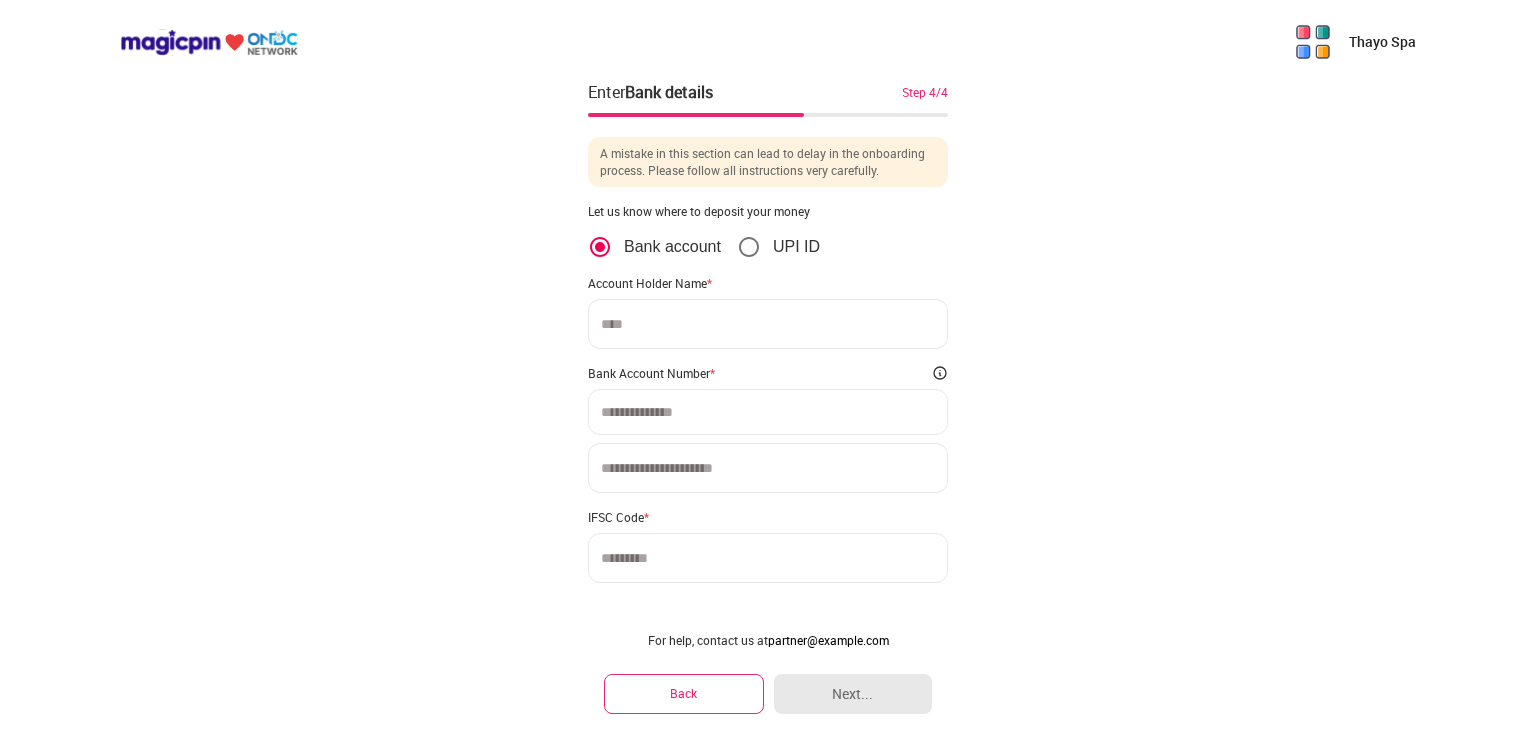 scroll, scrollTop: 31, scrollLeft: 0, axis: vertical 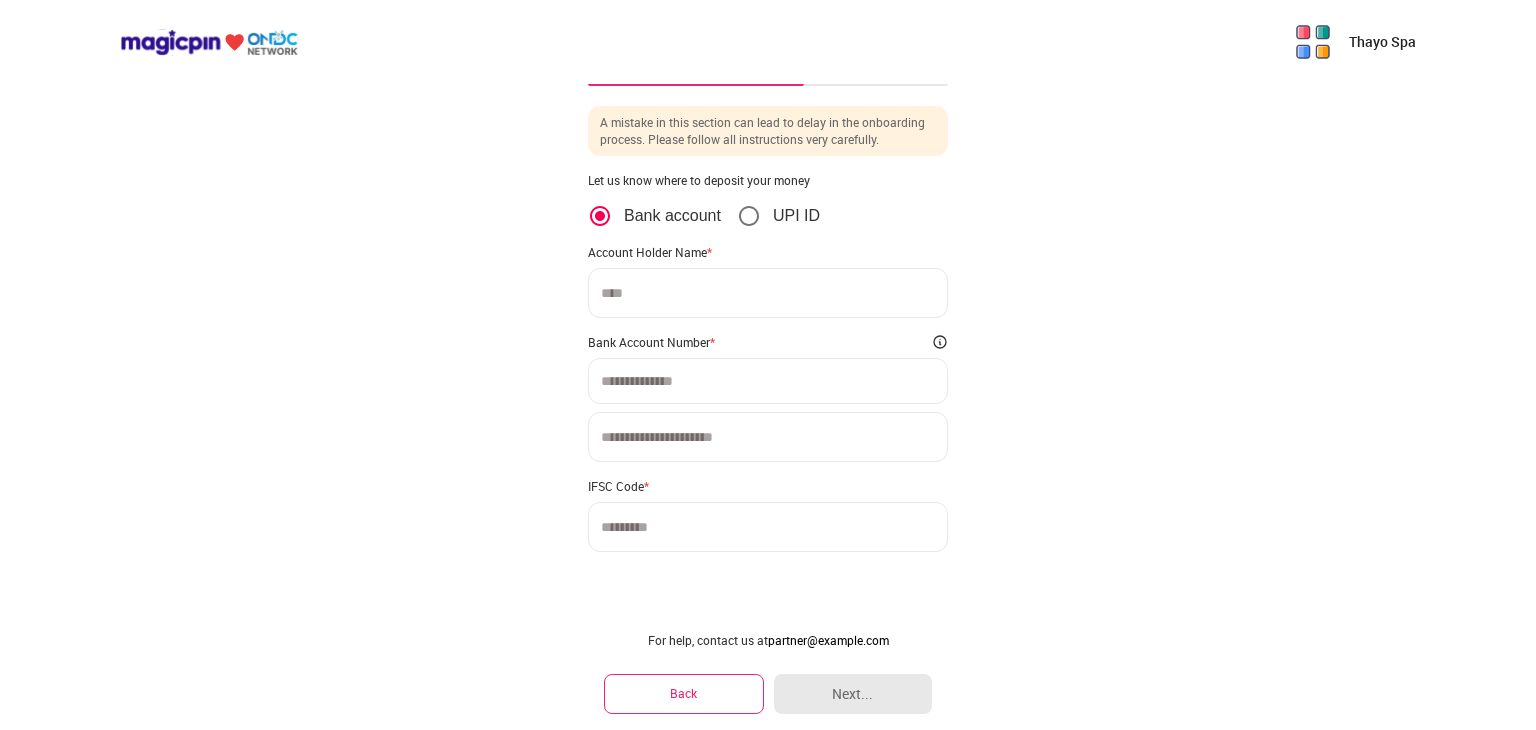 click at bounding box center (768, 293) 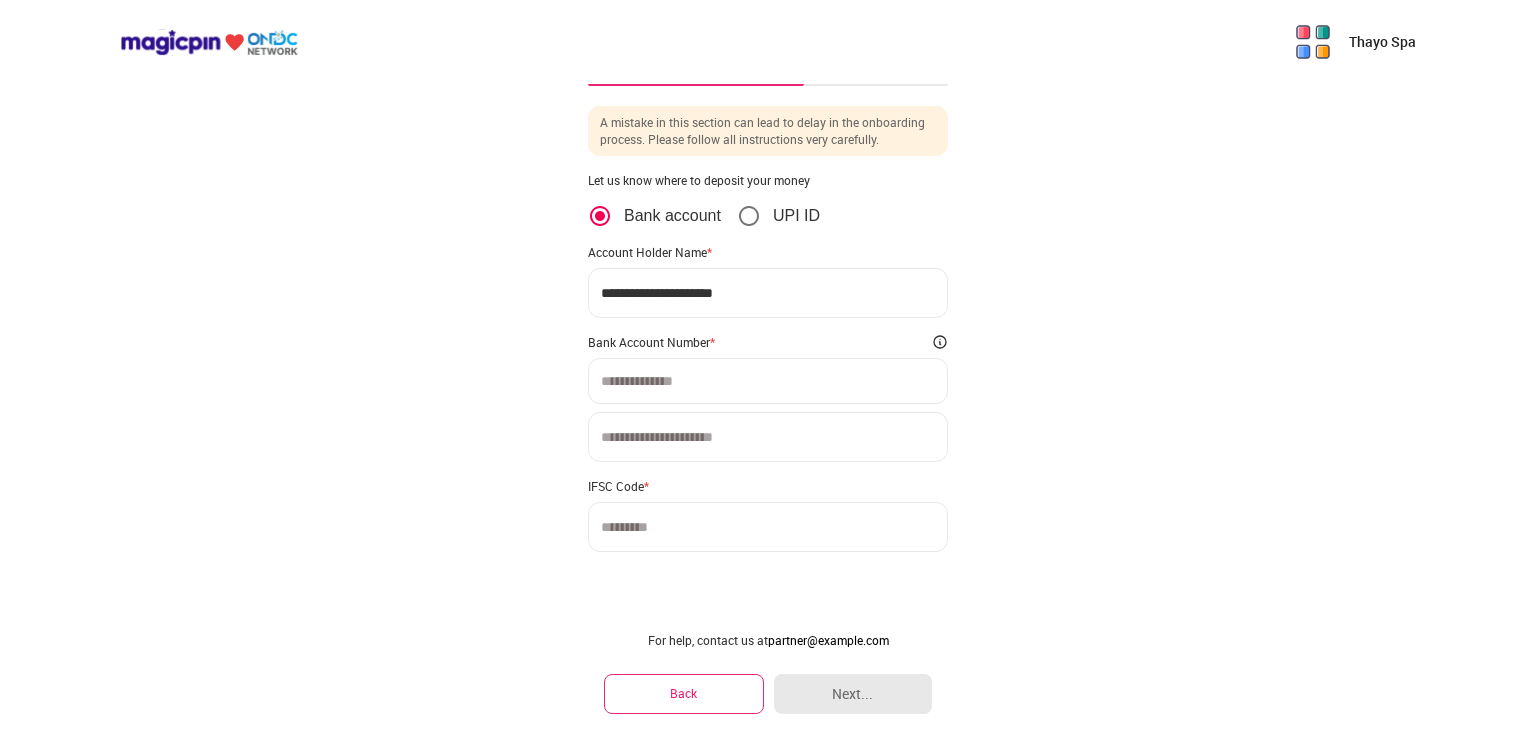 type on "**********" 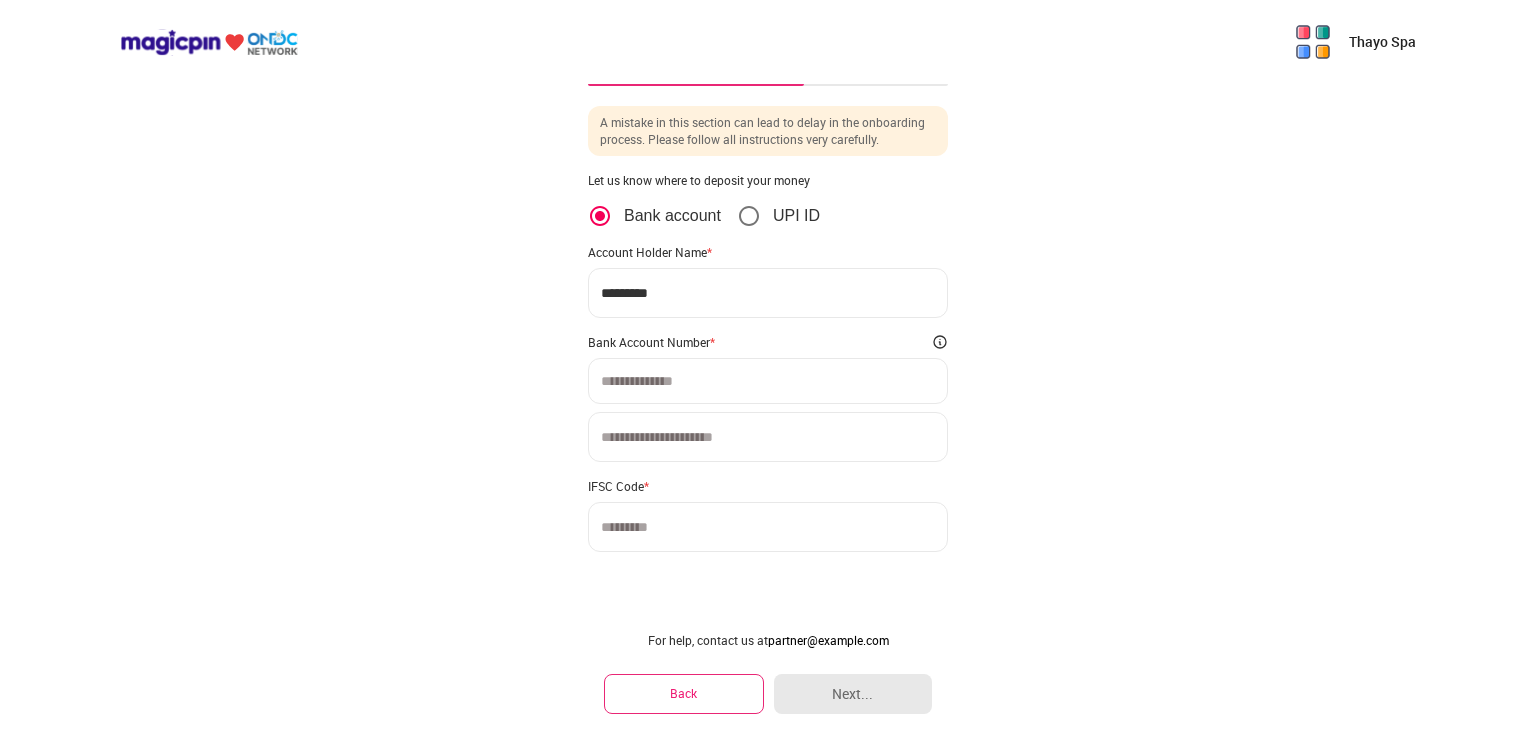 type on "*********" 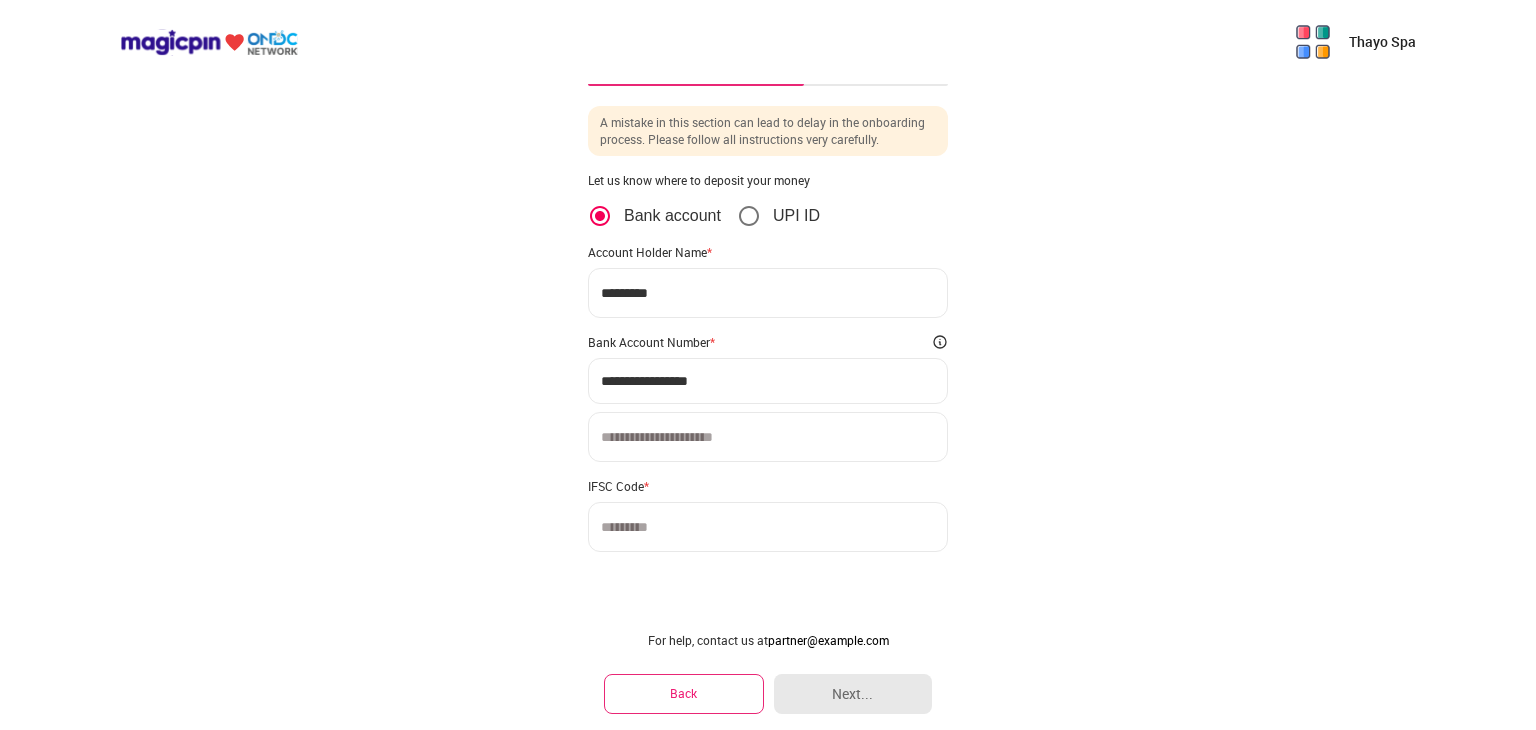 type on "**********" 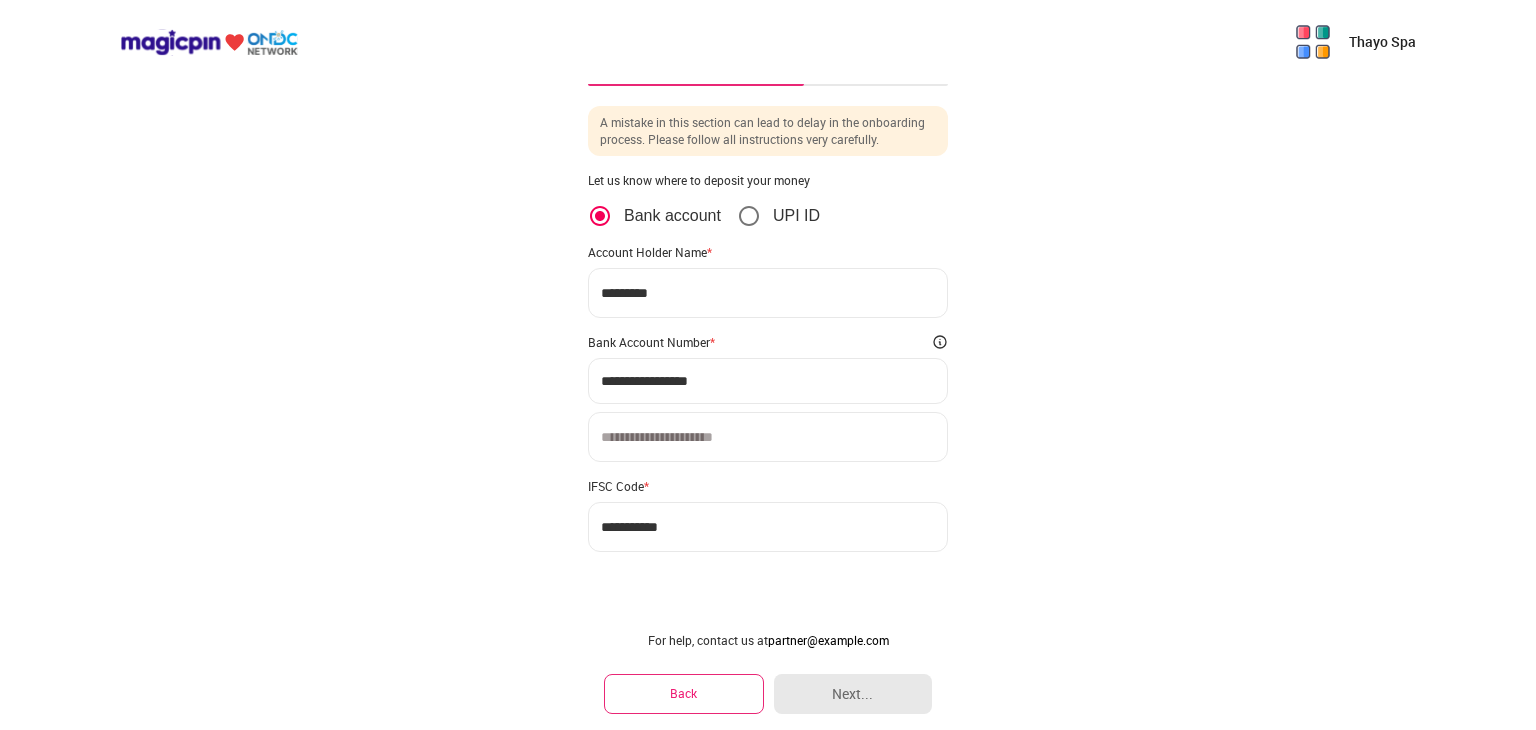 drag, startPoint x: 691, startPoint y: 517, endPoint x: 593, endPoint y: 545, distance: 101.92154 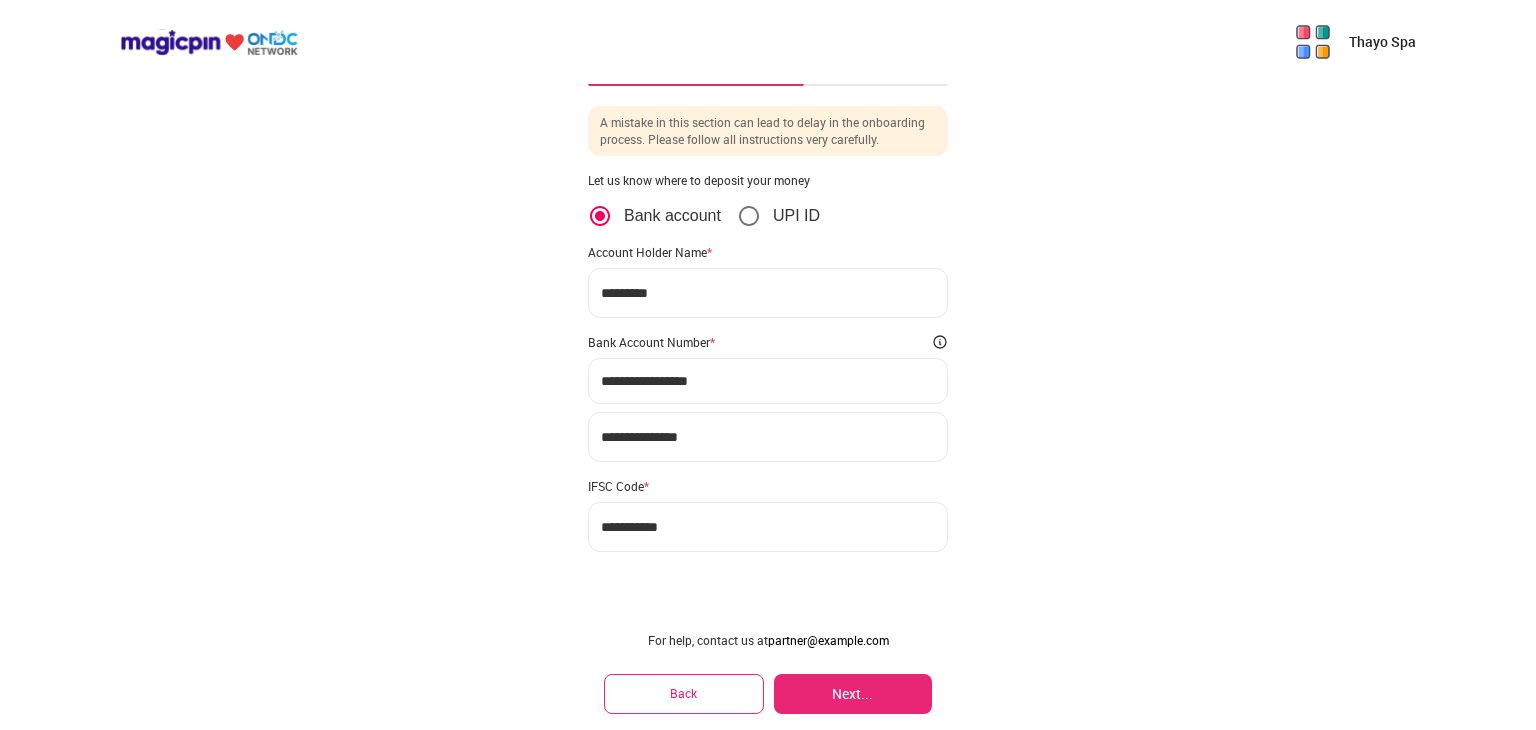 click on "**********" at bounding box center (768, 437) 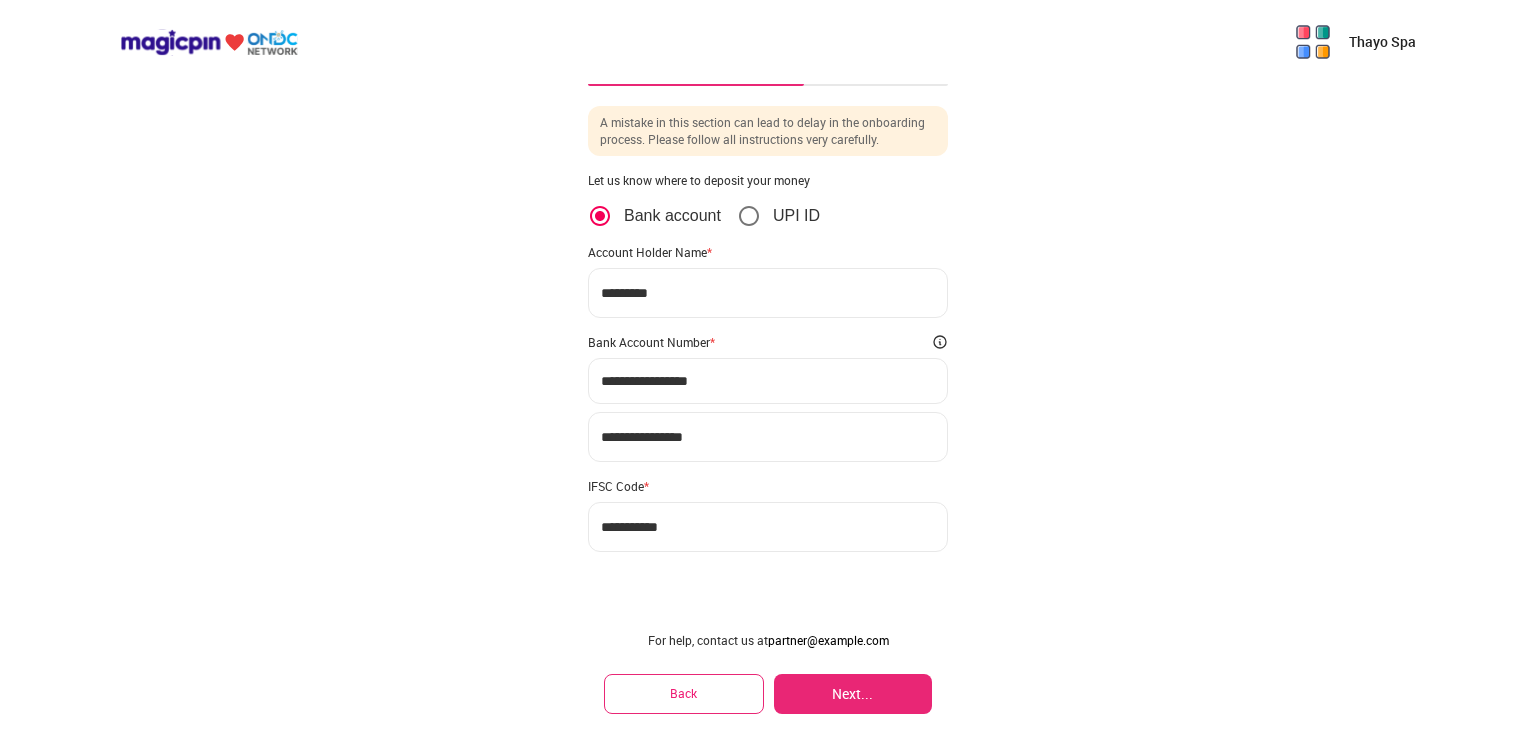 type on "**********" 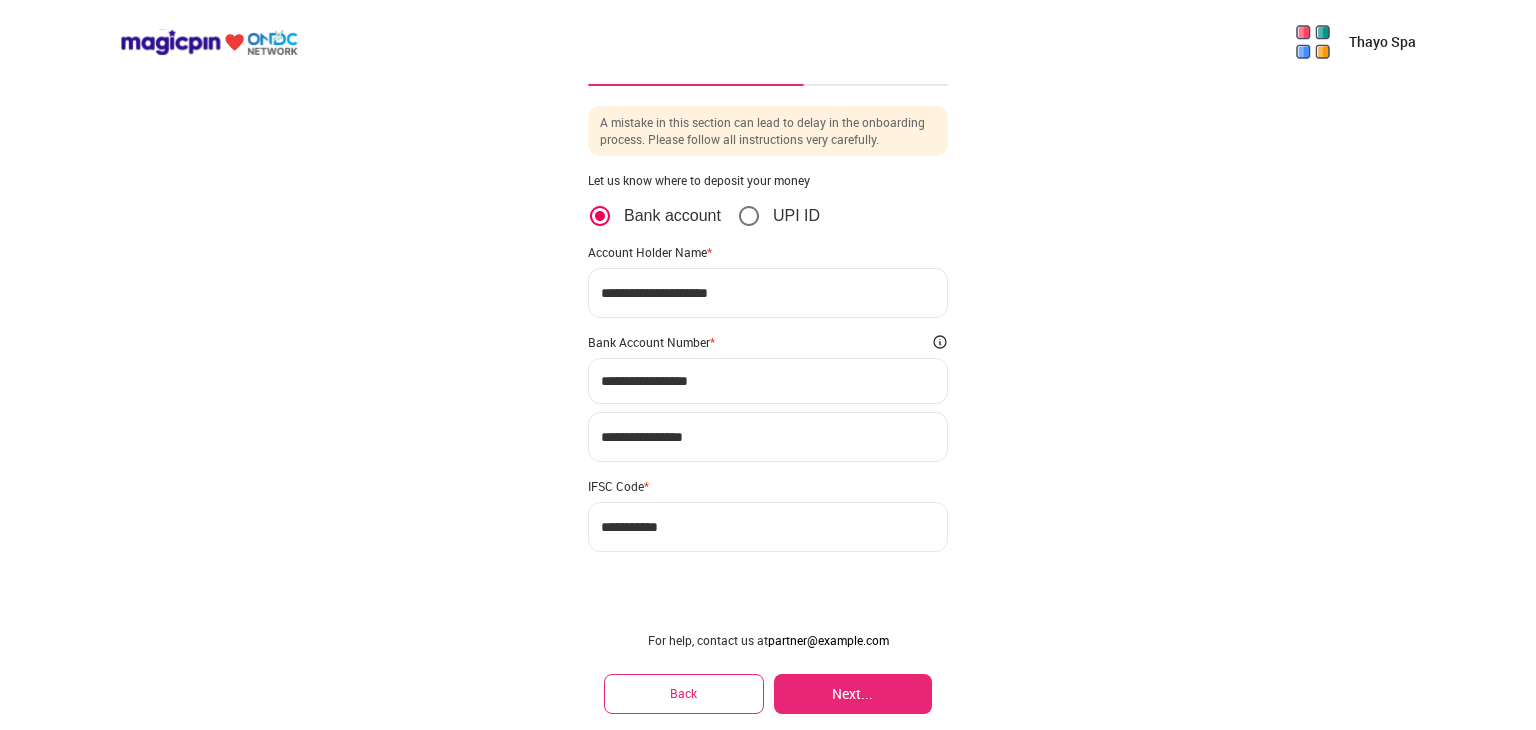 type on "**********" 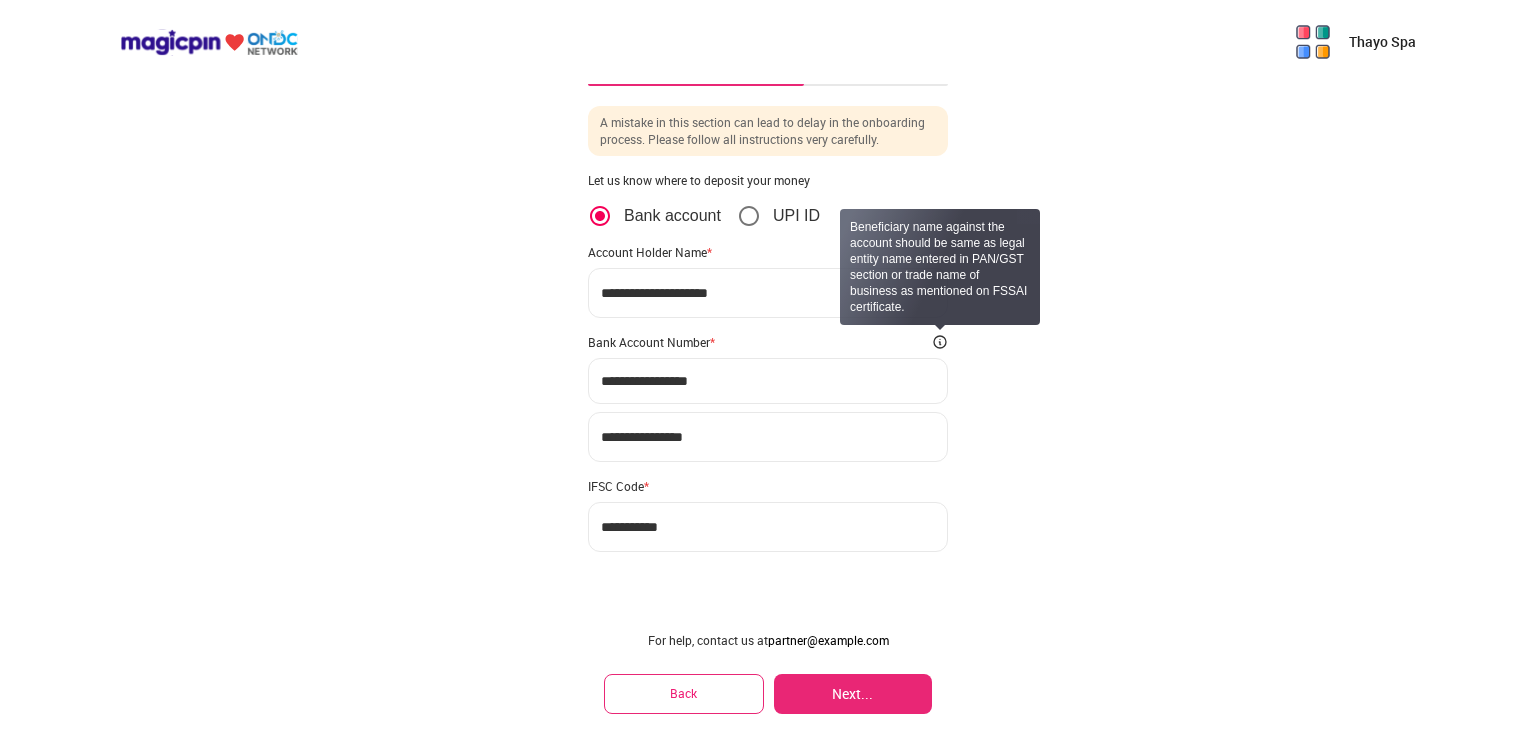 click at bounding box center (940, 342) 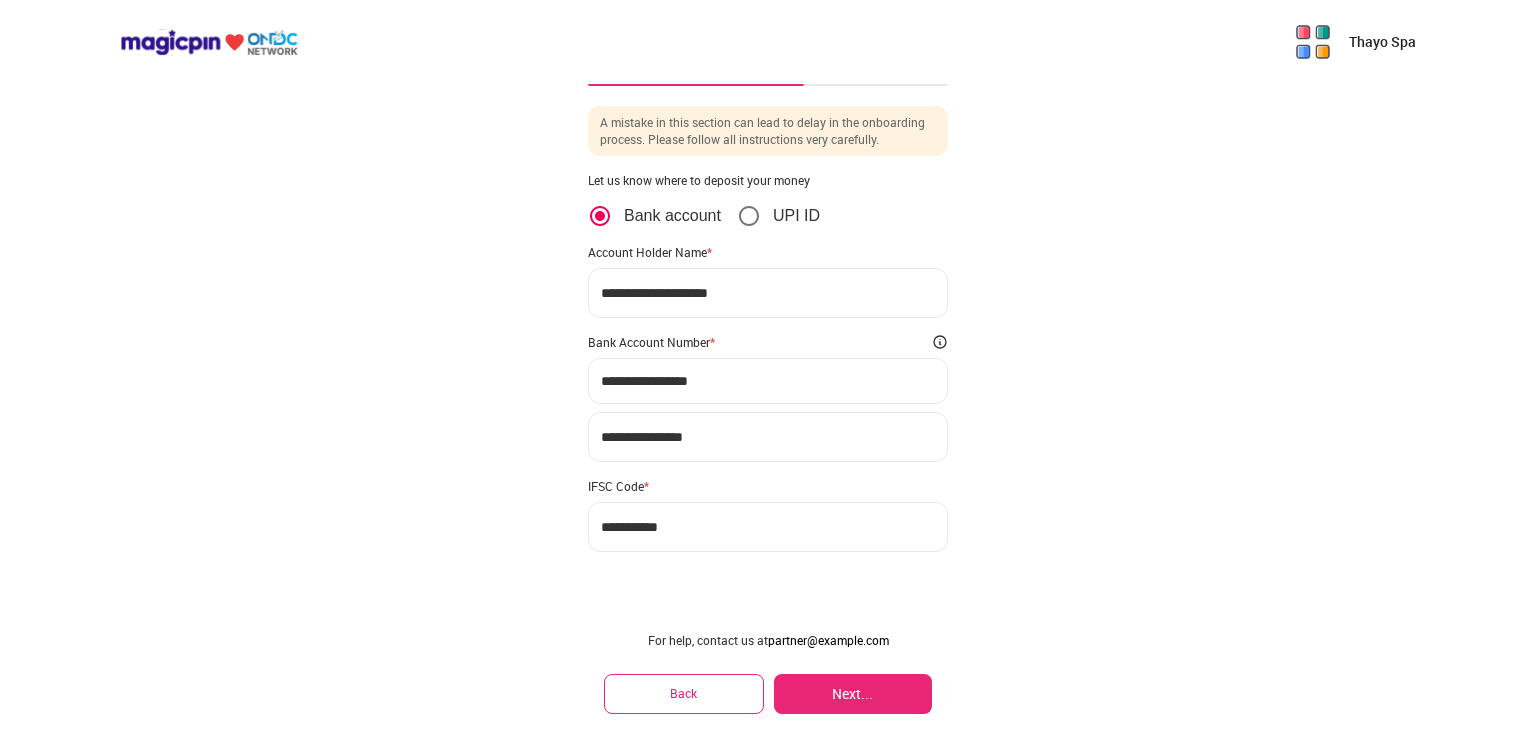 drag, startPoint x: 794, startPoint y: 288, endPoint x: 538, endPoint y: 328, distance: 259.10617 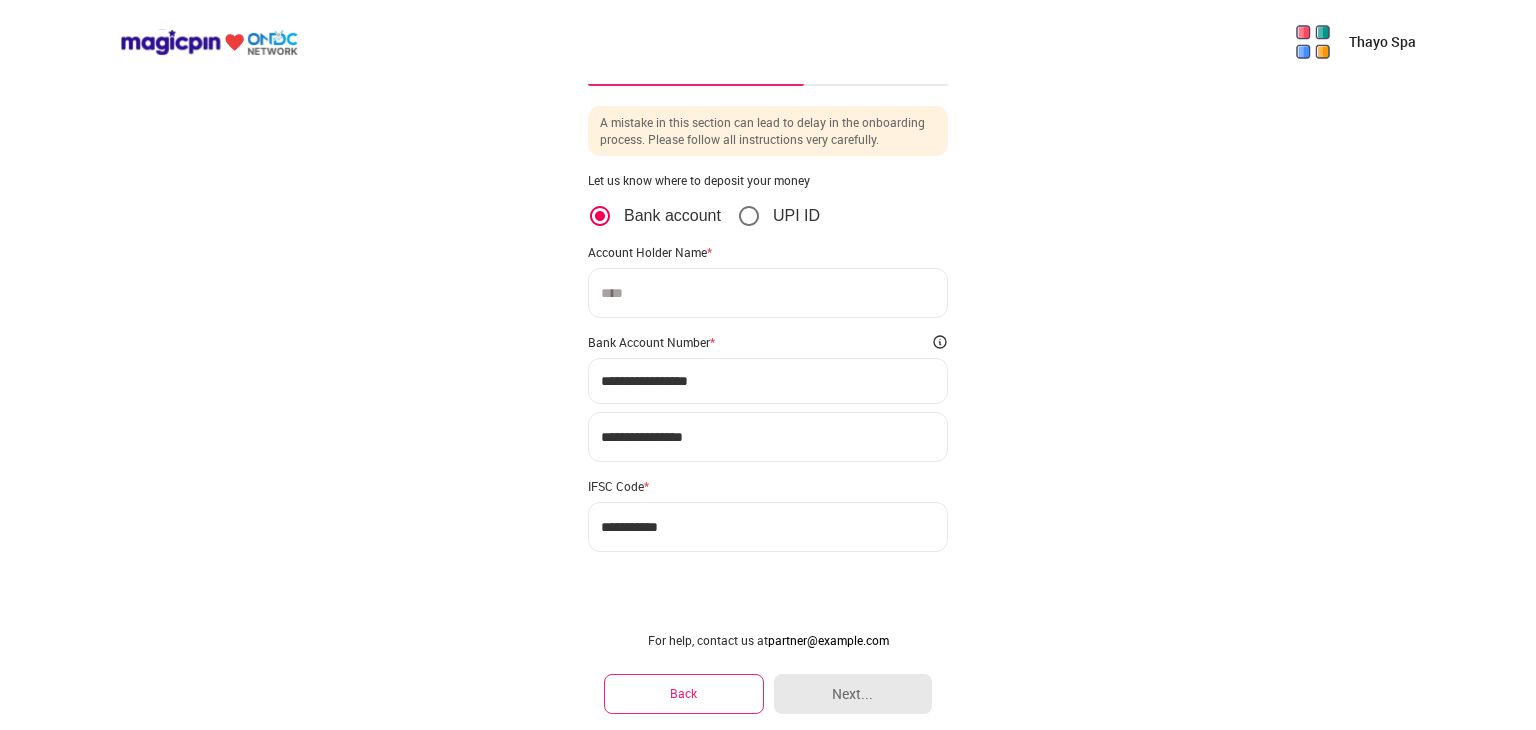 type 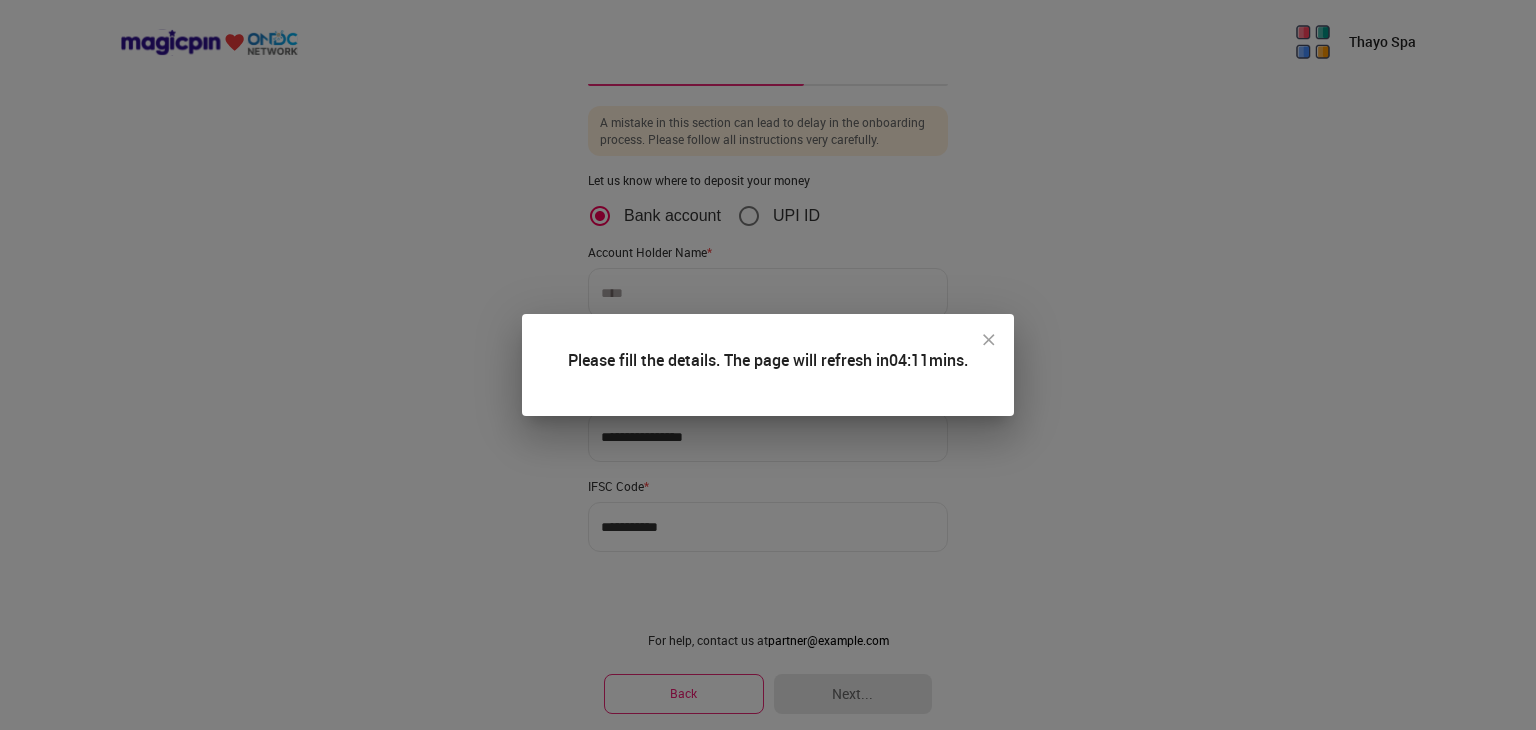 click at bounding box center [989, 340] 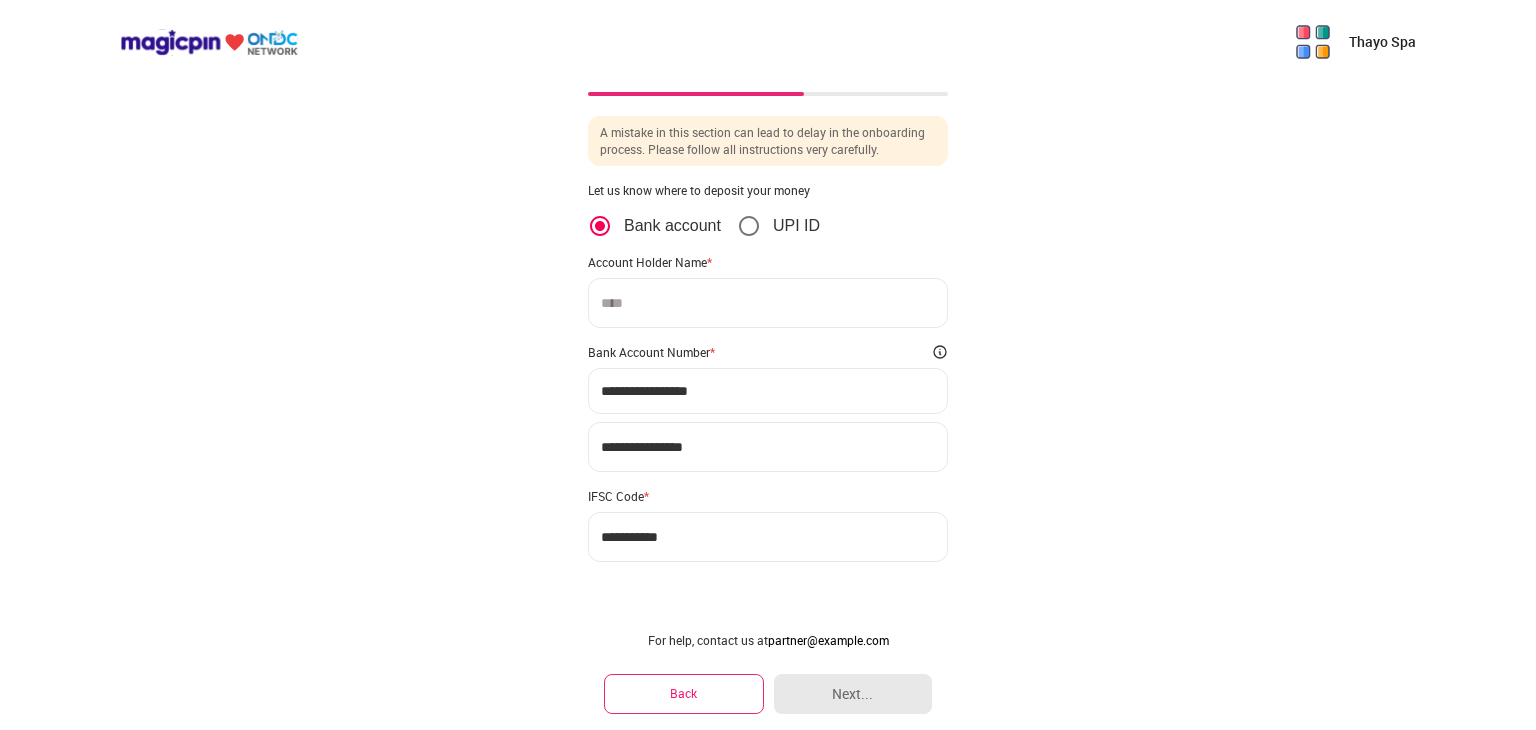 scroll, scrollTop: 31, scrollLeft: 0, axis: vertical 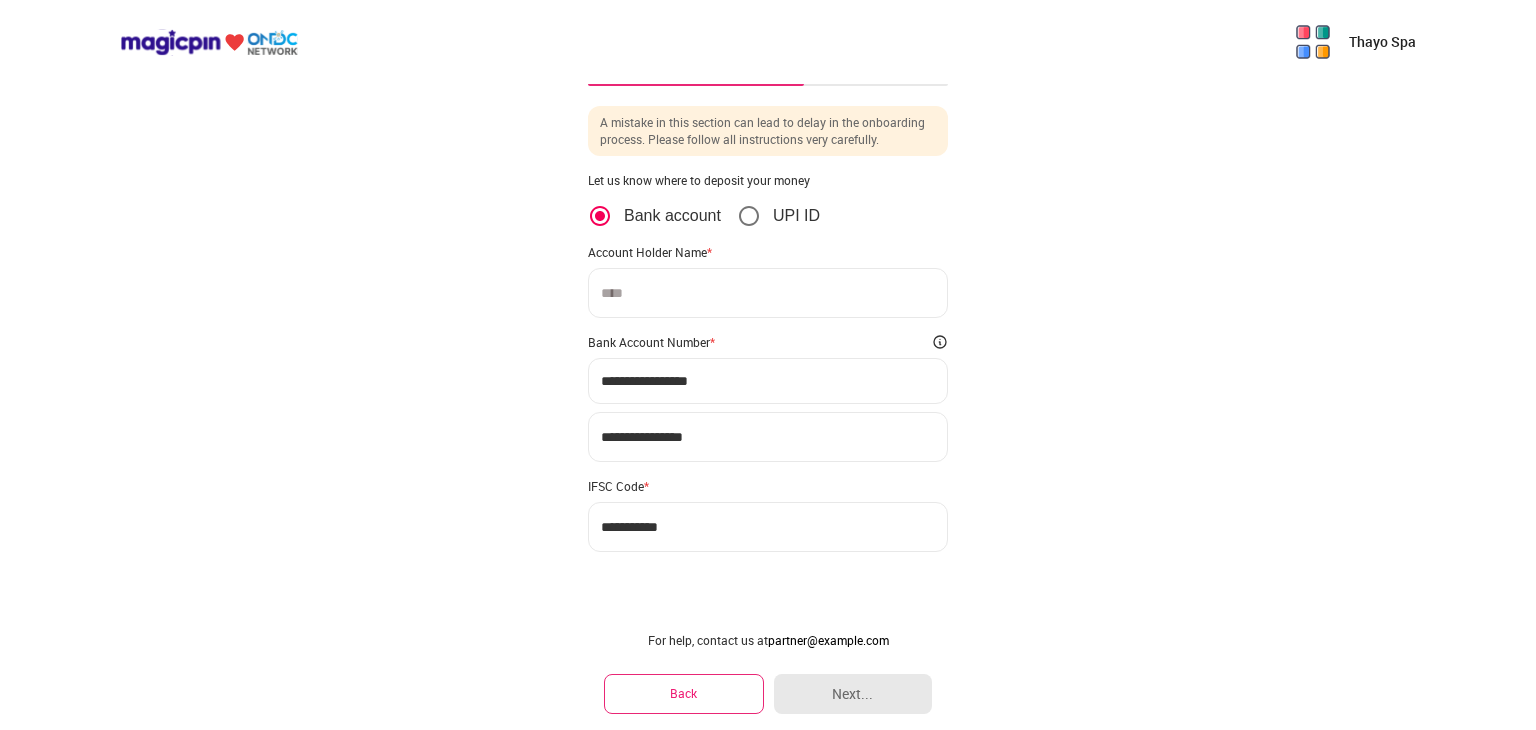 click at bounding box center [768, 293] 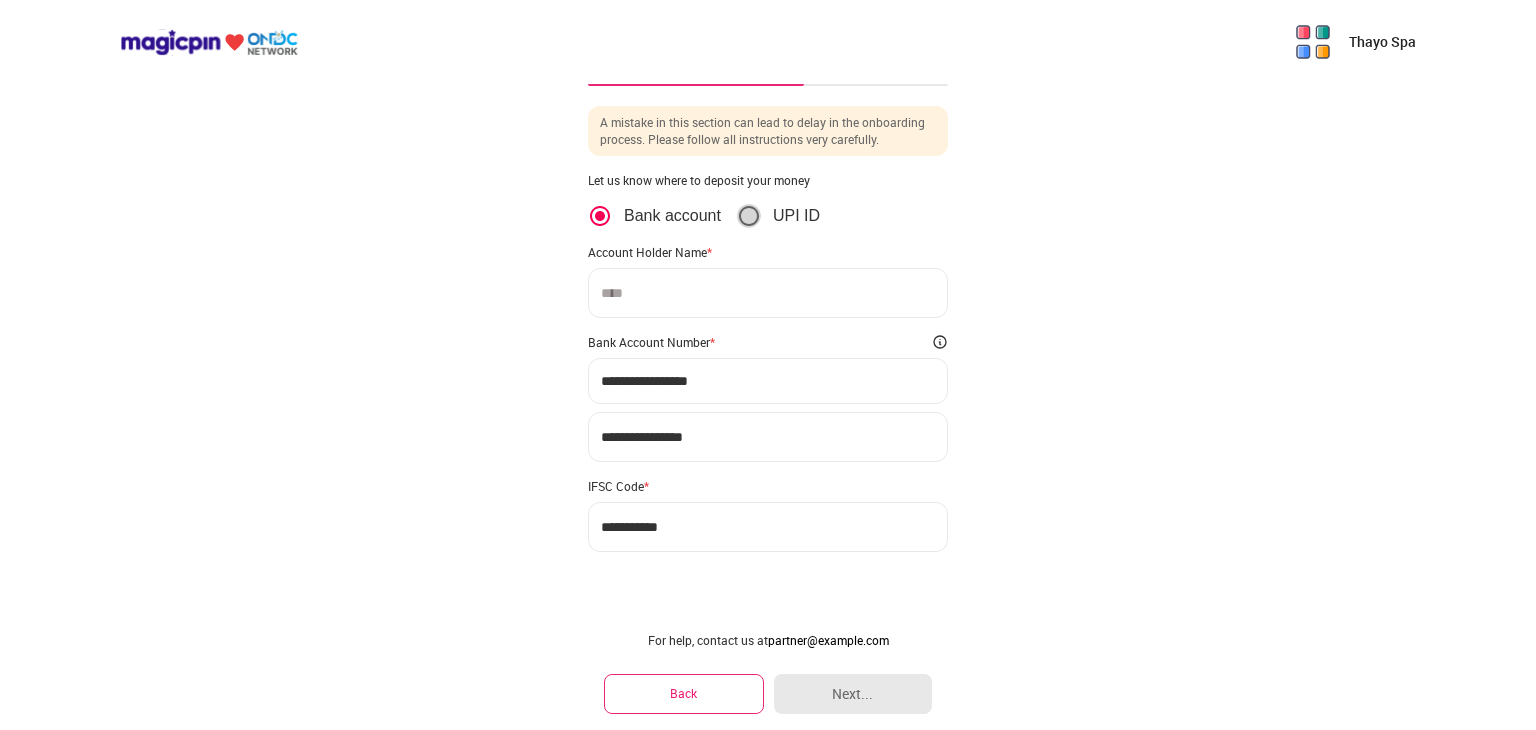 scroll, scrollTop: 0, scrollLeft: 0, axis: both 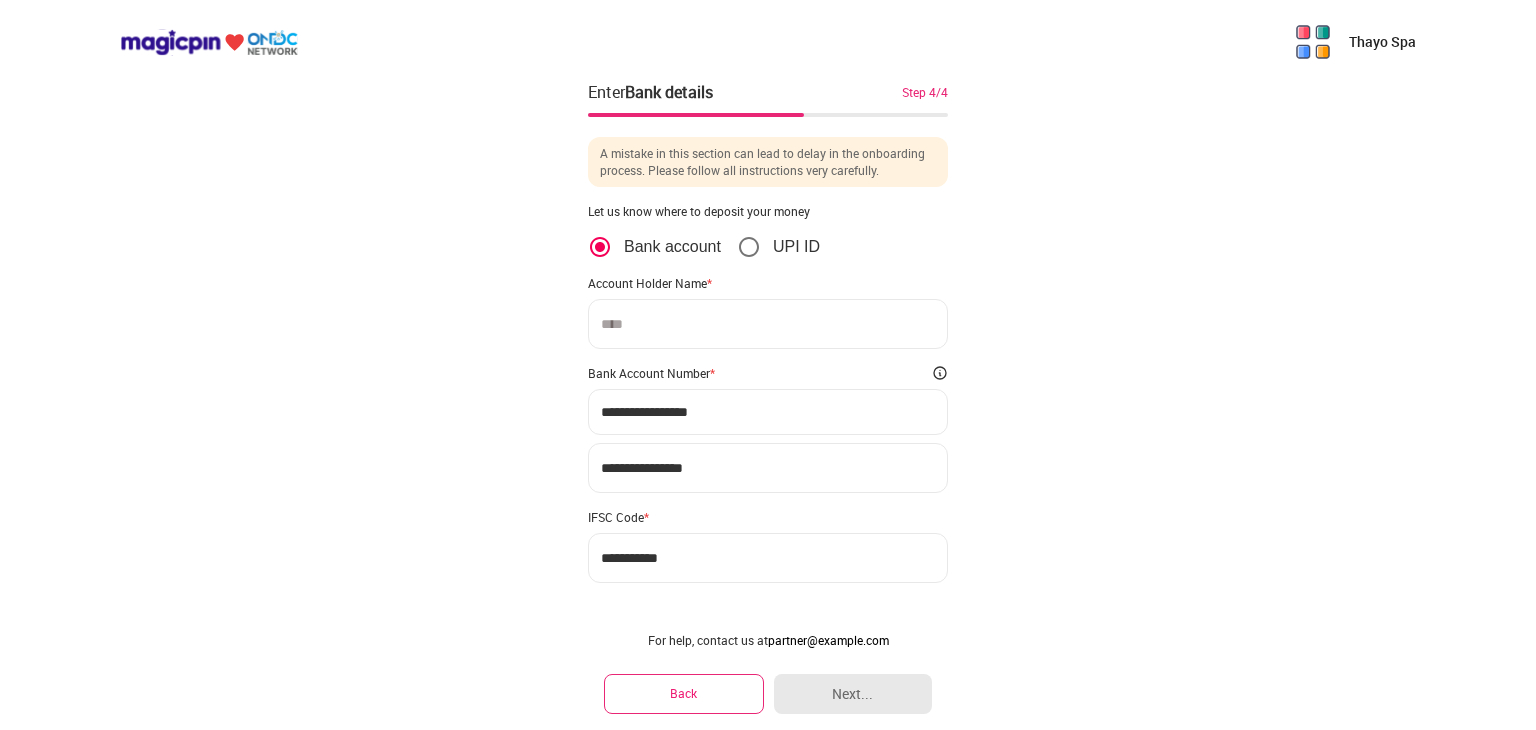 click at bounding box center (768, 324) 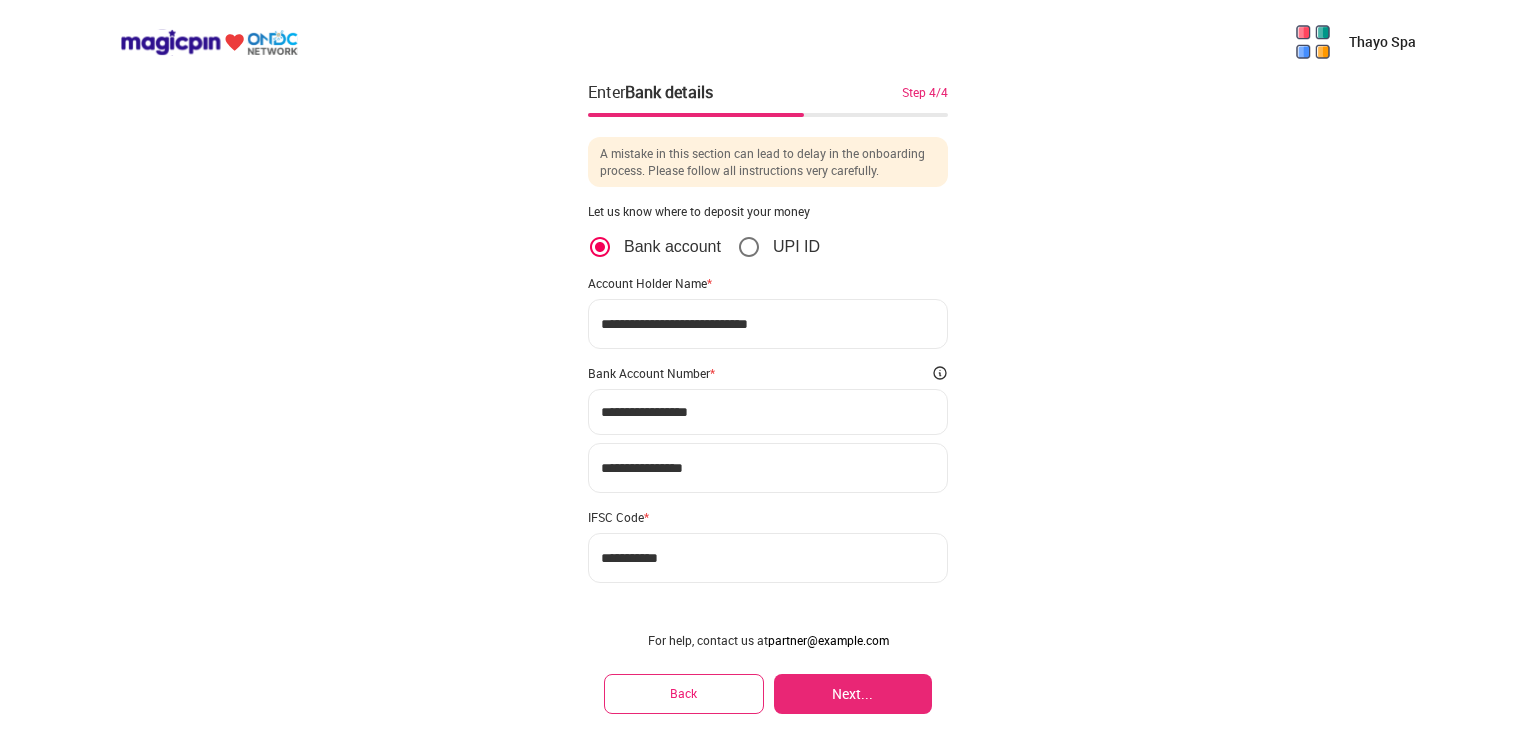 type on "**********" 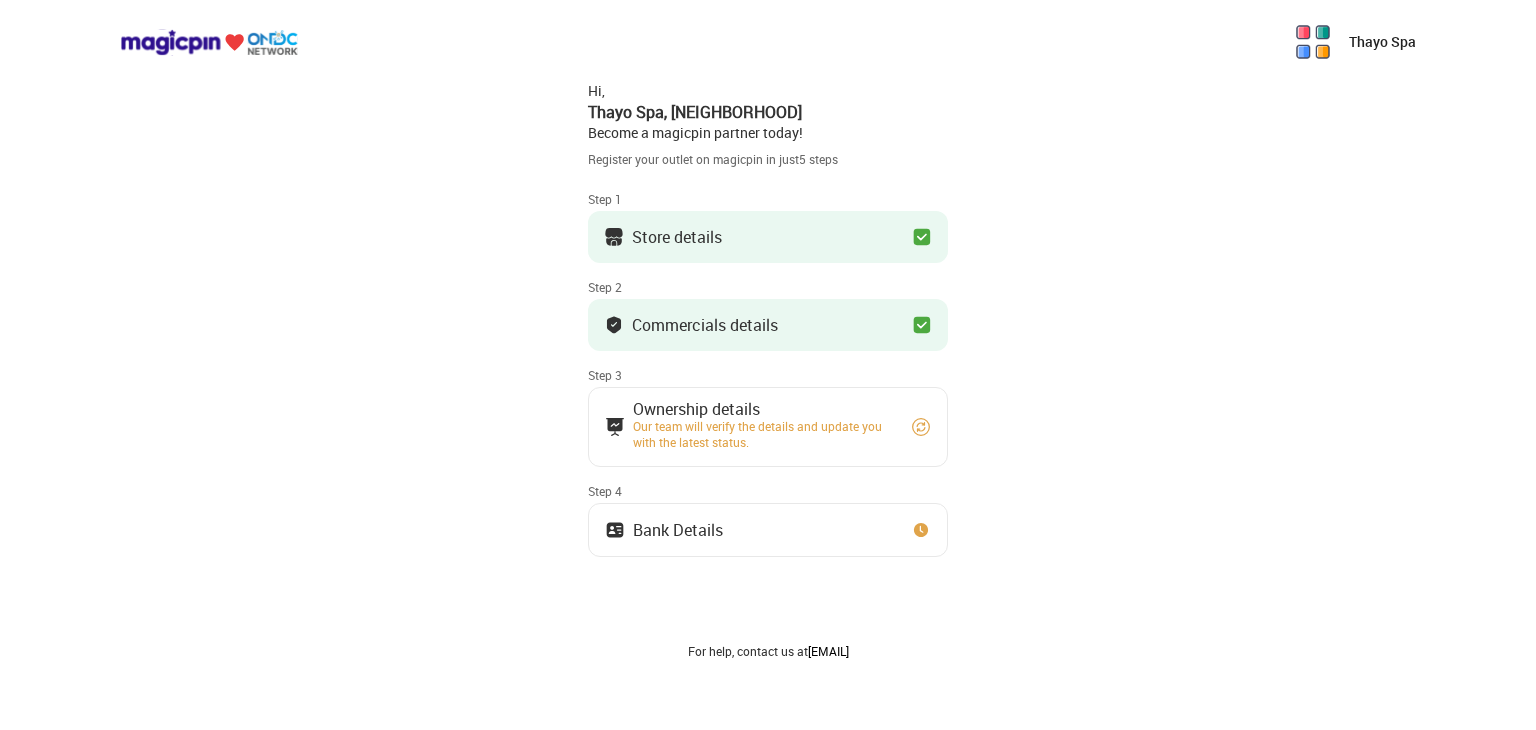 scroll, scrollTop: 0, scrollLeft: 0, axis: both 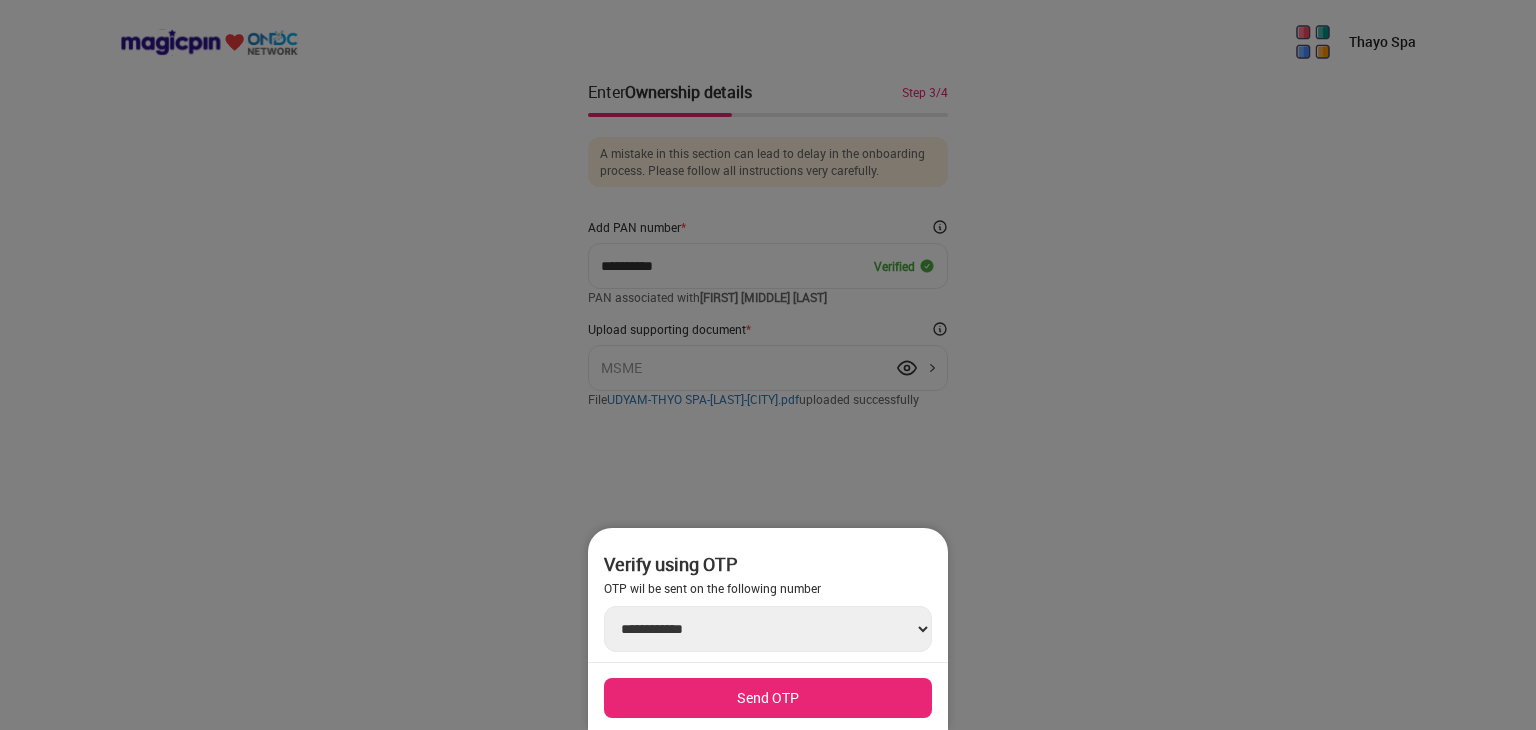click at bounding box center [768, 365] 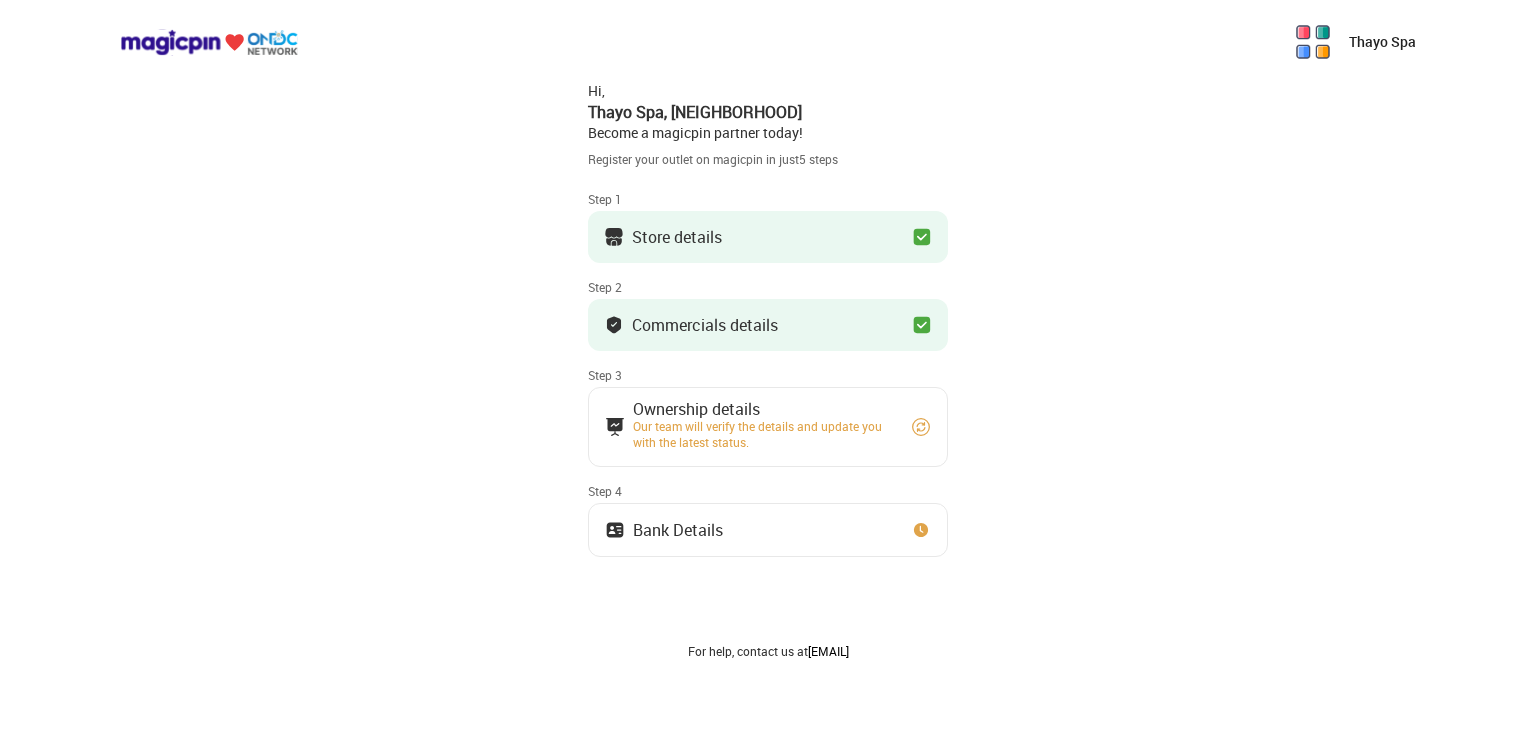 scroll, scrollTop: 0, scrollLeft: 0, axis: both 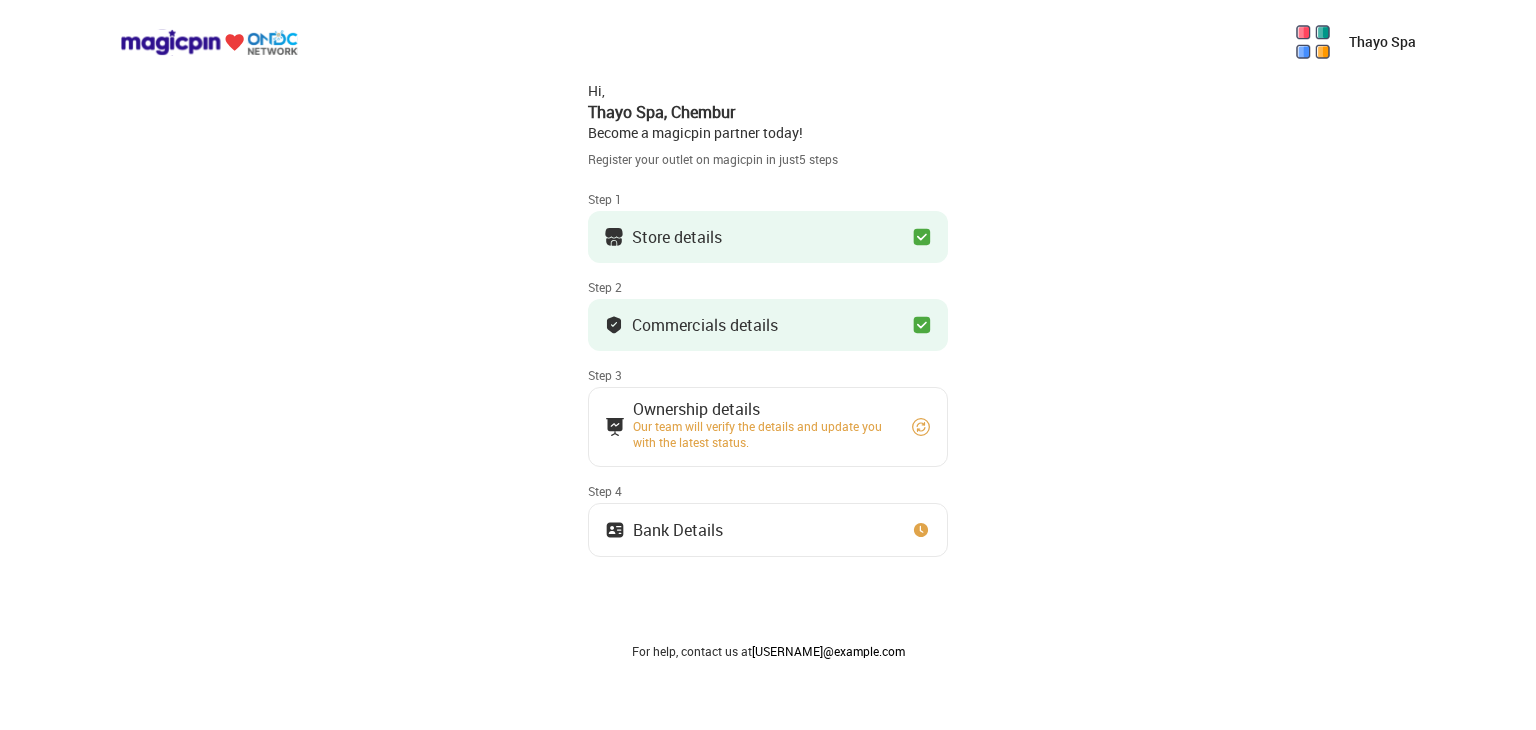click on "Bank Details" at bounding box center (768, 530) 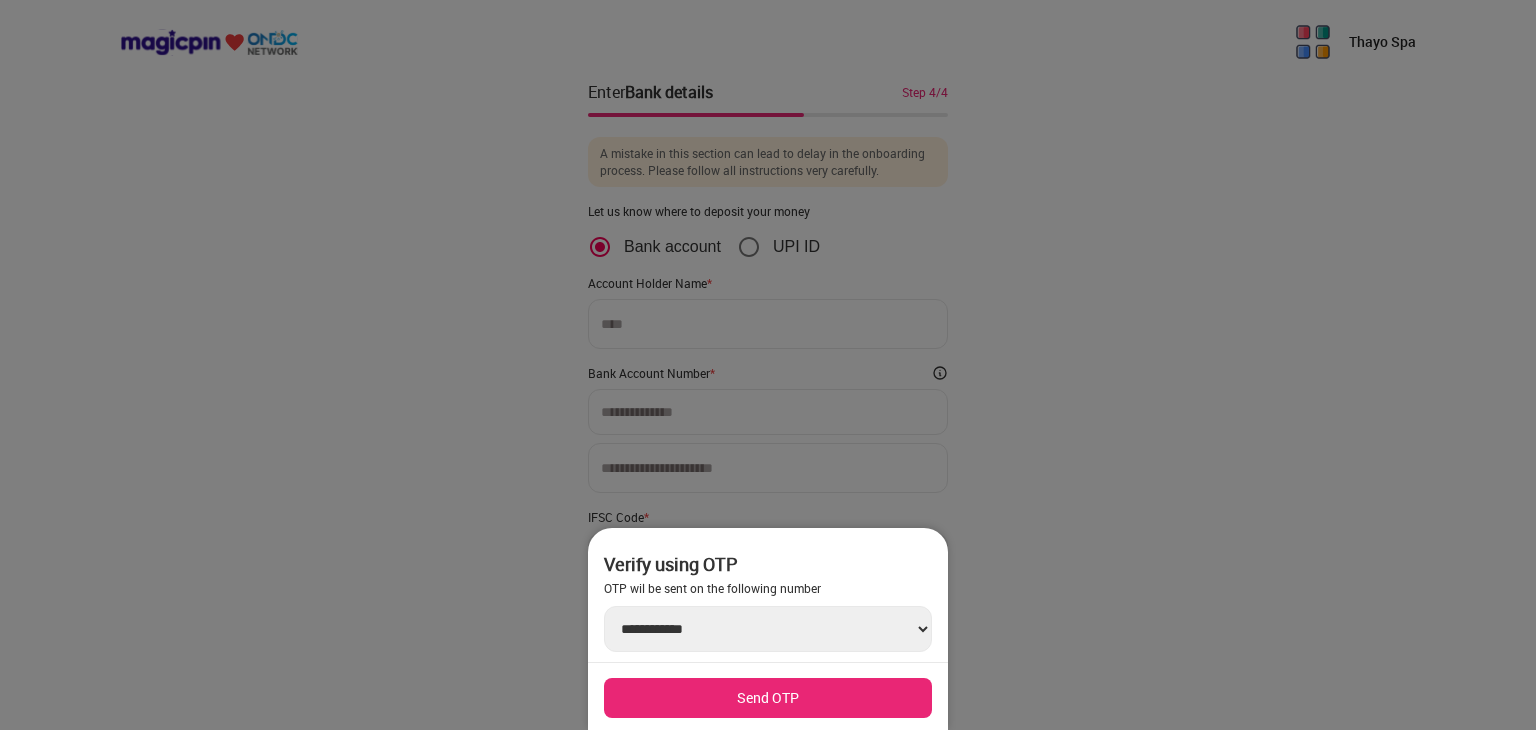 click at bounding box center (768, 365) 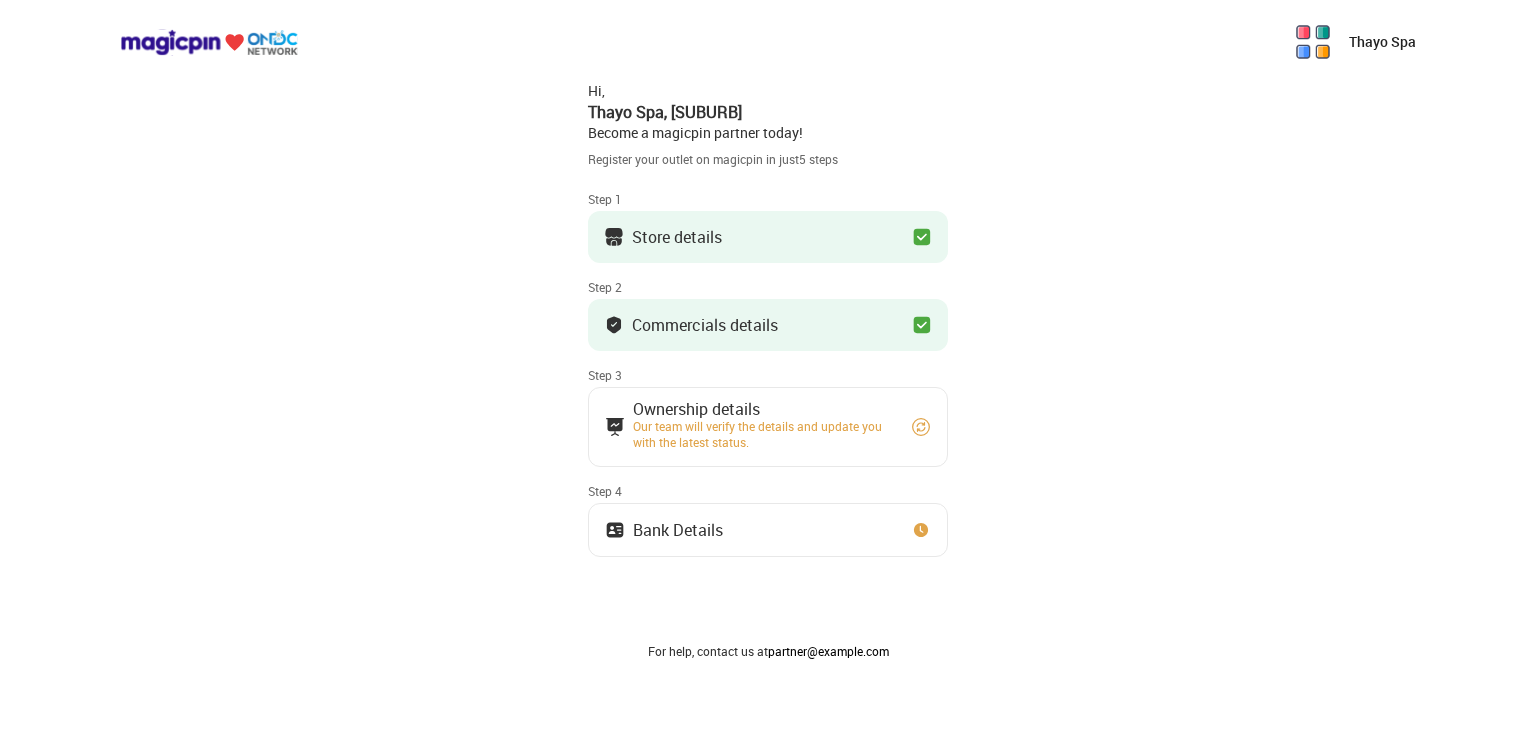 scroll, scrollTop: 0, scrollLeft: 0, axis: both 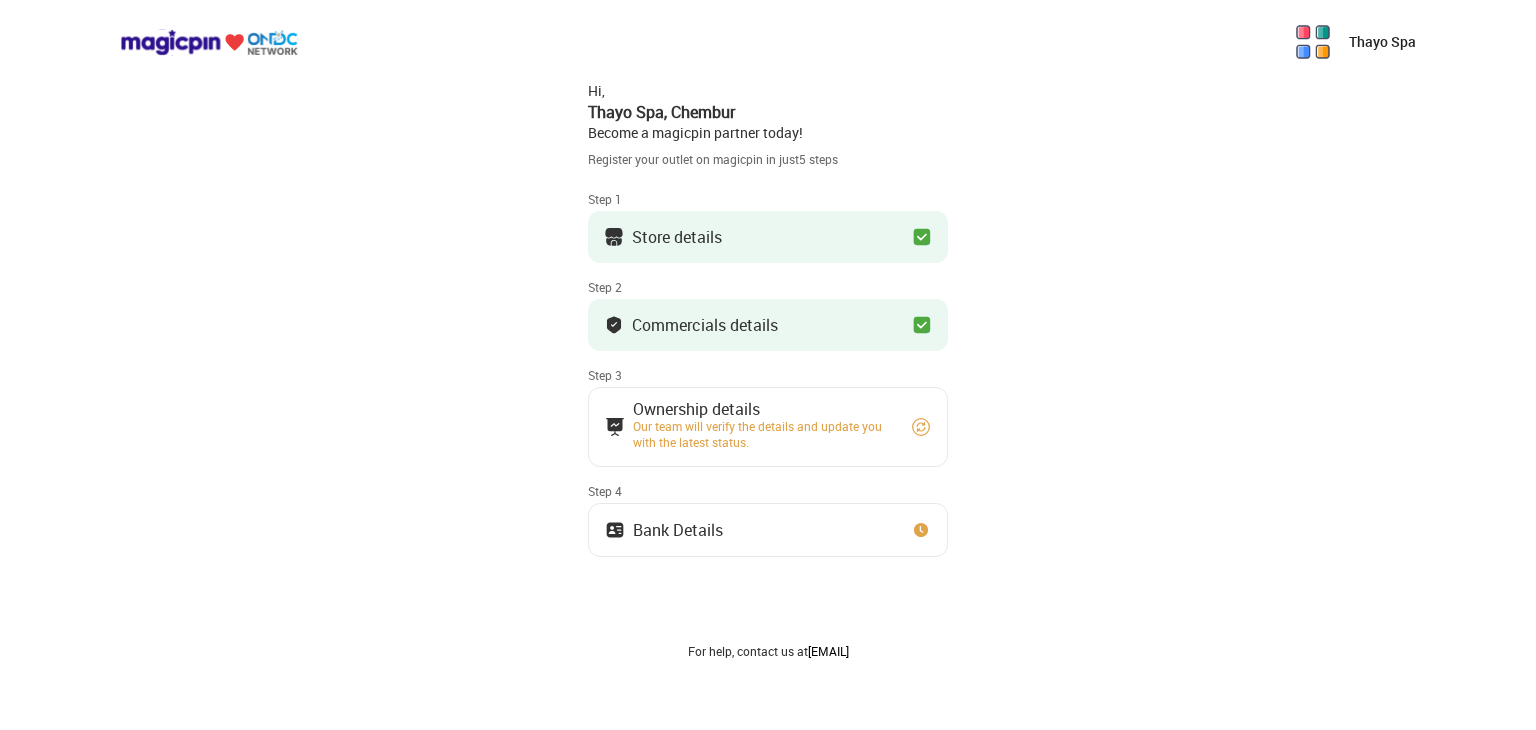 click on "Thayo Spa" at bounding box center (1382, 42) 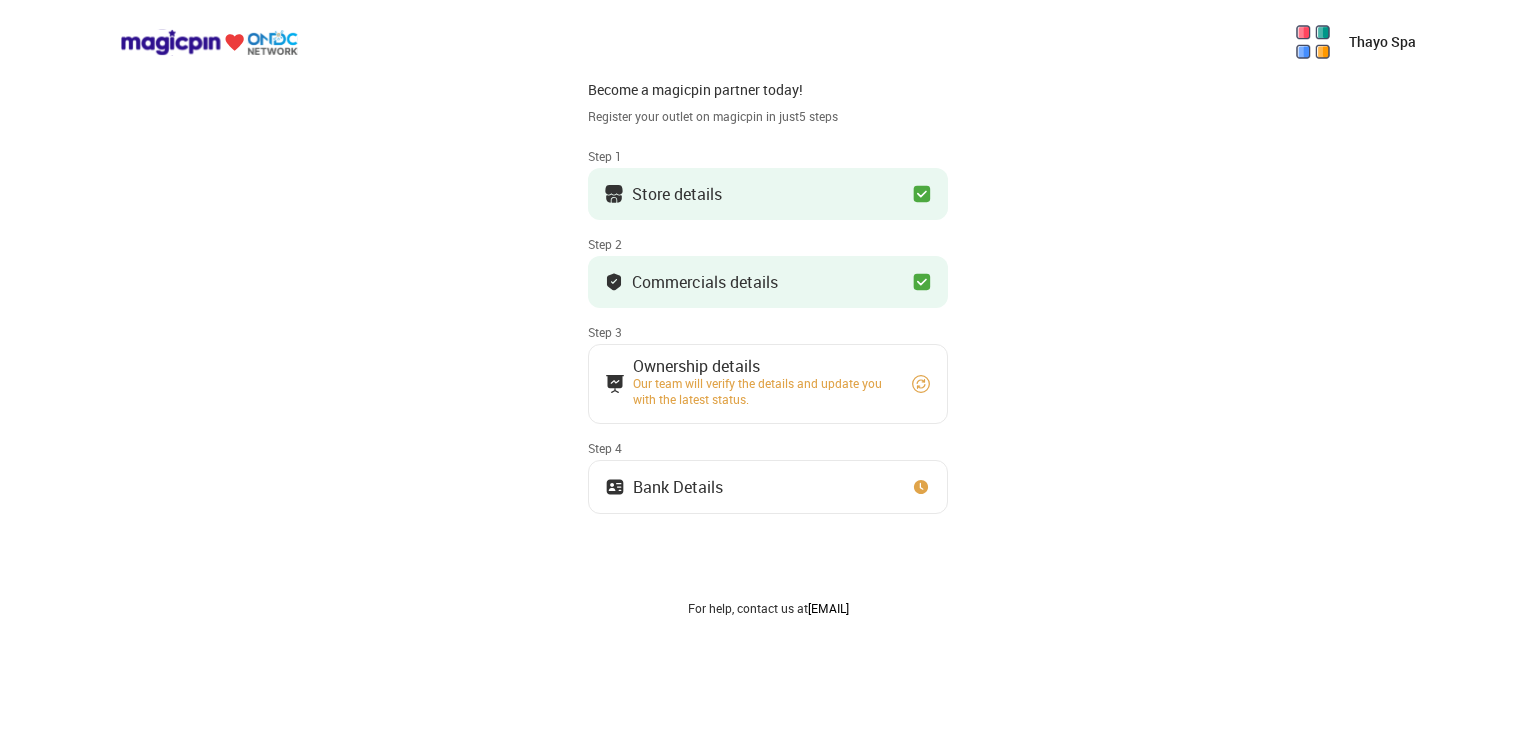 scroll, scrollTop: 0, scrollLeft: 0, axis: both 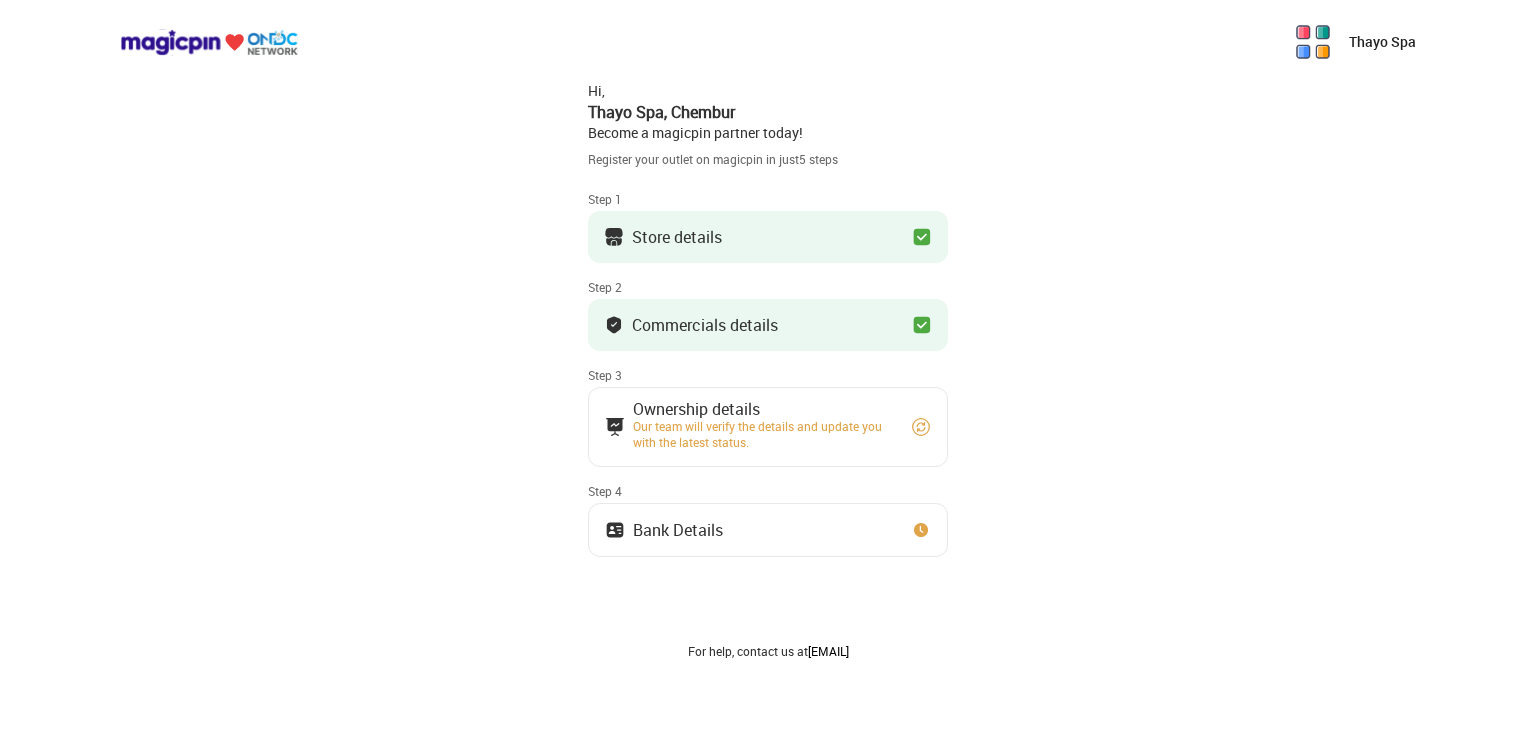 click on "Ownership details Our team will verify the details and update you with the latest status." at bounding box center (758, 427) 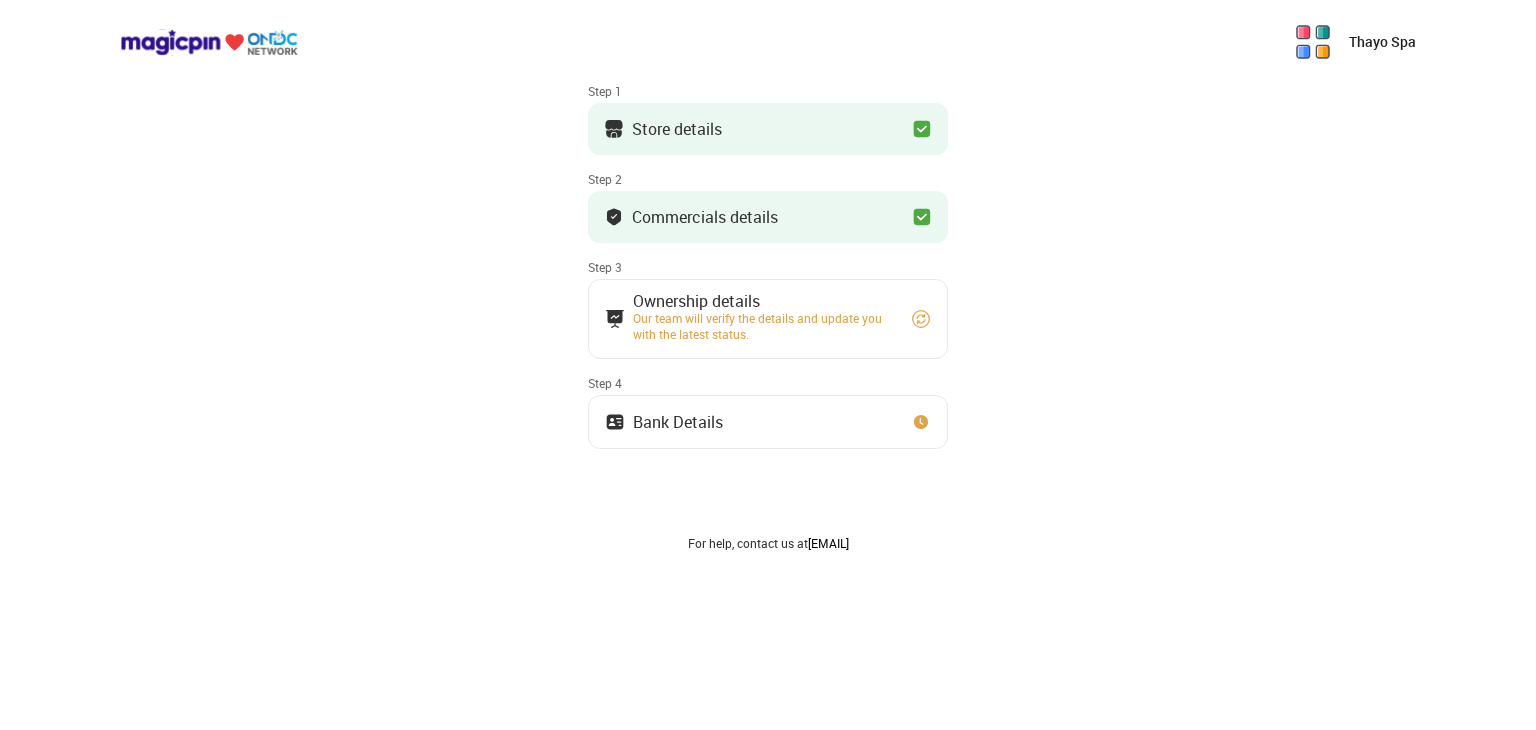 click on "Bank Details" at bounding box center (768, 422) 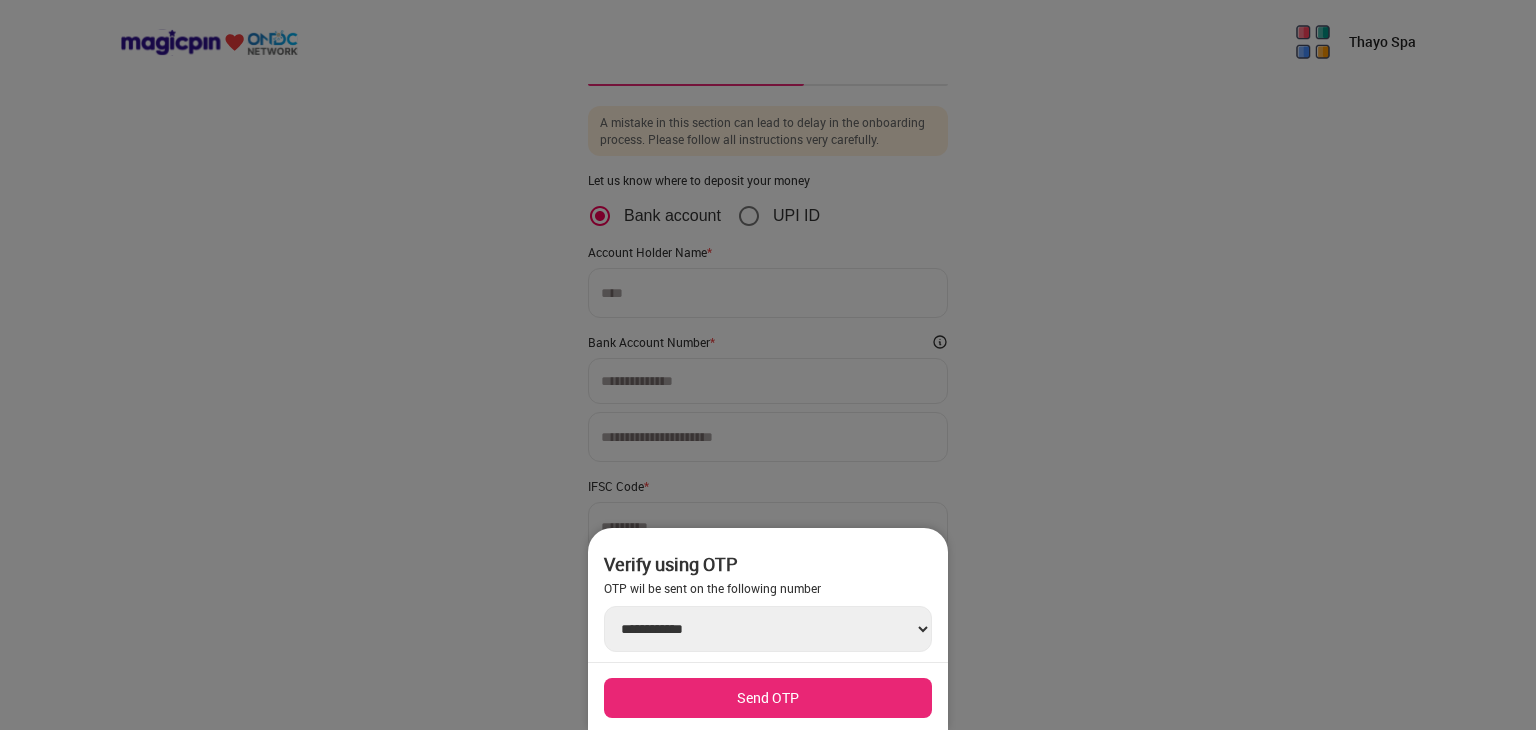 click at bounding box center [768, 365] 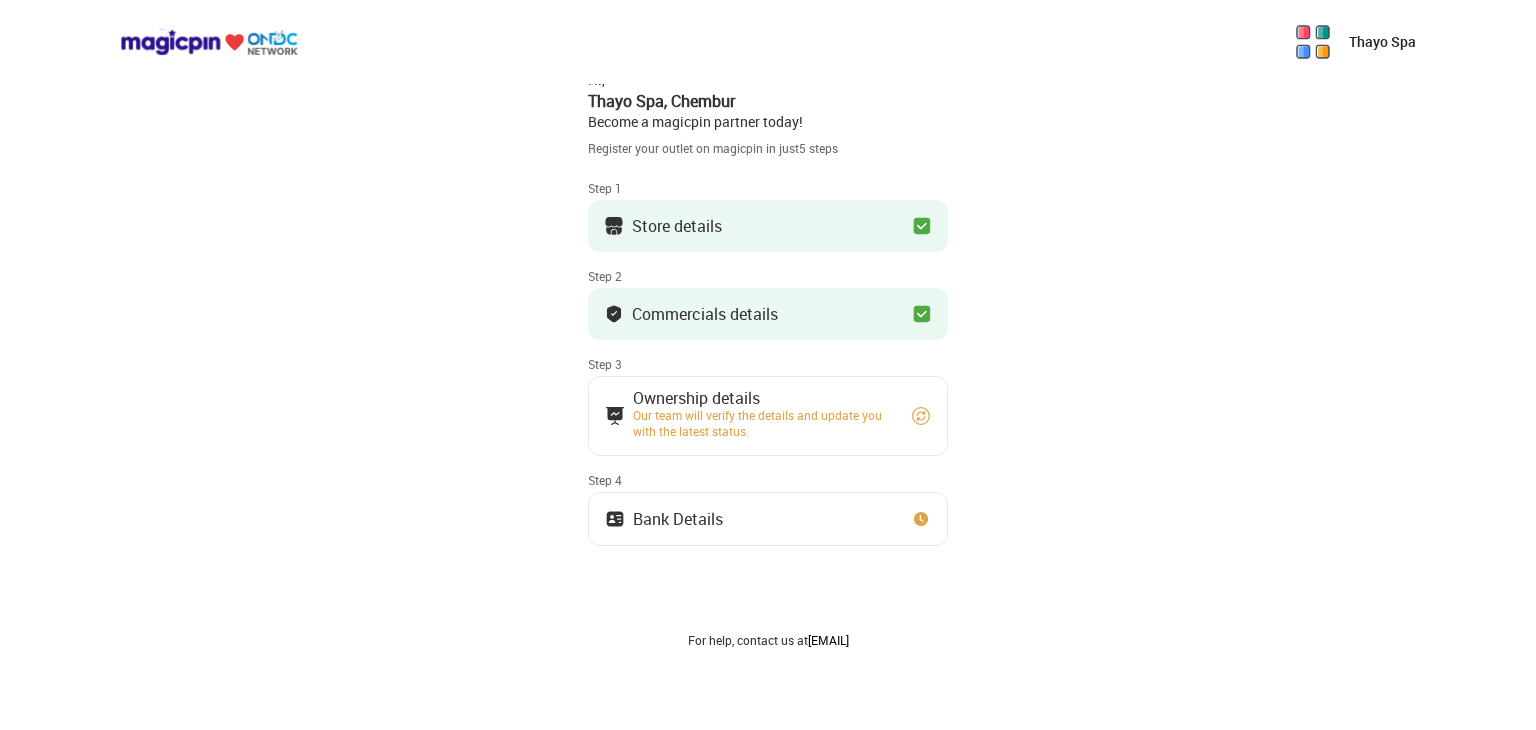 scroll, scrollTop: 0, scrollLeft: 0, axis: both 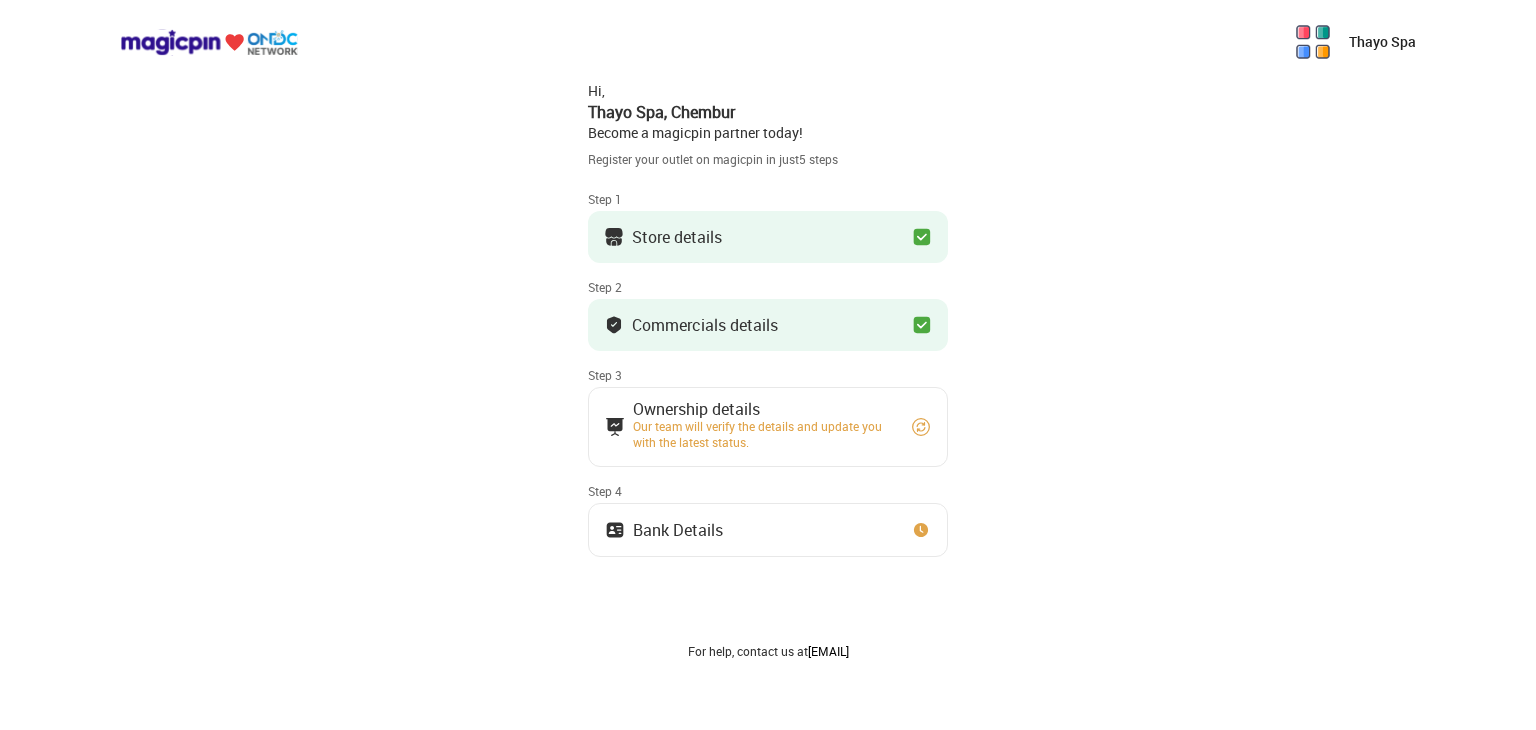 click on "Bank Details" at bounding box center (768, 530) 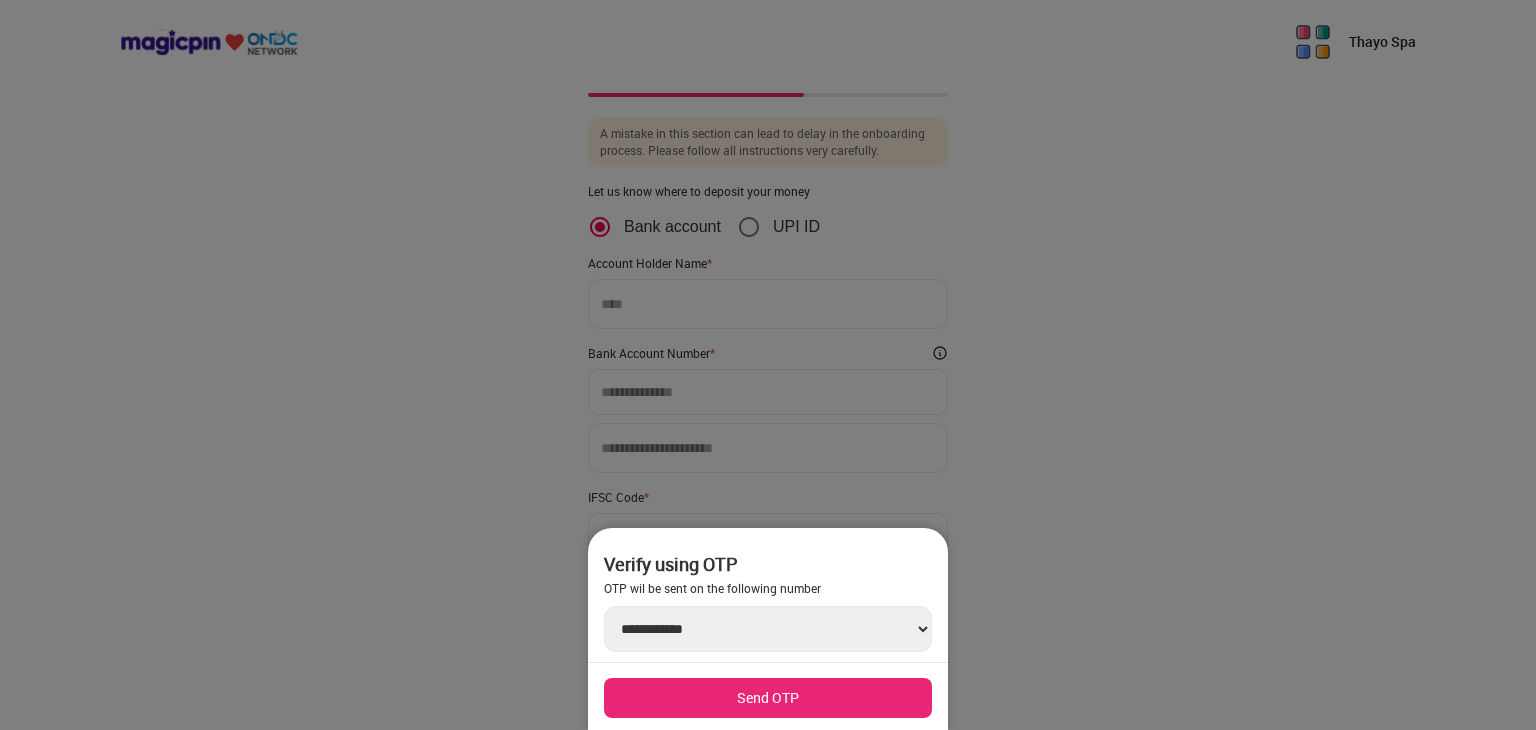 scroll, scrollTop: 31, scrollLeft: 0, axis: vertical 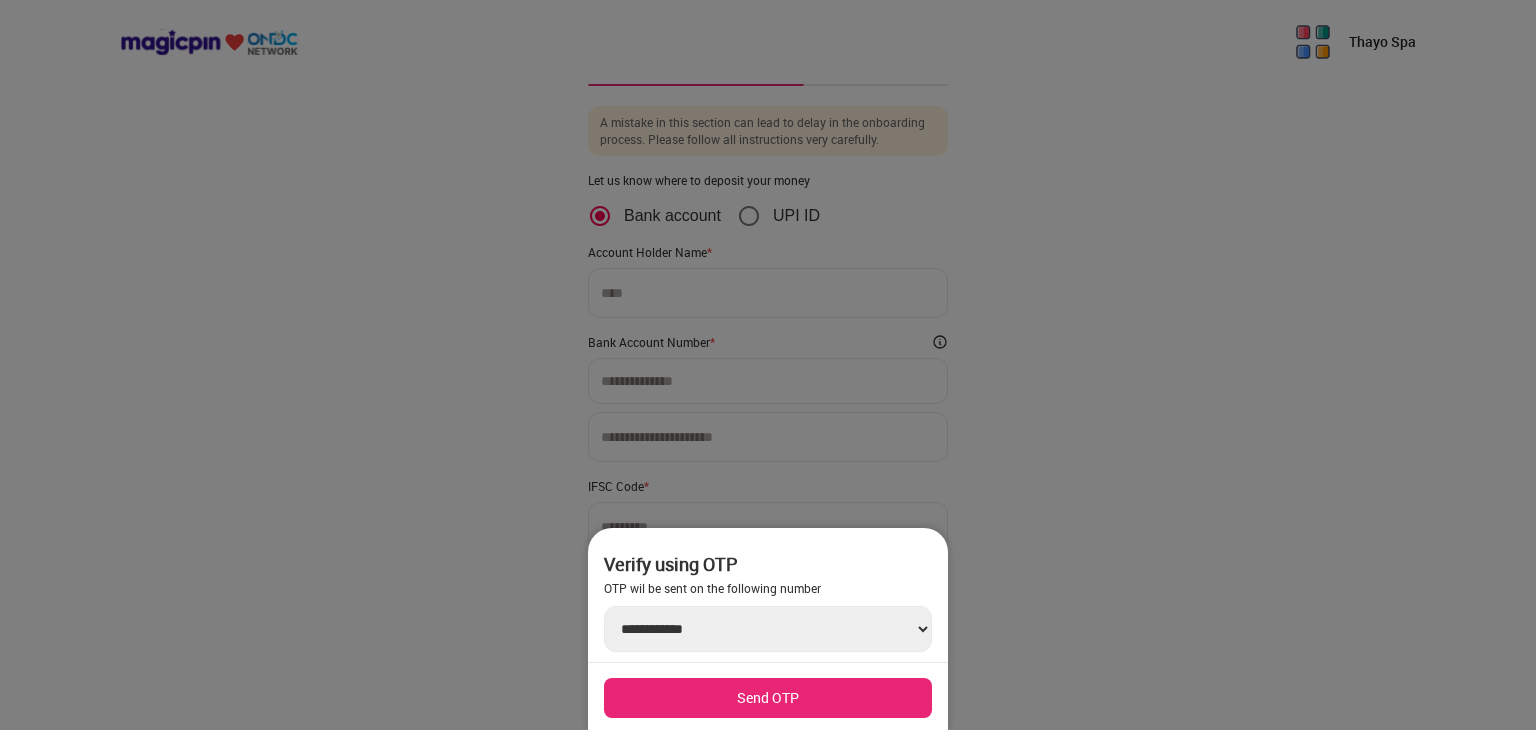 click on "Send OTP" at bounding box center [768, 698] 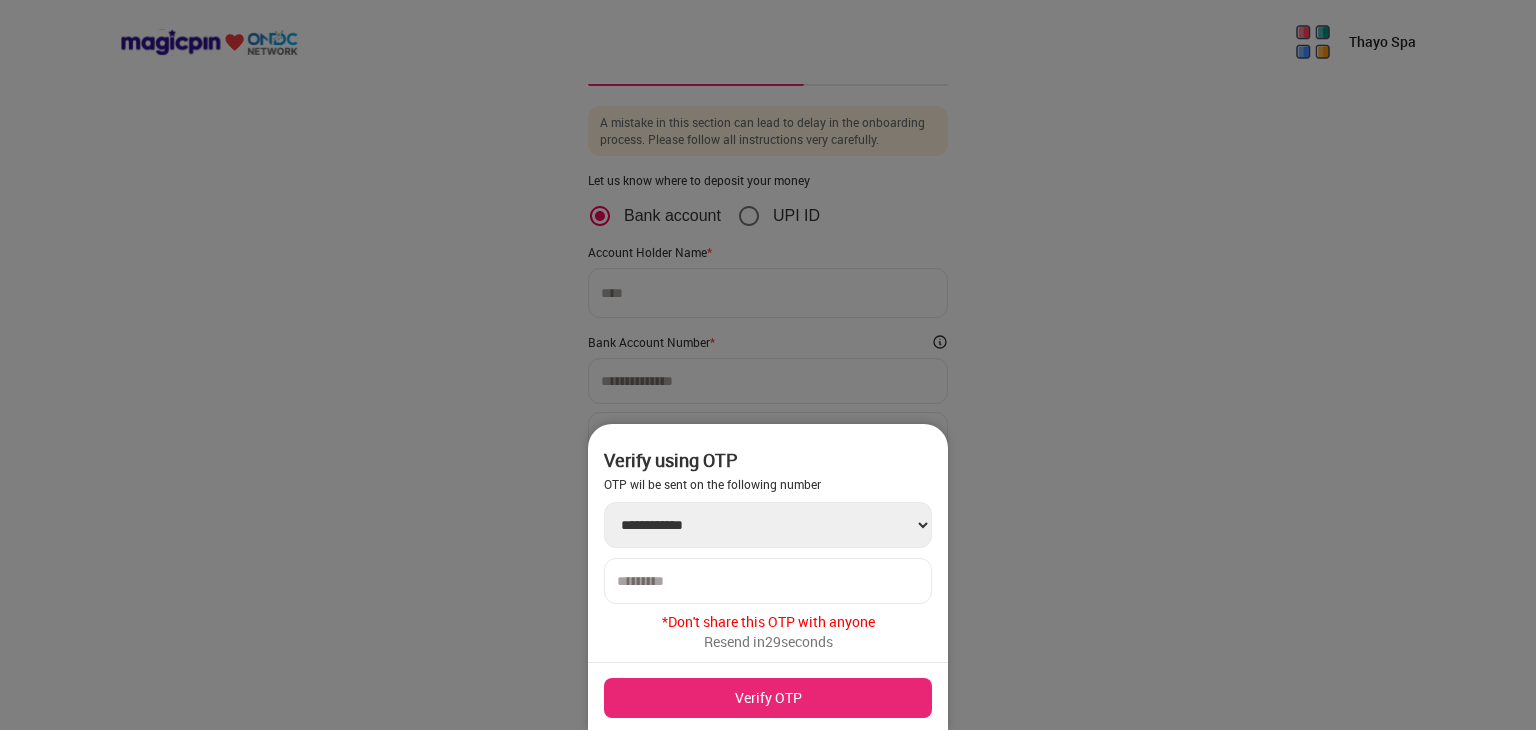 click at bounding box center [768, 581] 